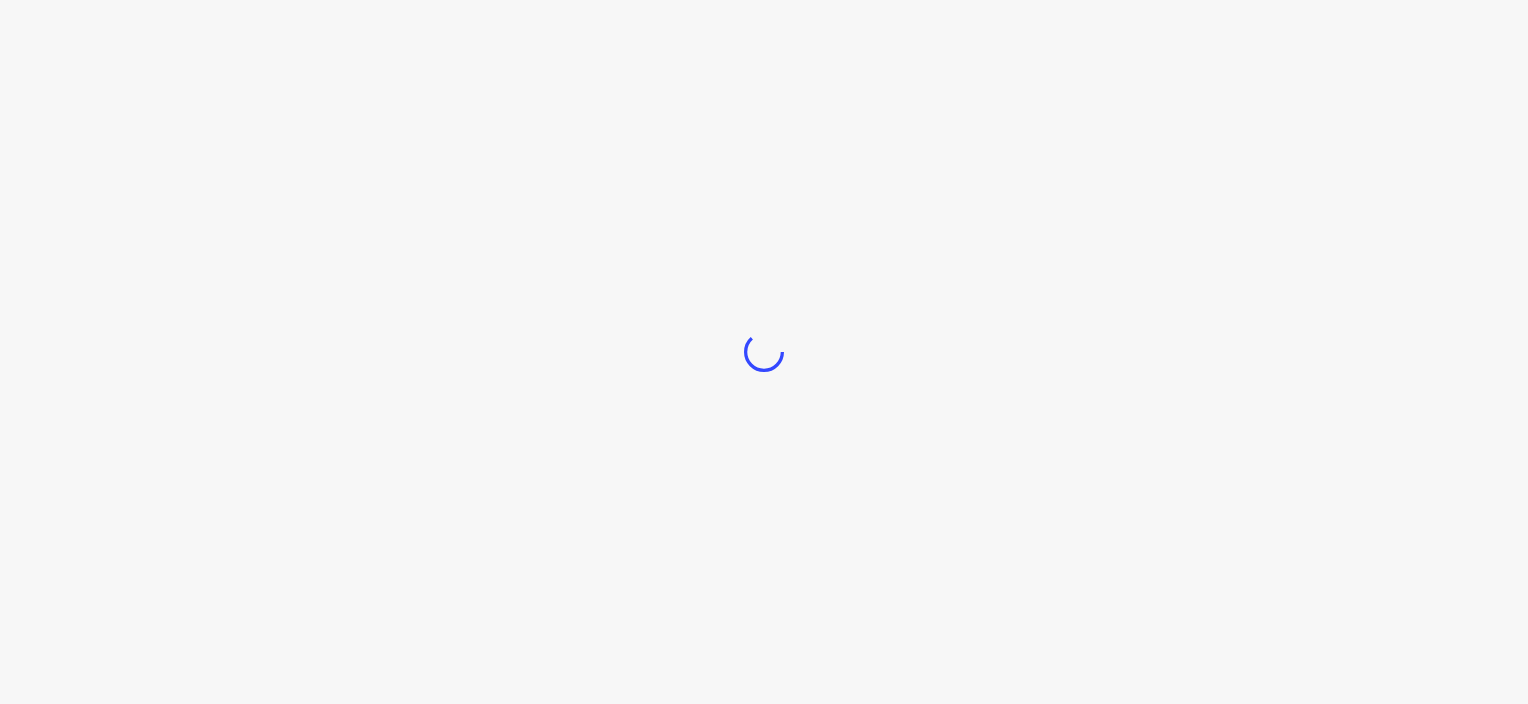 scroll, scrollTop: 0, scrollLeft: 0, axis: both 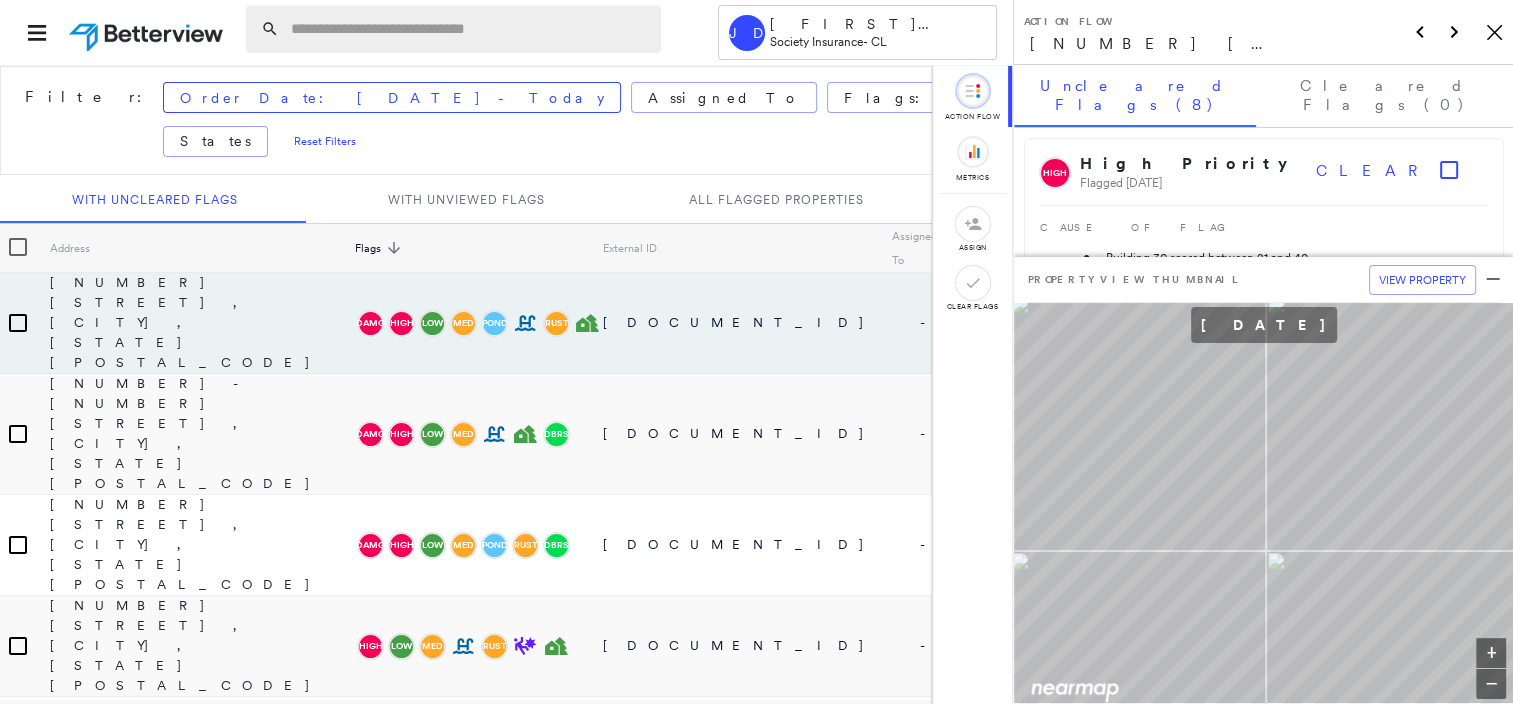 click at bounding box center (470, 29) 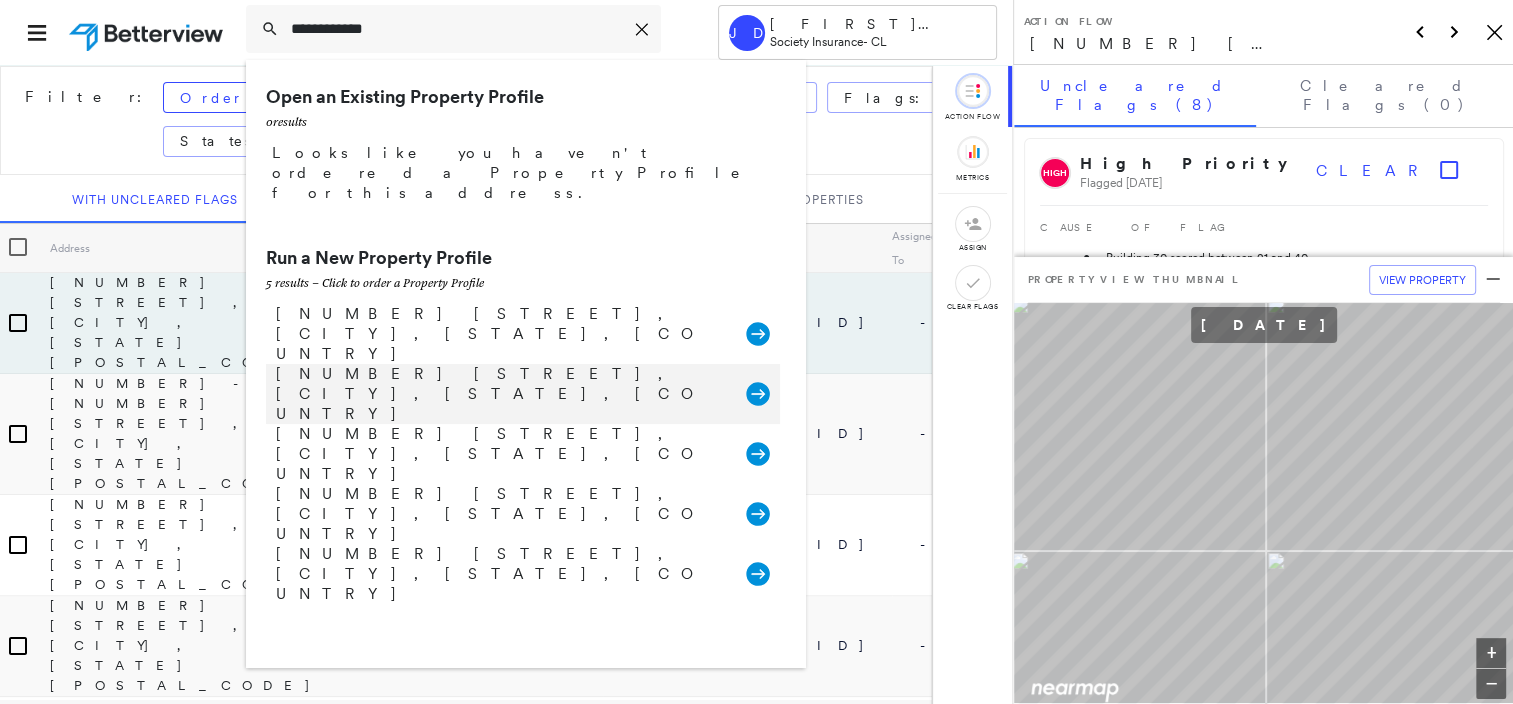 type on "**********" 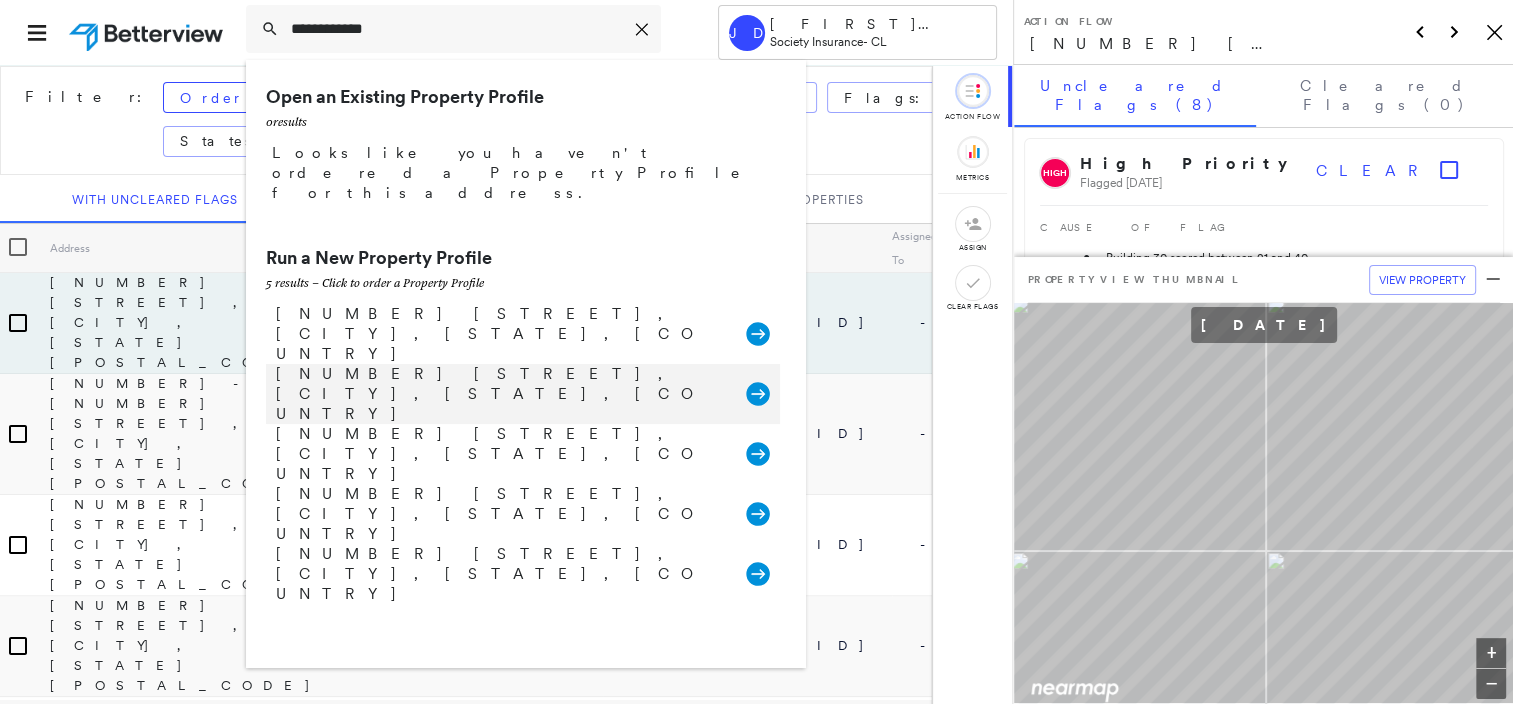 click on "[NUMBER] [STREET], [CITY], [STATE], [COUNTRY]" at bounding box center (501, 394) 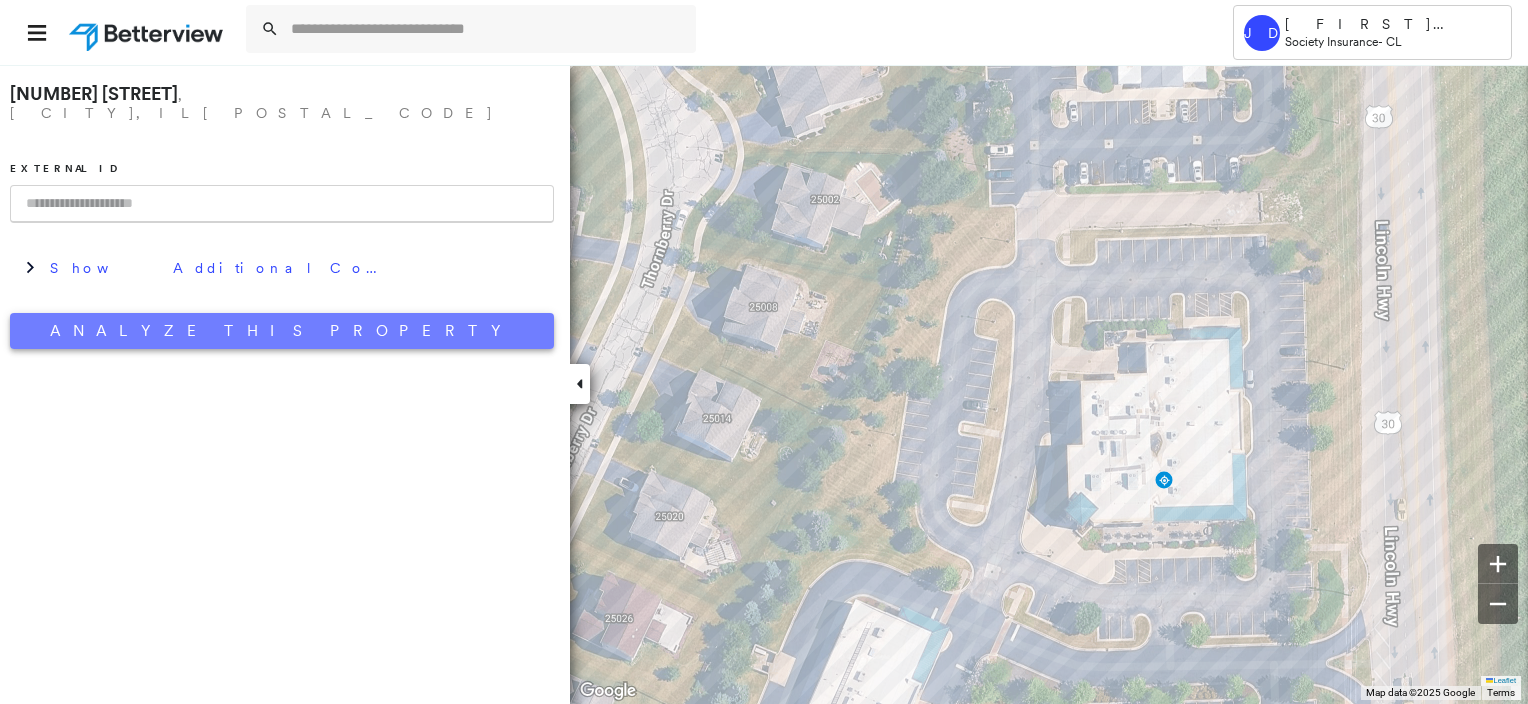 click on "Analyze This Property" at bounding box center [282, 331] 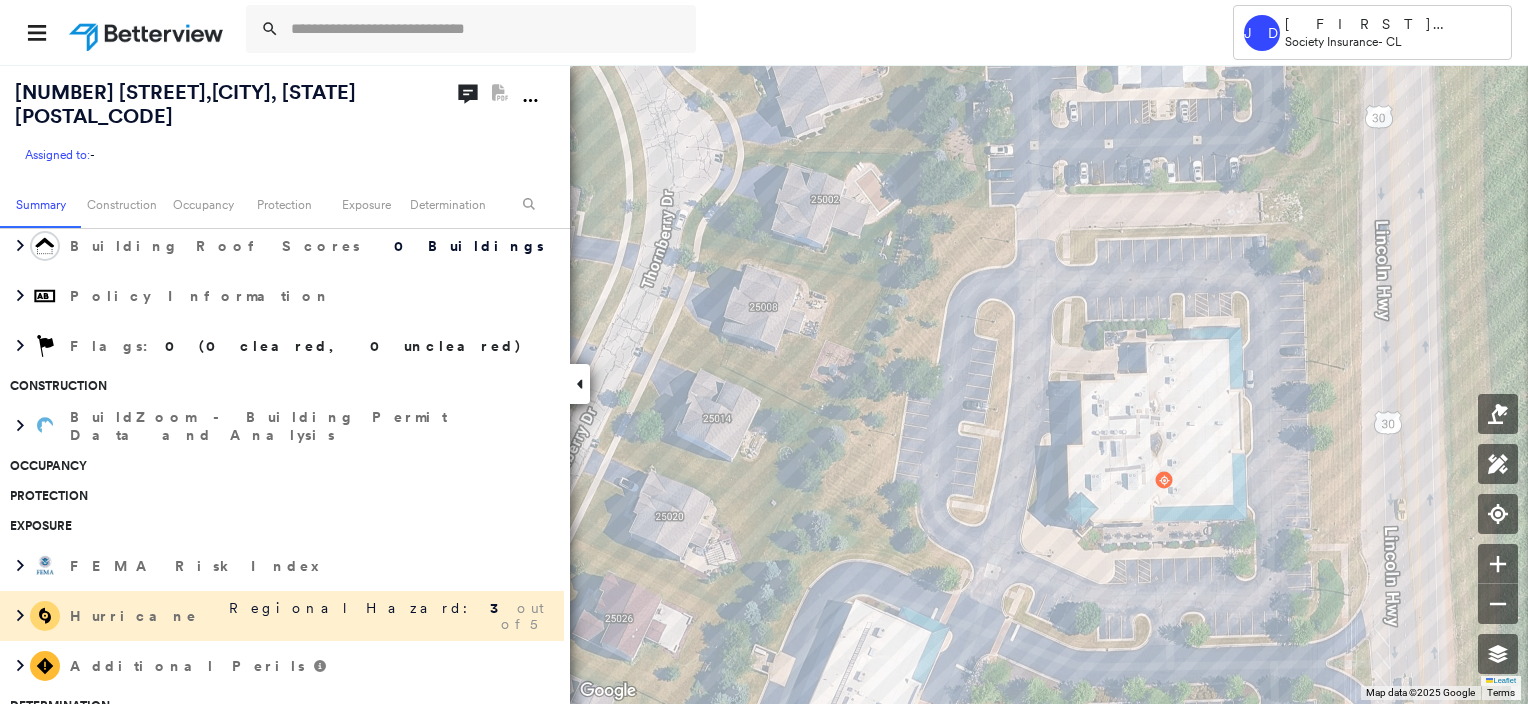 scroll, scrollTop: 0, scrollLeft: 0, axis: both 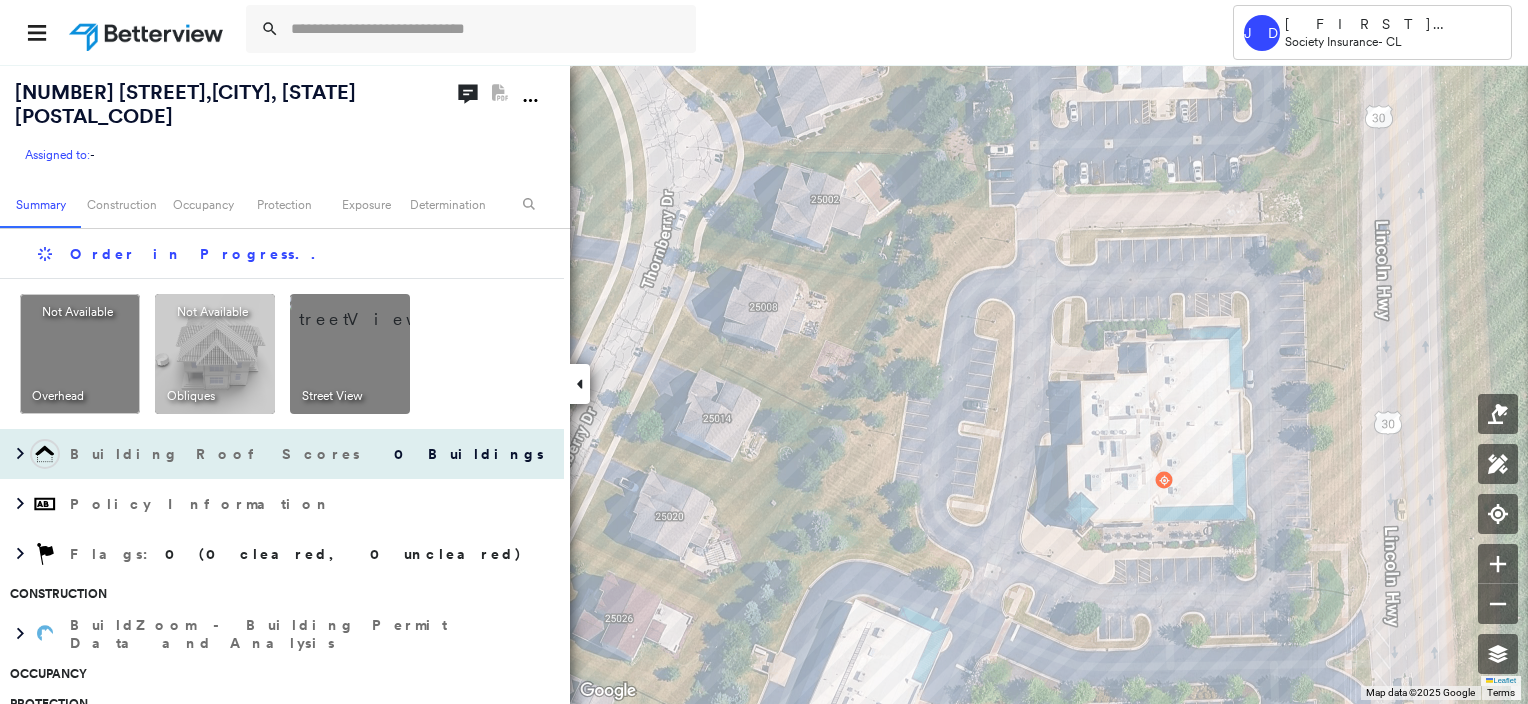click on "0 Buildings" at bounding box center [464, 454] 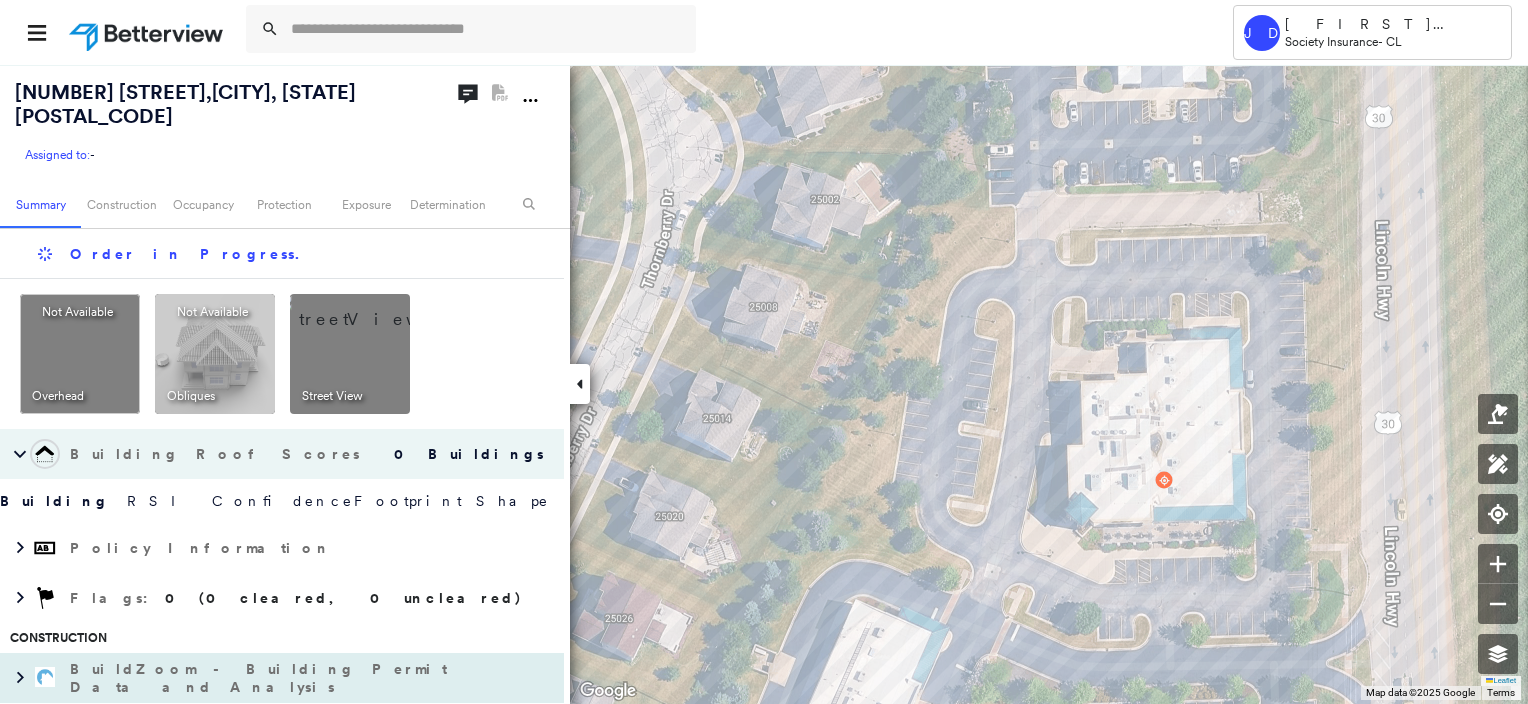 scroll, scrollTop: 200, scrollLeft: 0, axis: vertical 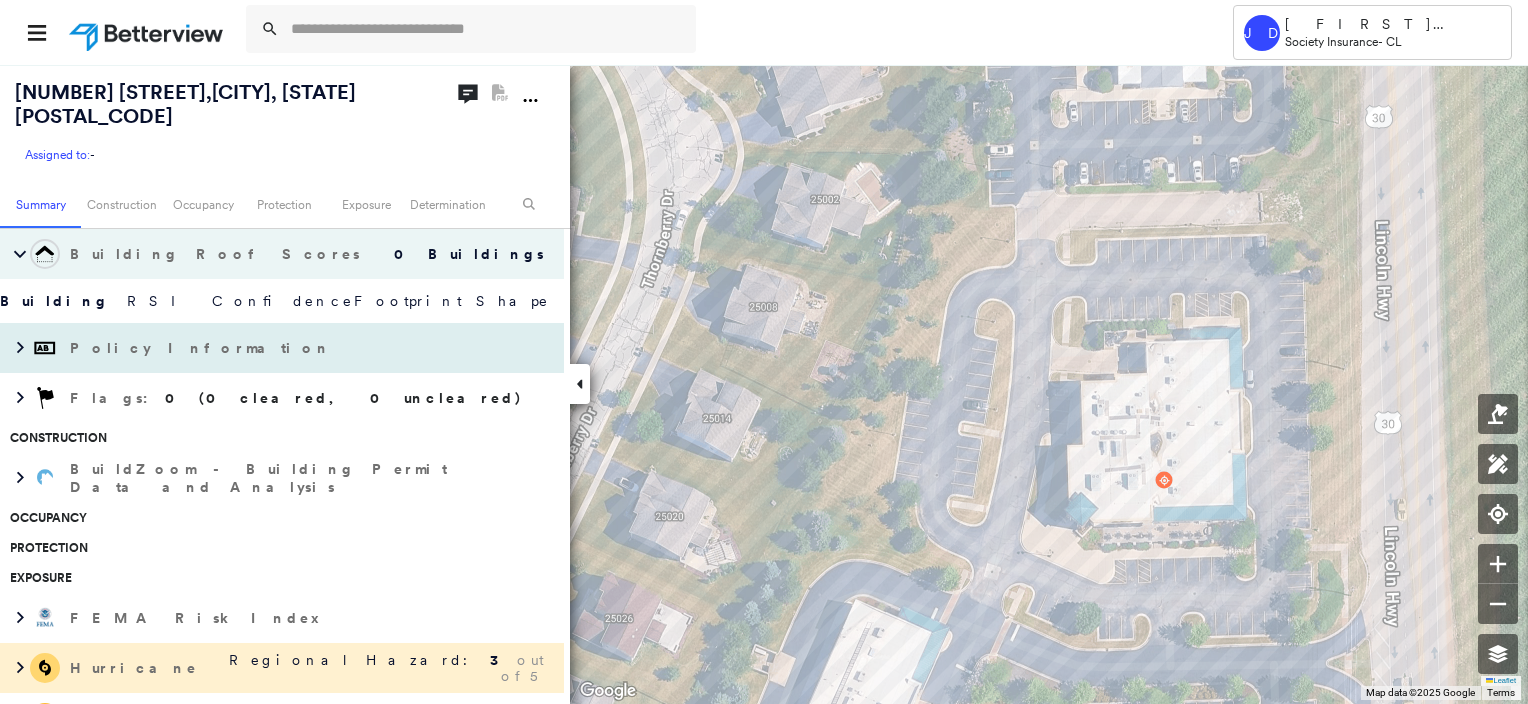 click on "Policy Information" at bounding box center (282, 348) 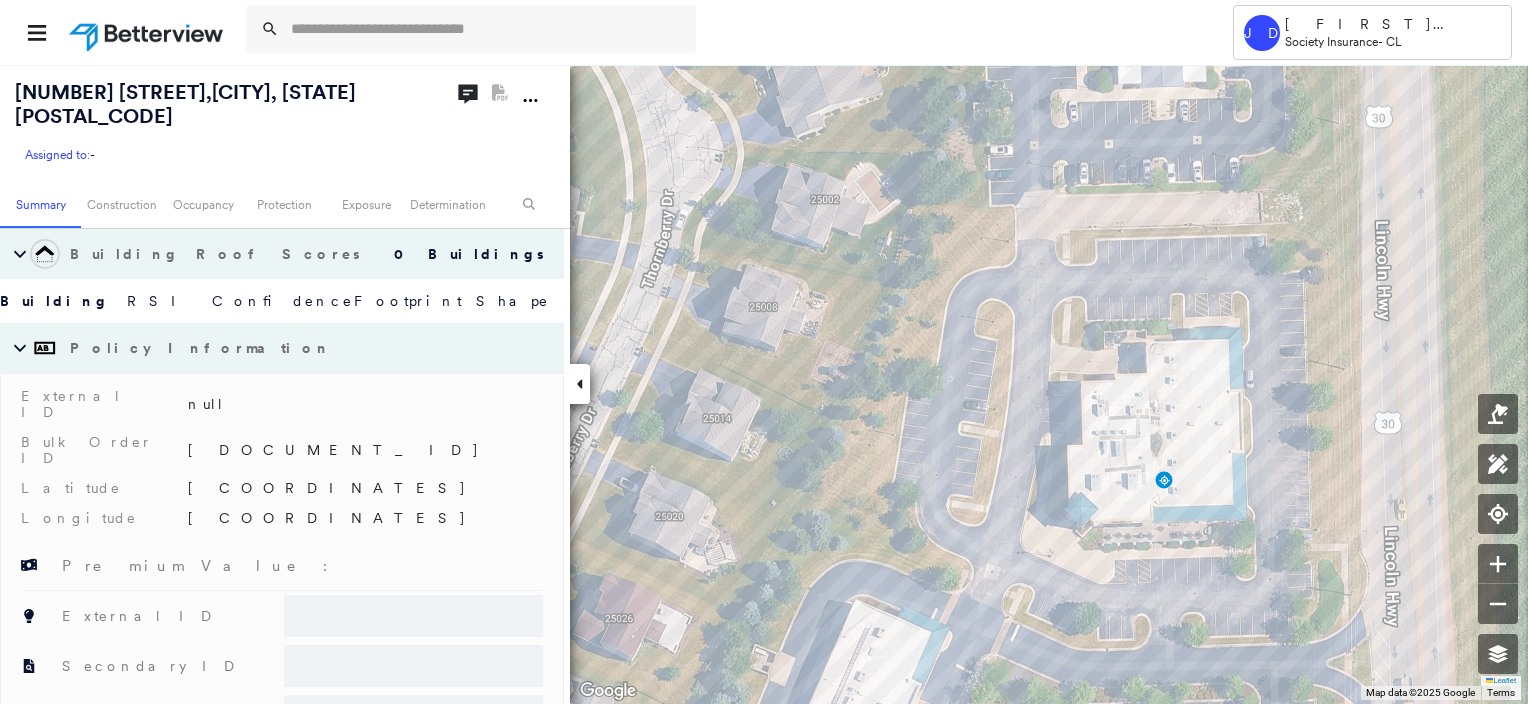 click on "RSI" at bounding box center (160, 301) 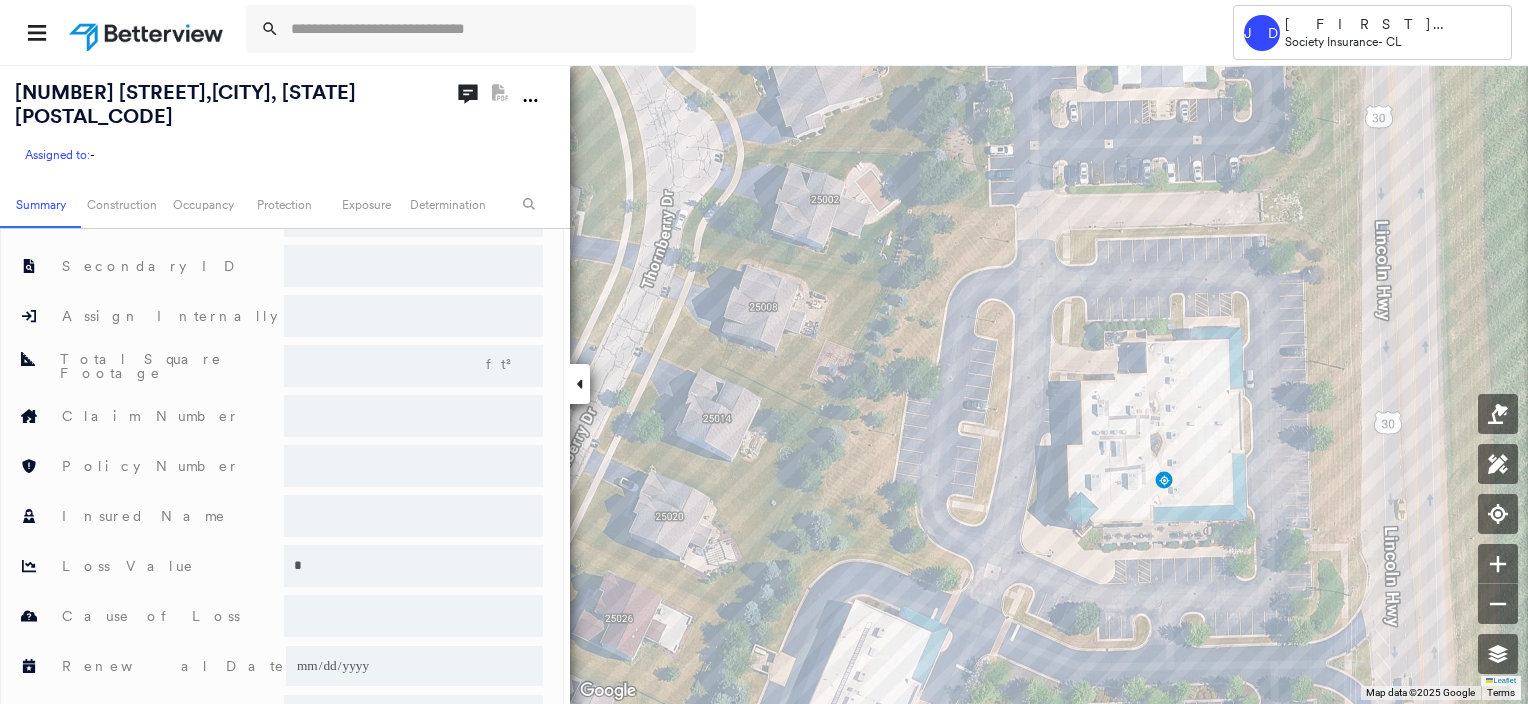 scroll, scrollTop: 0, scrollLeft: 0, axis: both 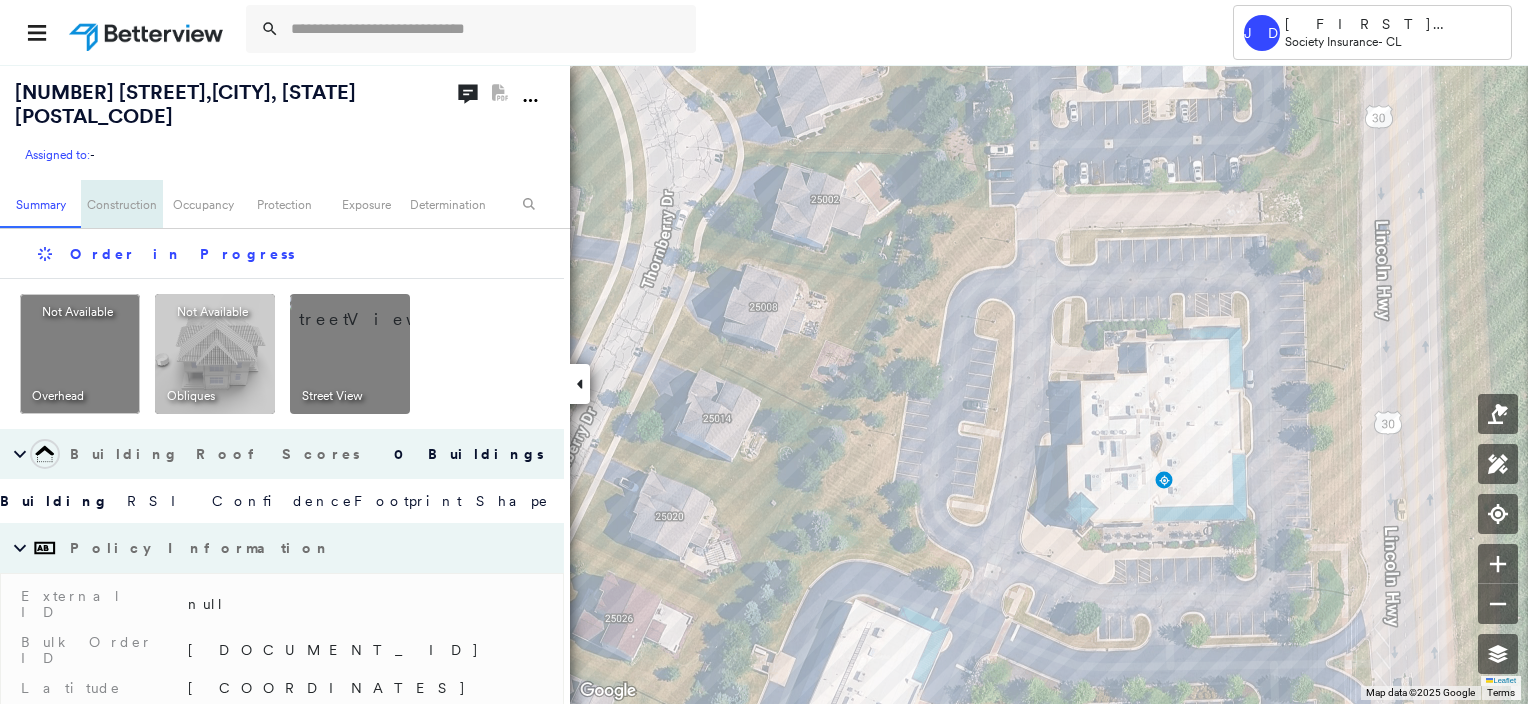 click on "Construction" at bounding box center [121, 204] 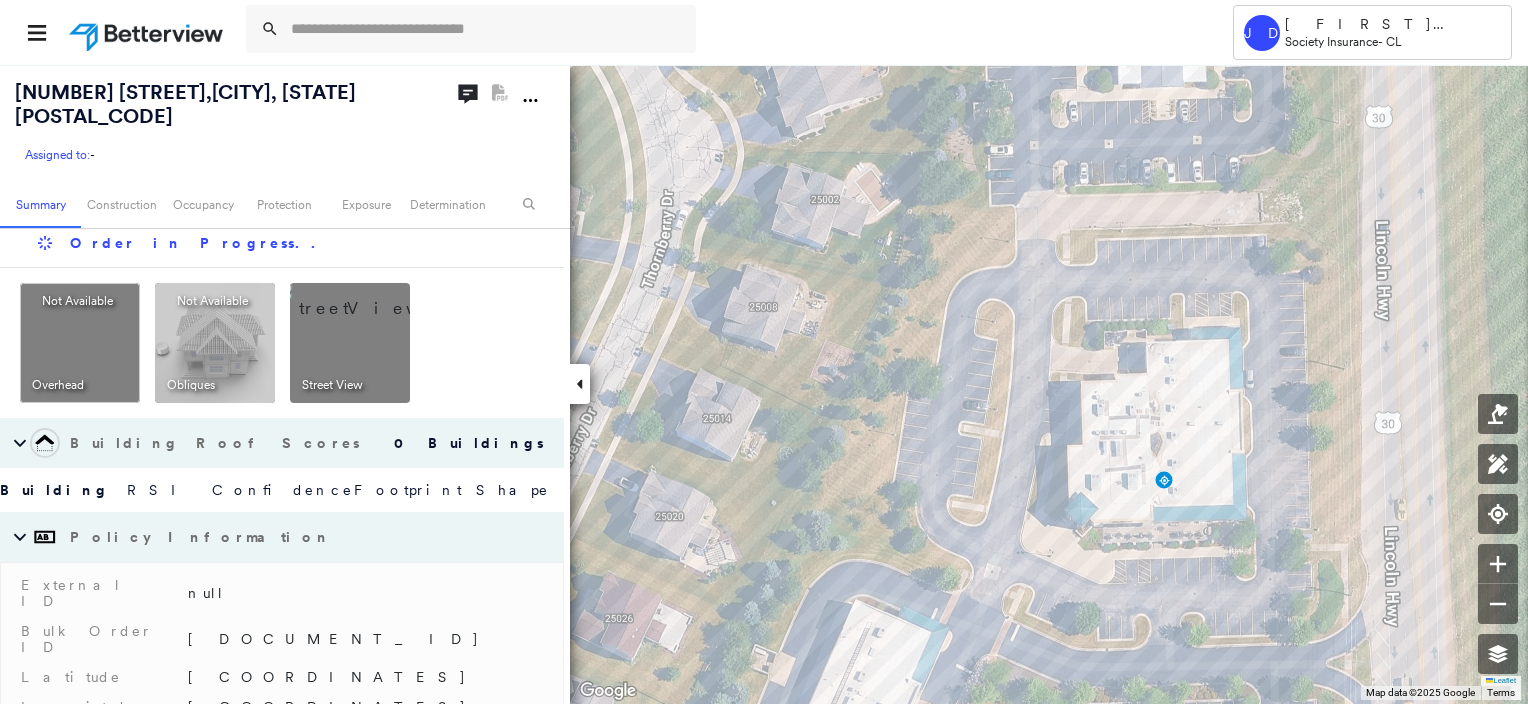 scroll, scrollTop: 0, scrollLeft: 0, axis: both 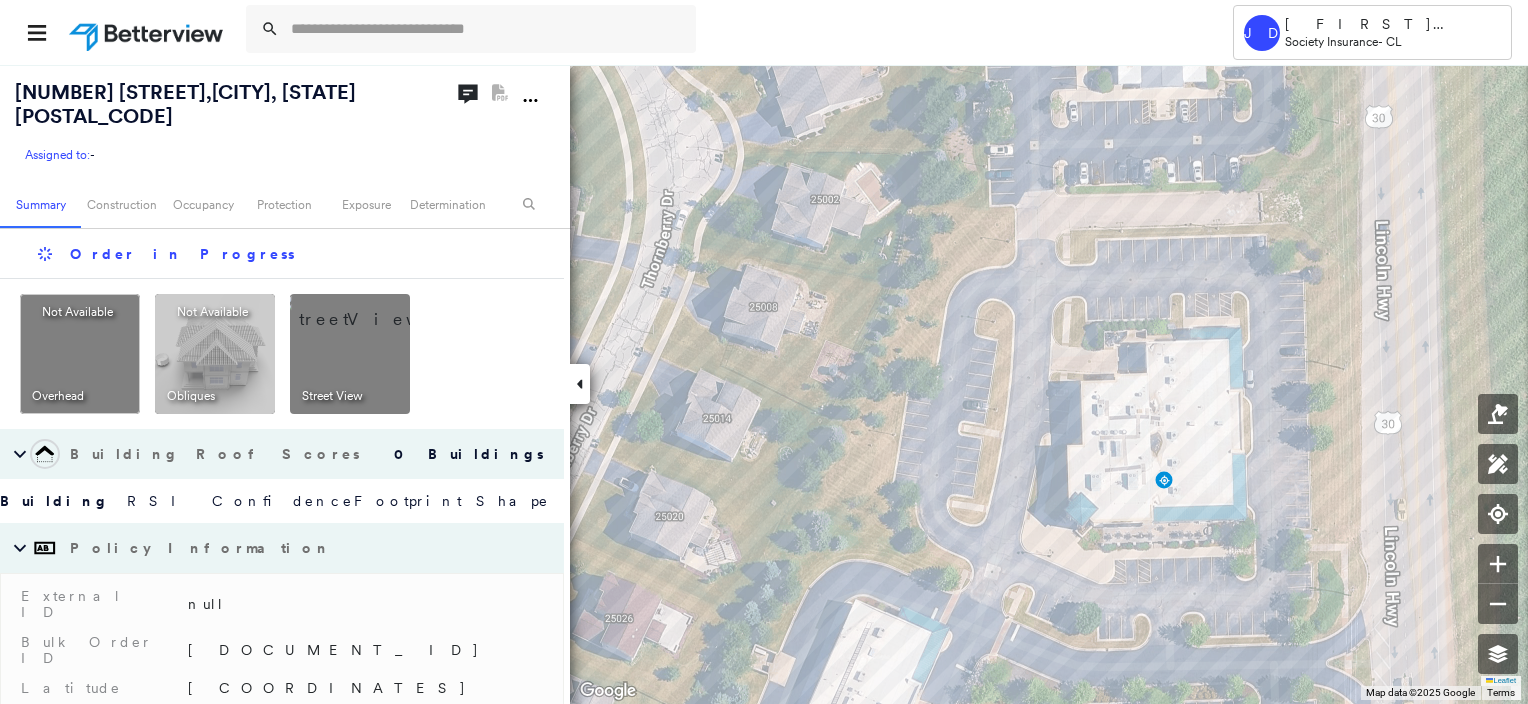click on "Building" at bounding box center [54, 501] 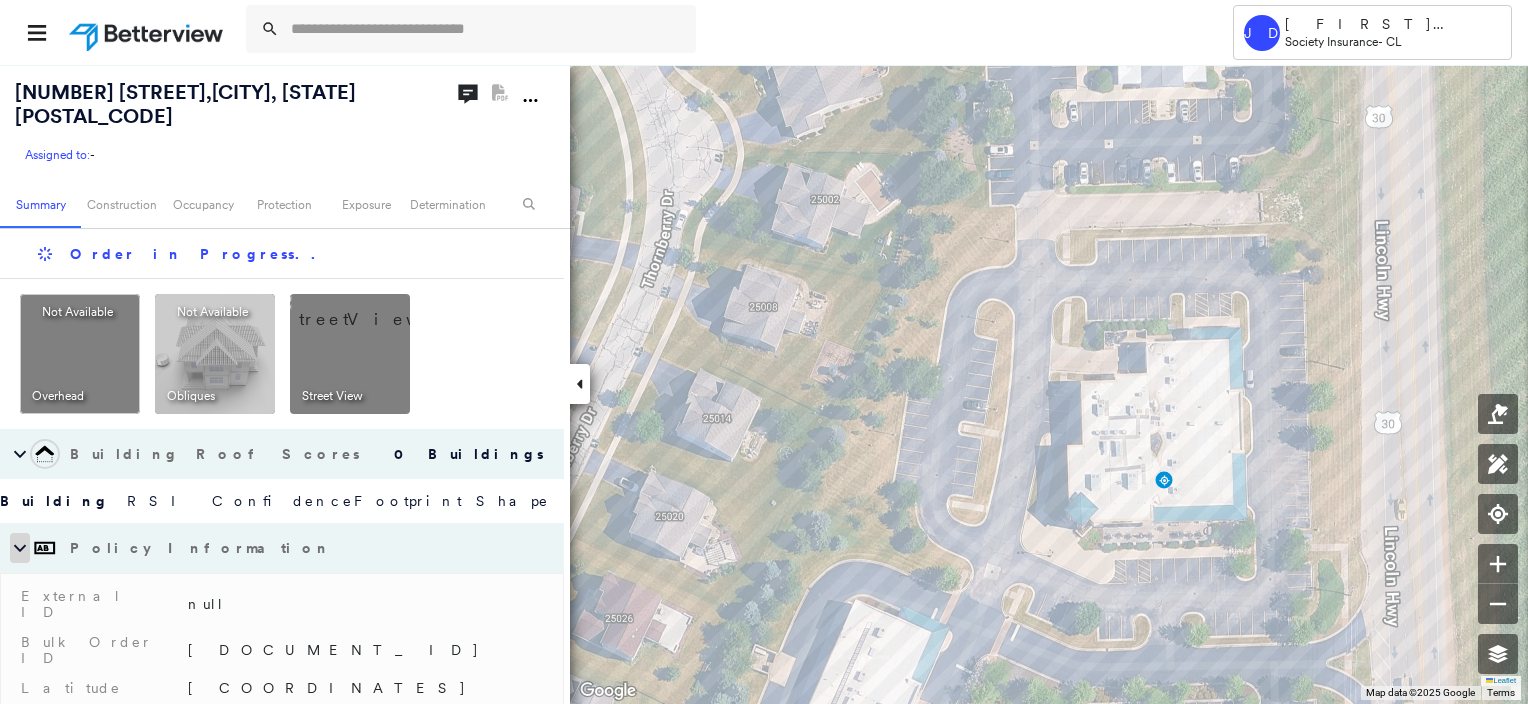 click 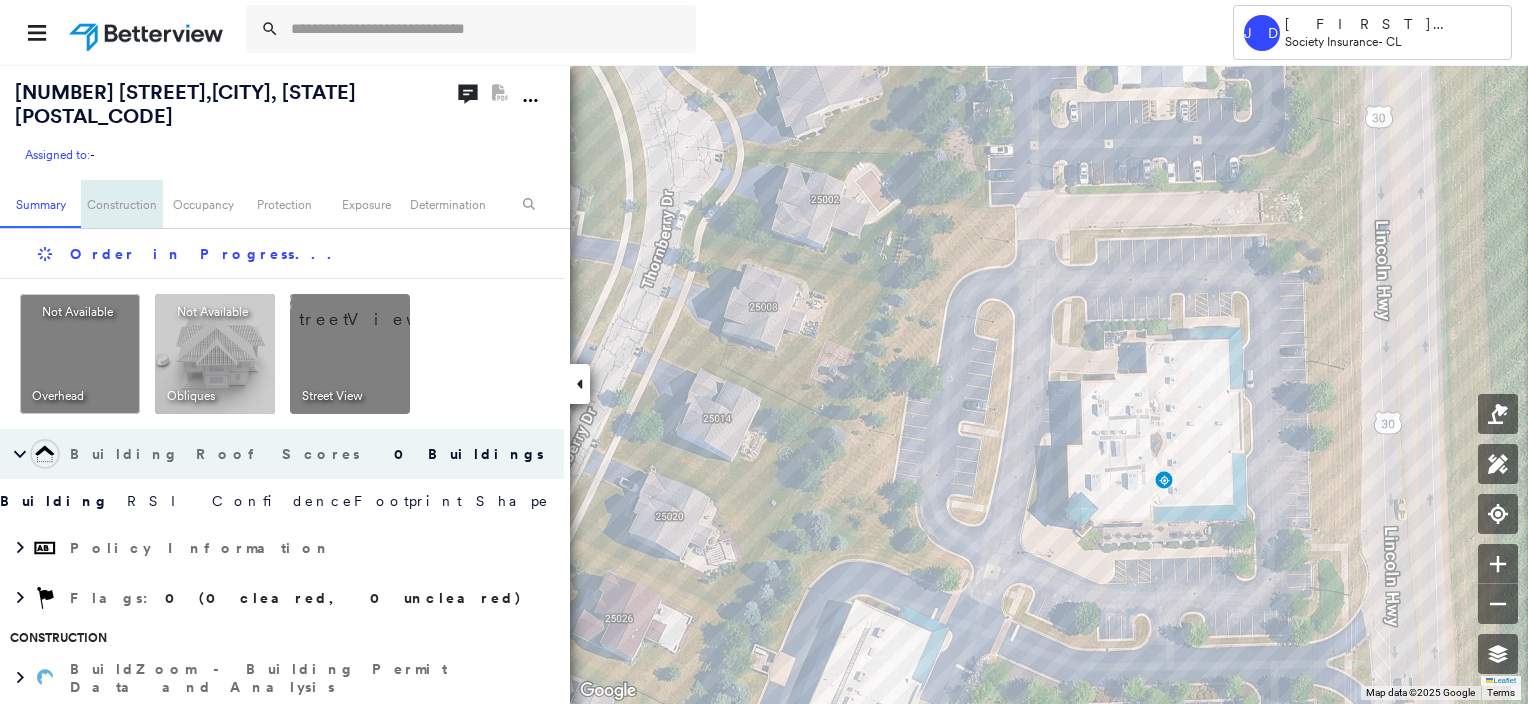 click on "Construction" at bounding box center [121, 204] 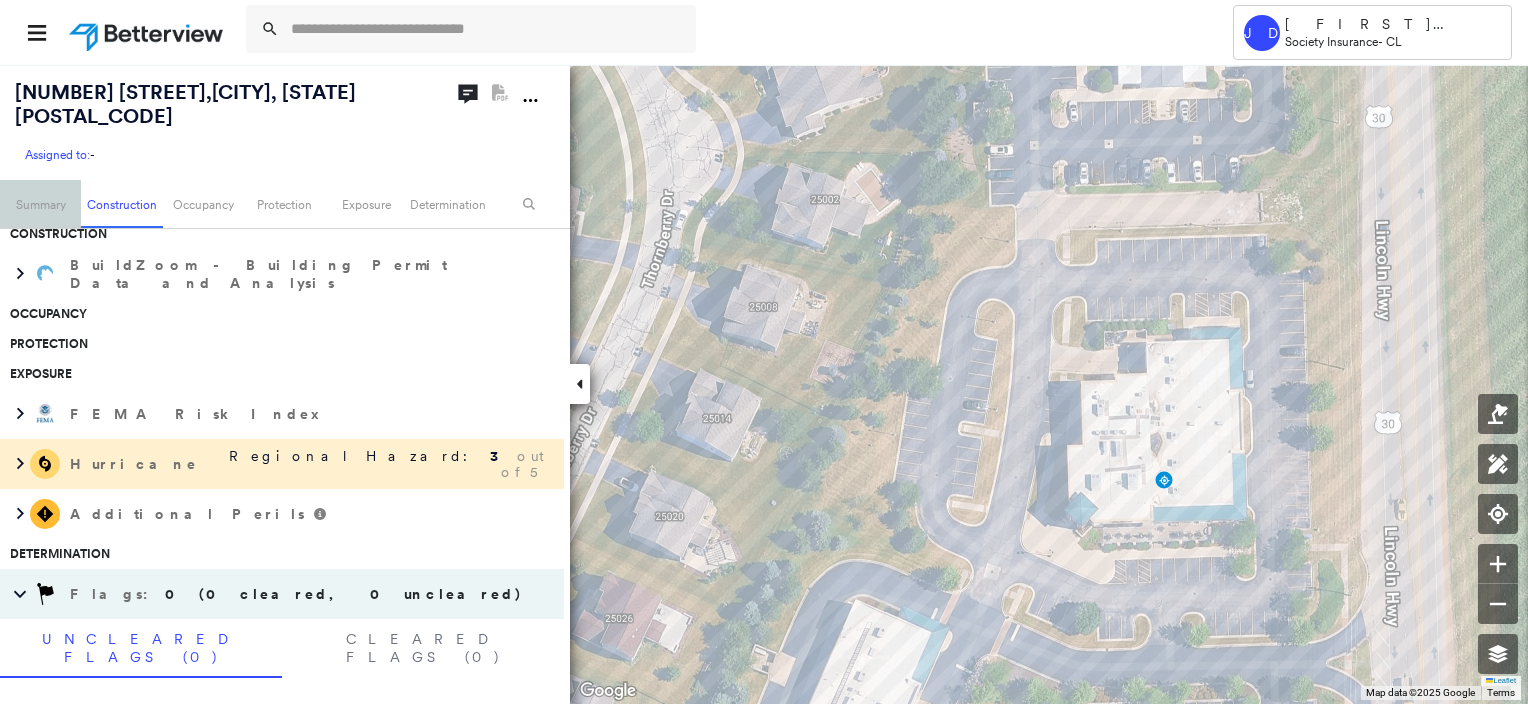 click on "Summary" at bounding box center (40, 204) 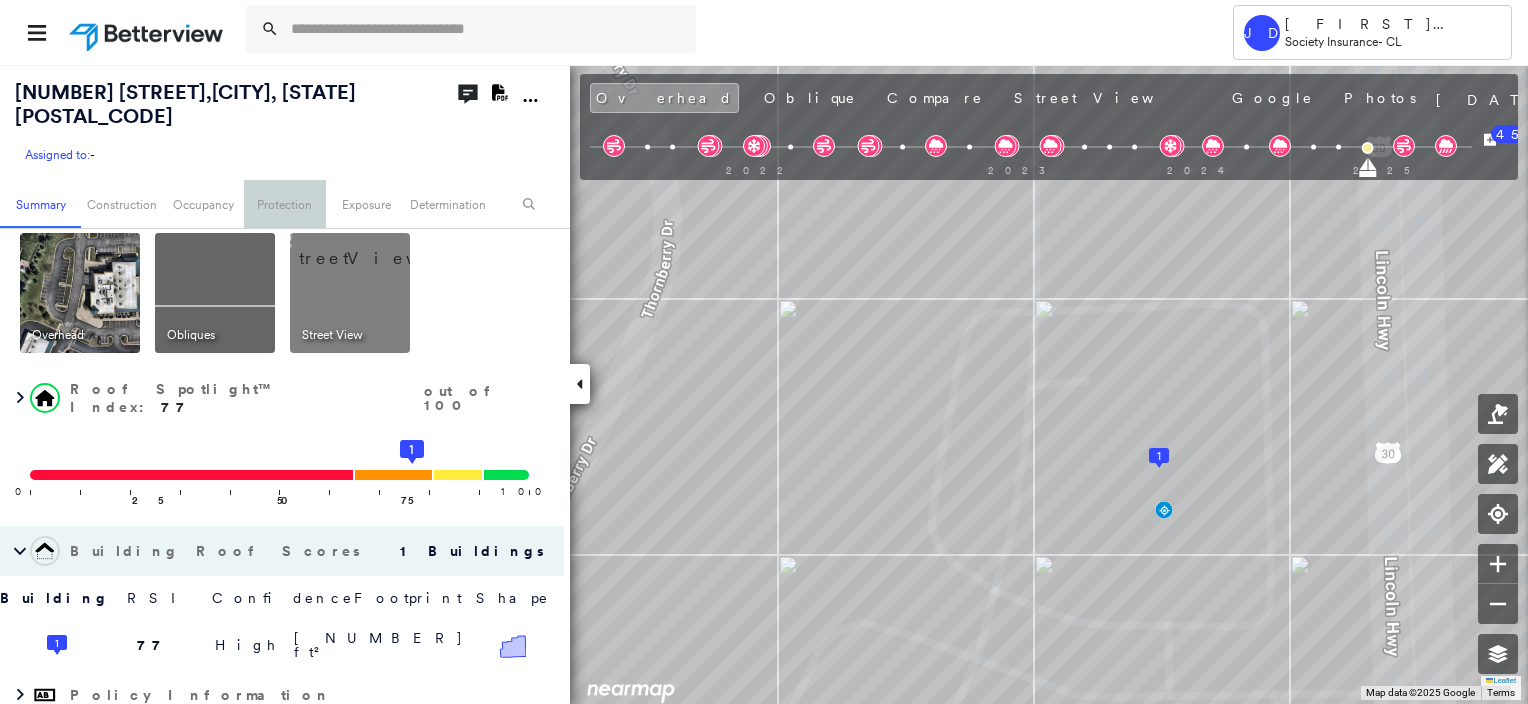 click on "Protection" at bounding box center [284, 204] 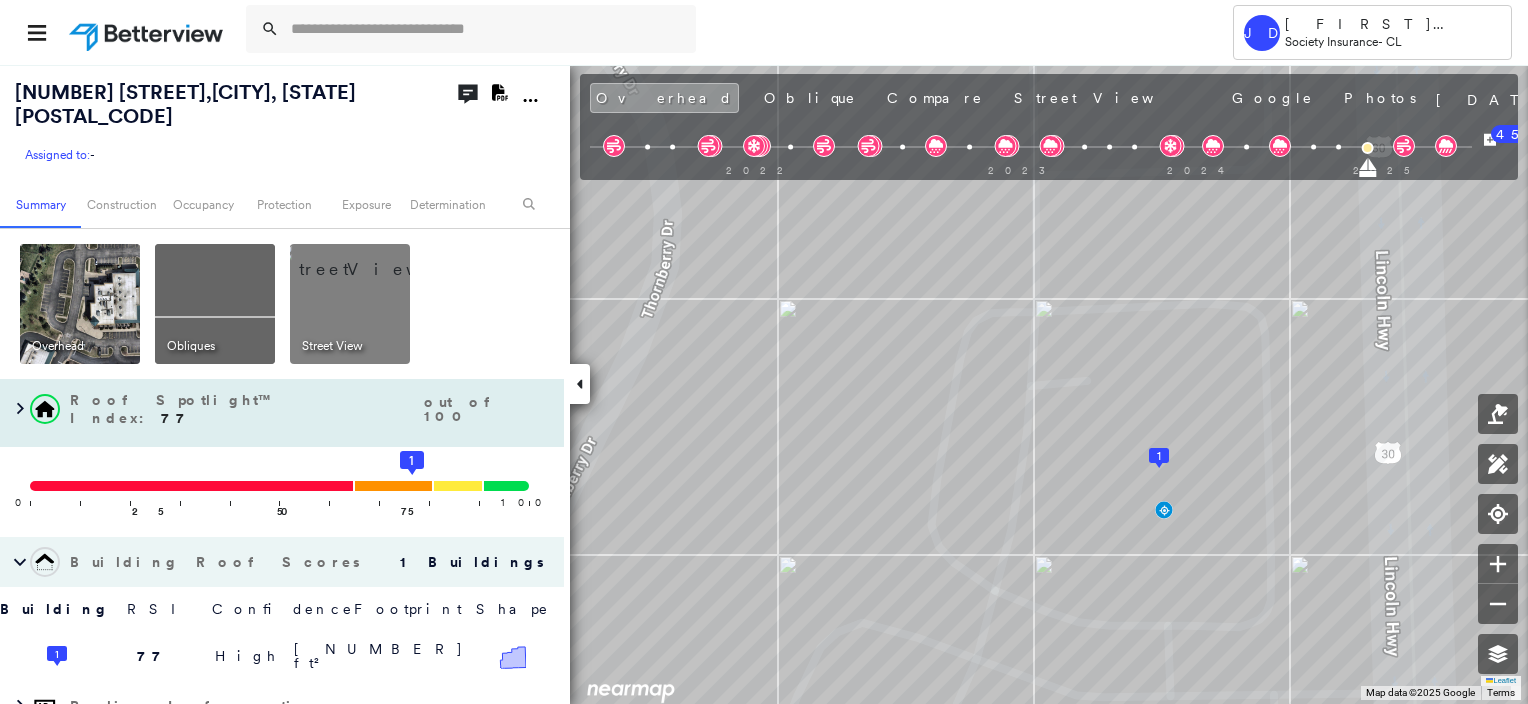 scroll, scrollTop: 400, scrollLeft: 0, axis: vertical 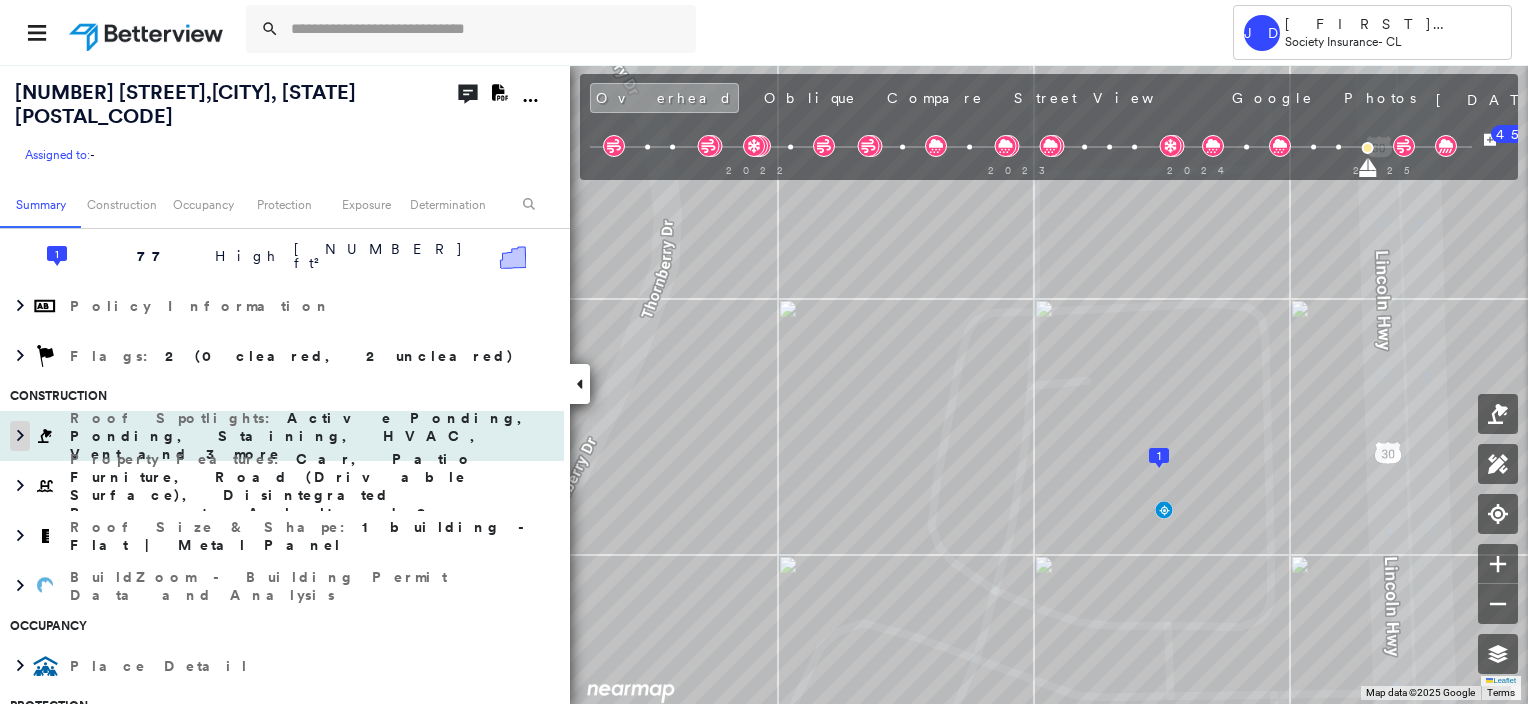 click at bounding box center (20, 436) 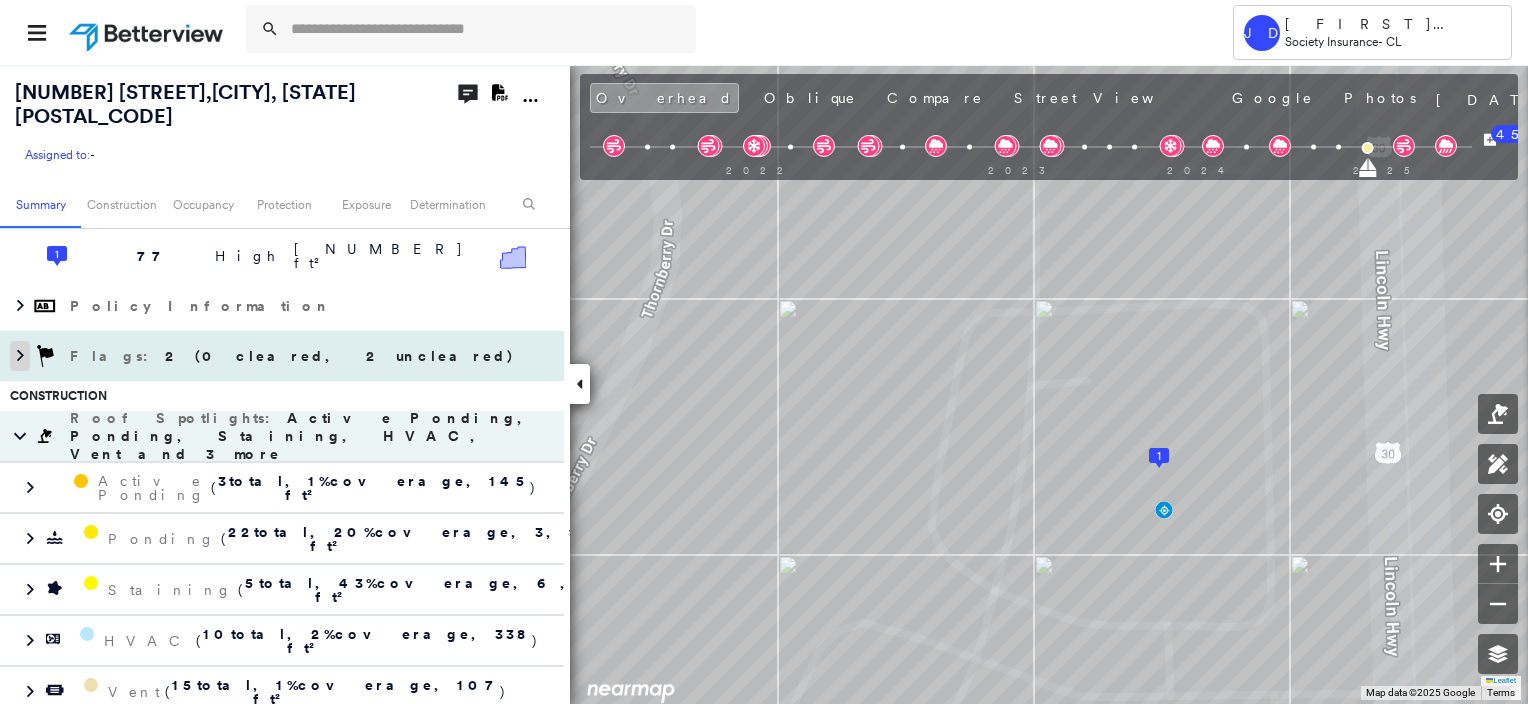 click at bounding box center [20, 356] 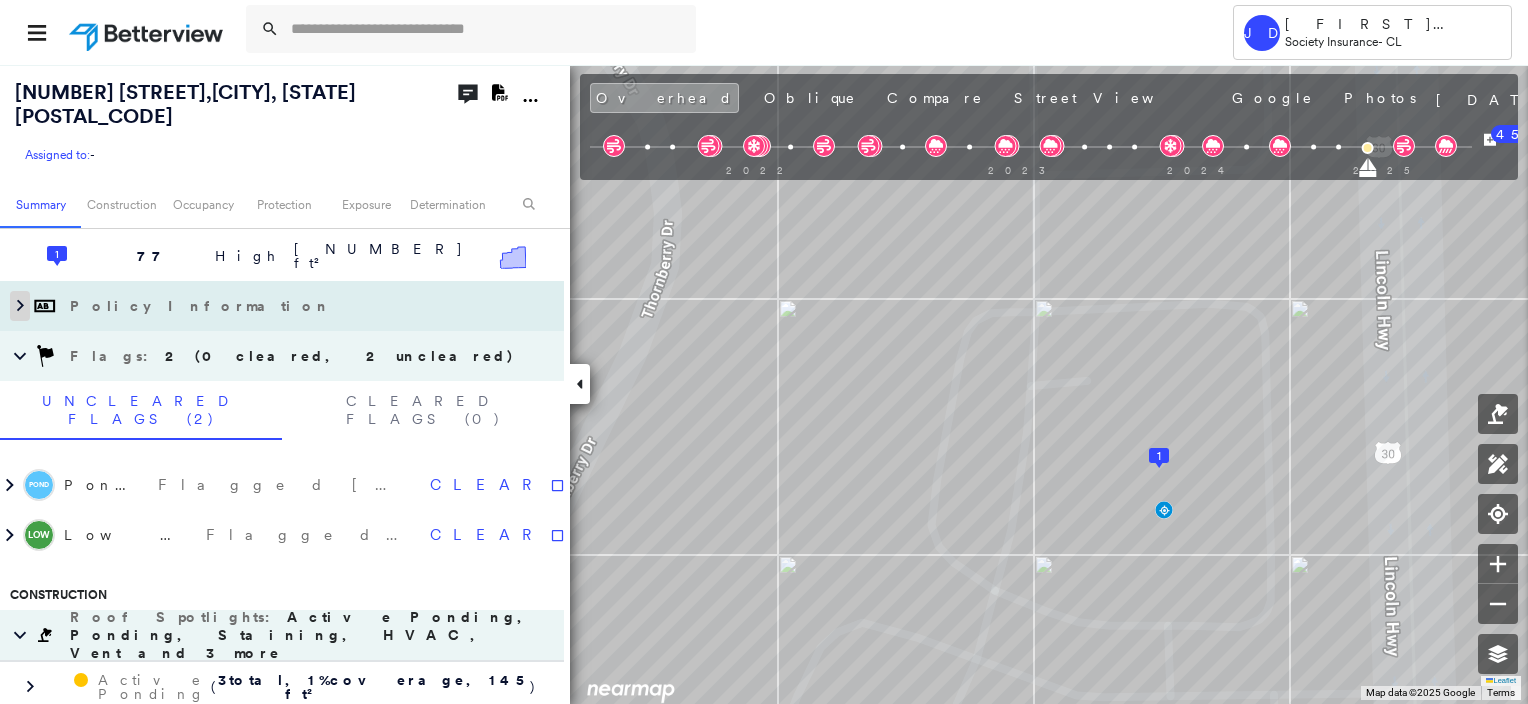 click 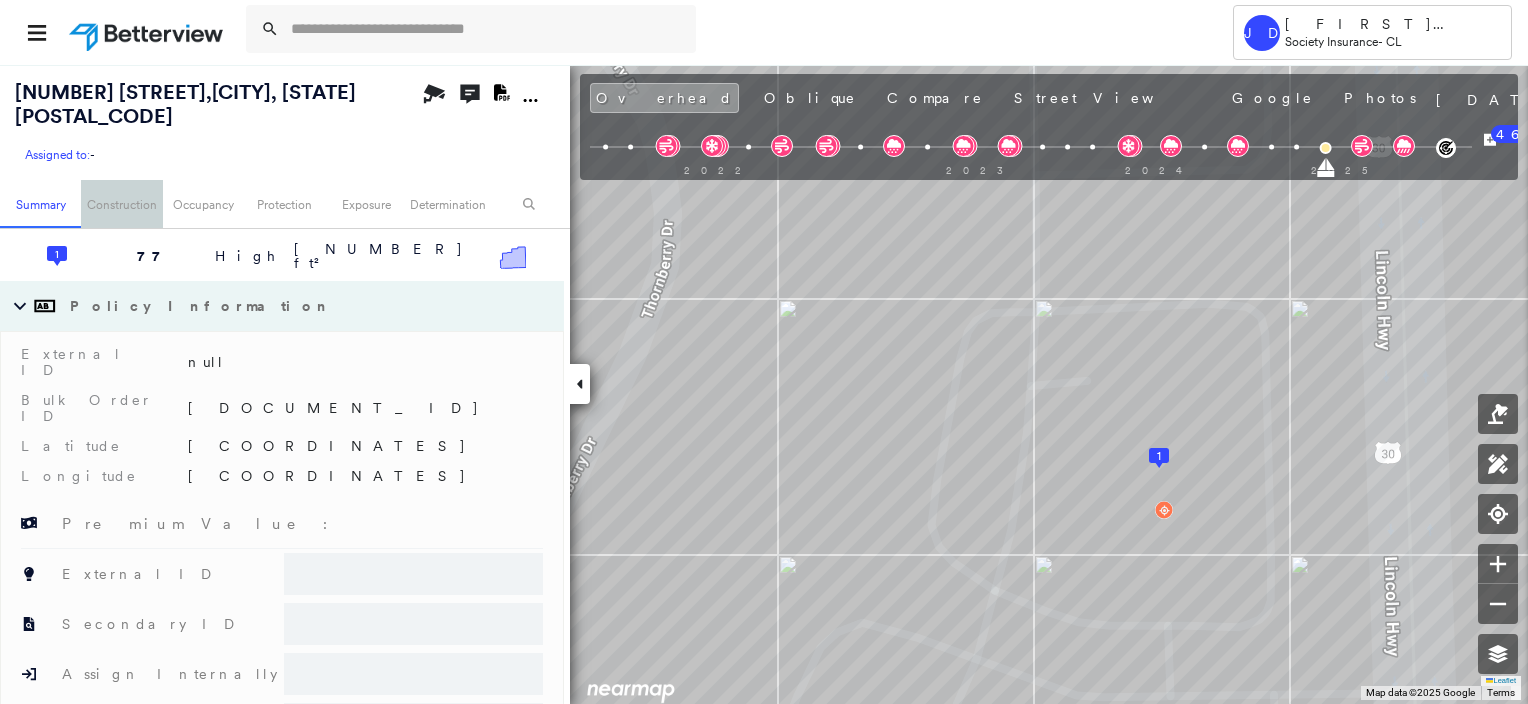 click on "Construction" at bounding box center [121, 204] 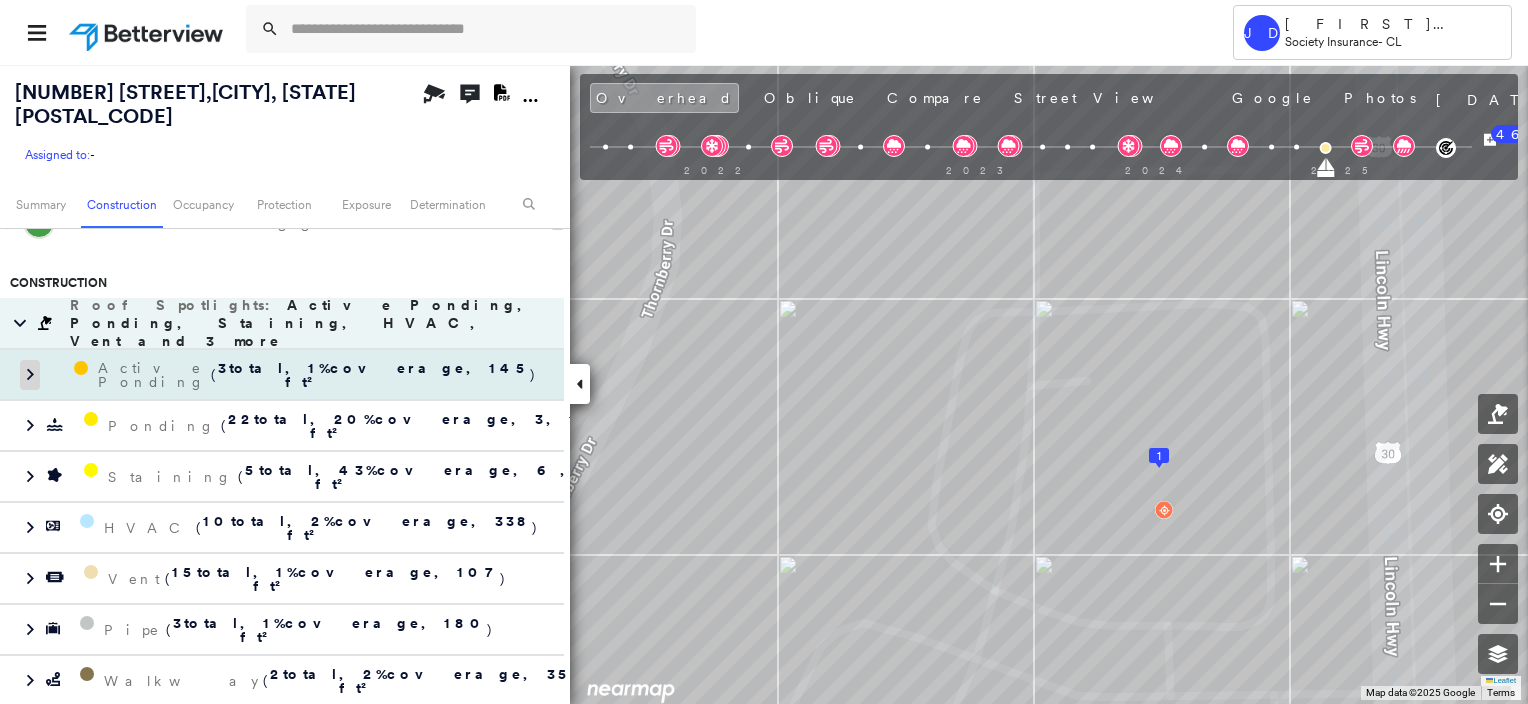 click at bounding box center [30, 375] 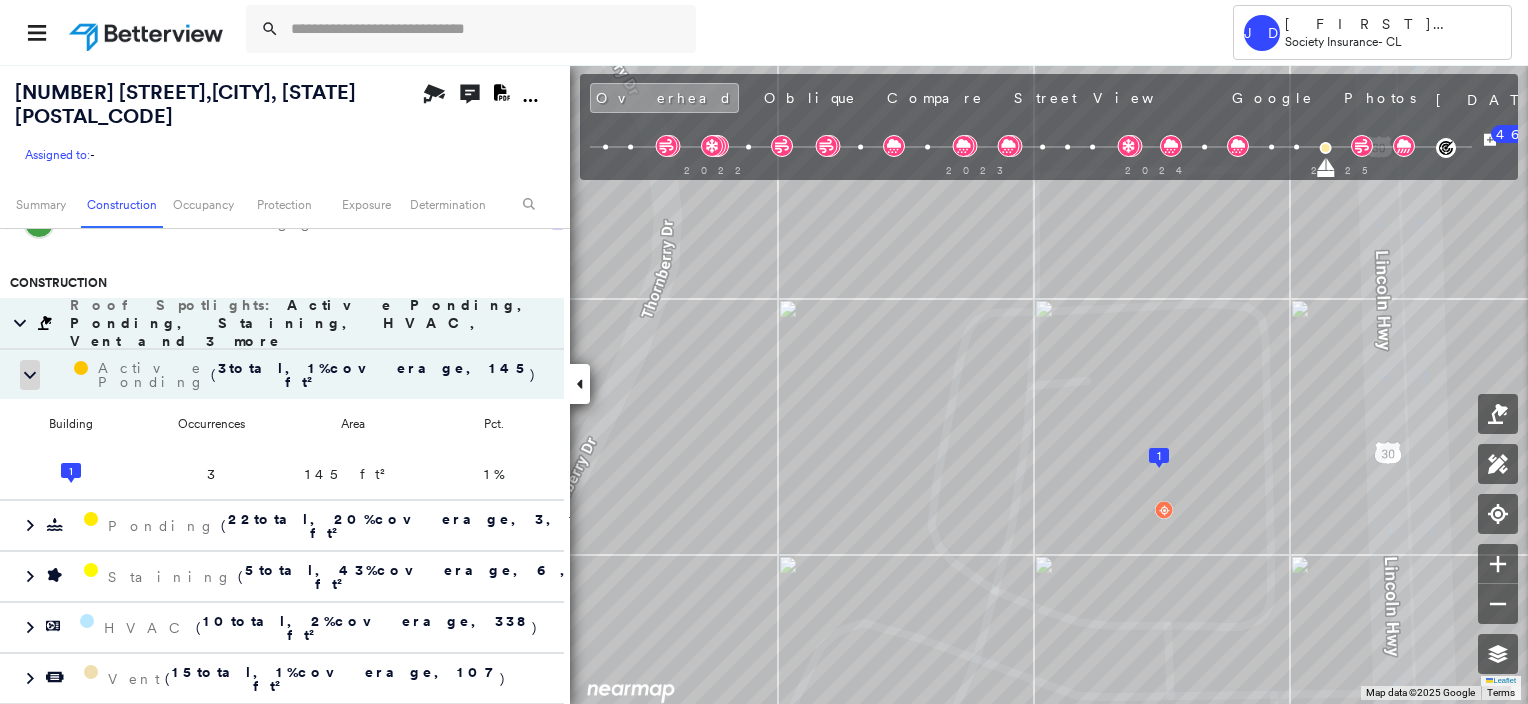 click at bounding box center (30, 375) 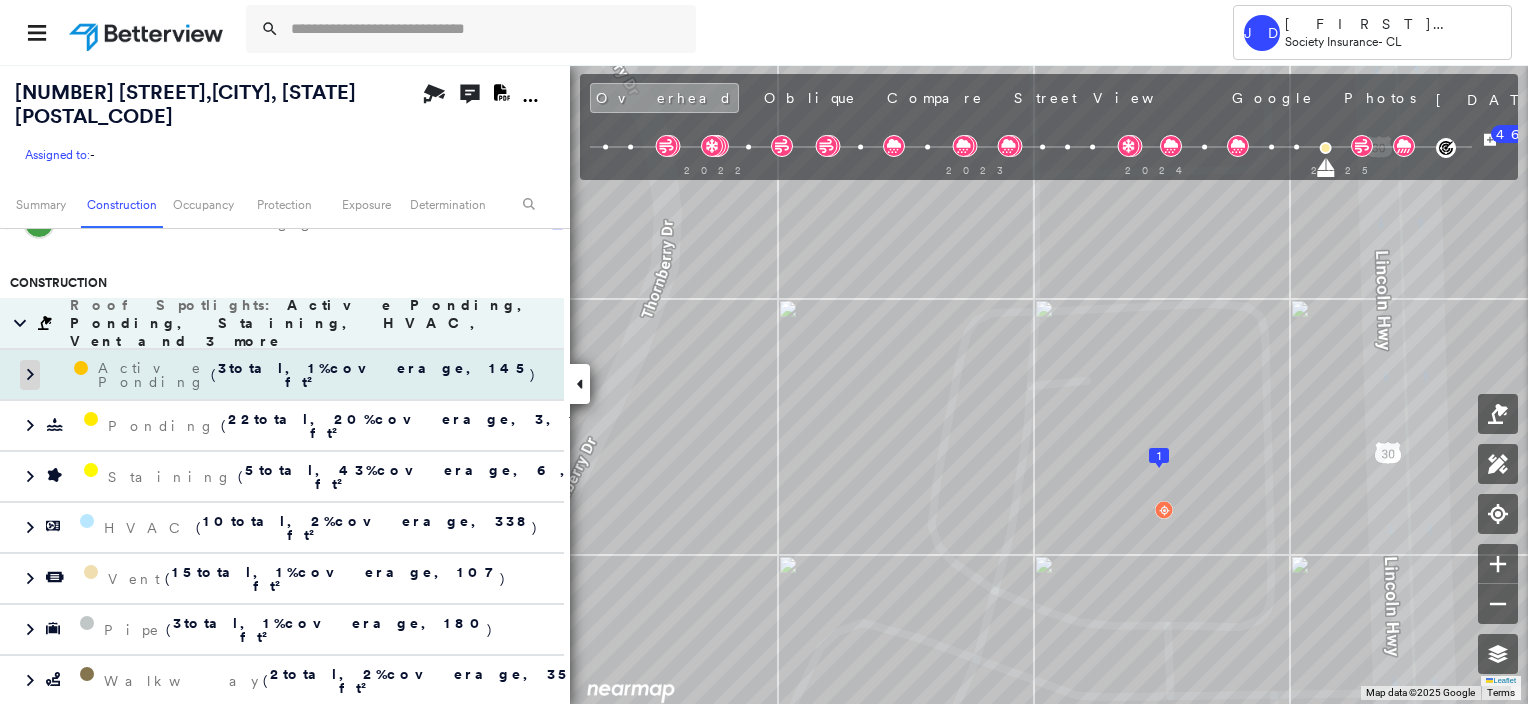 click at bounding box center [30, 375] 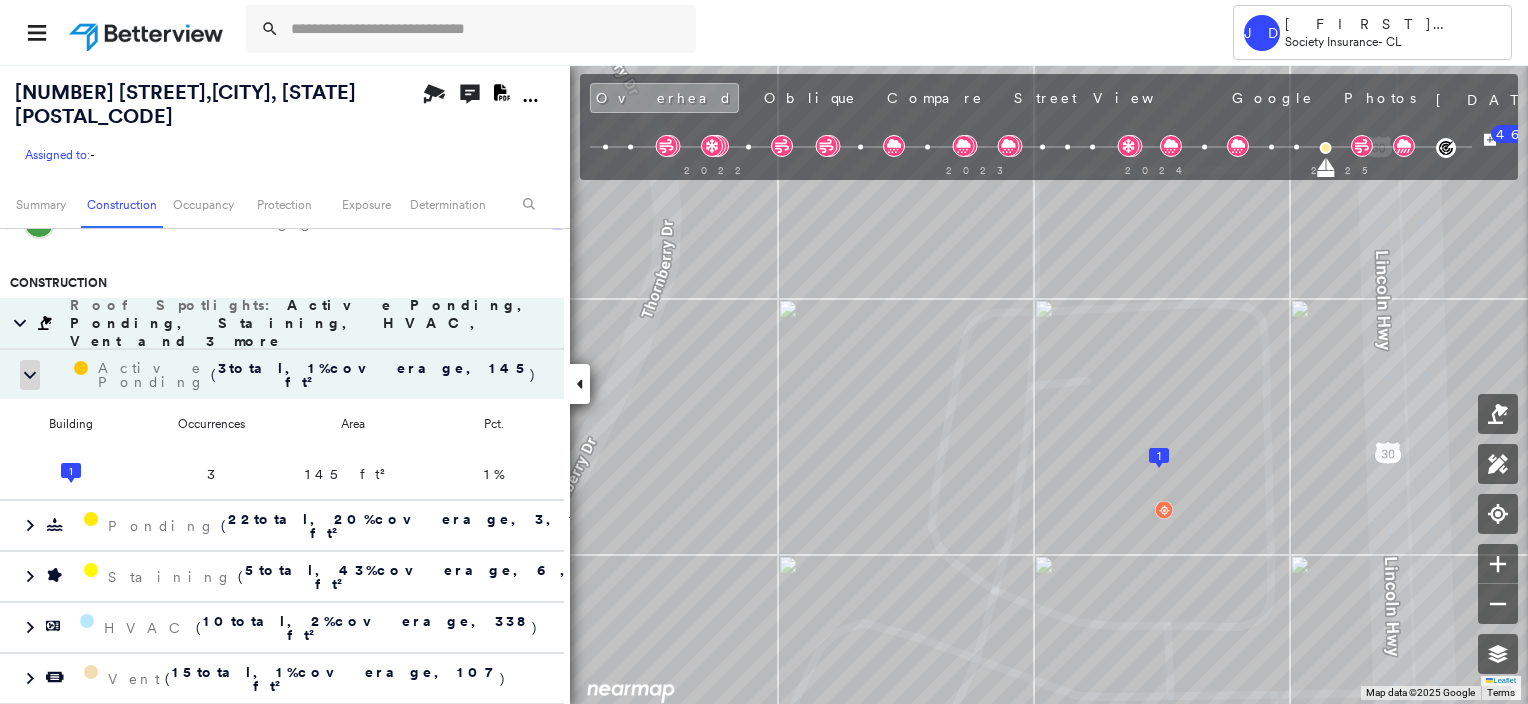 click at bounding box center (30, 375) 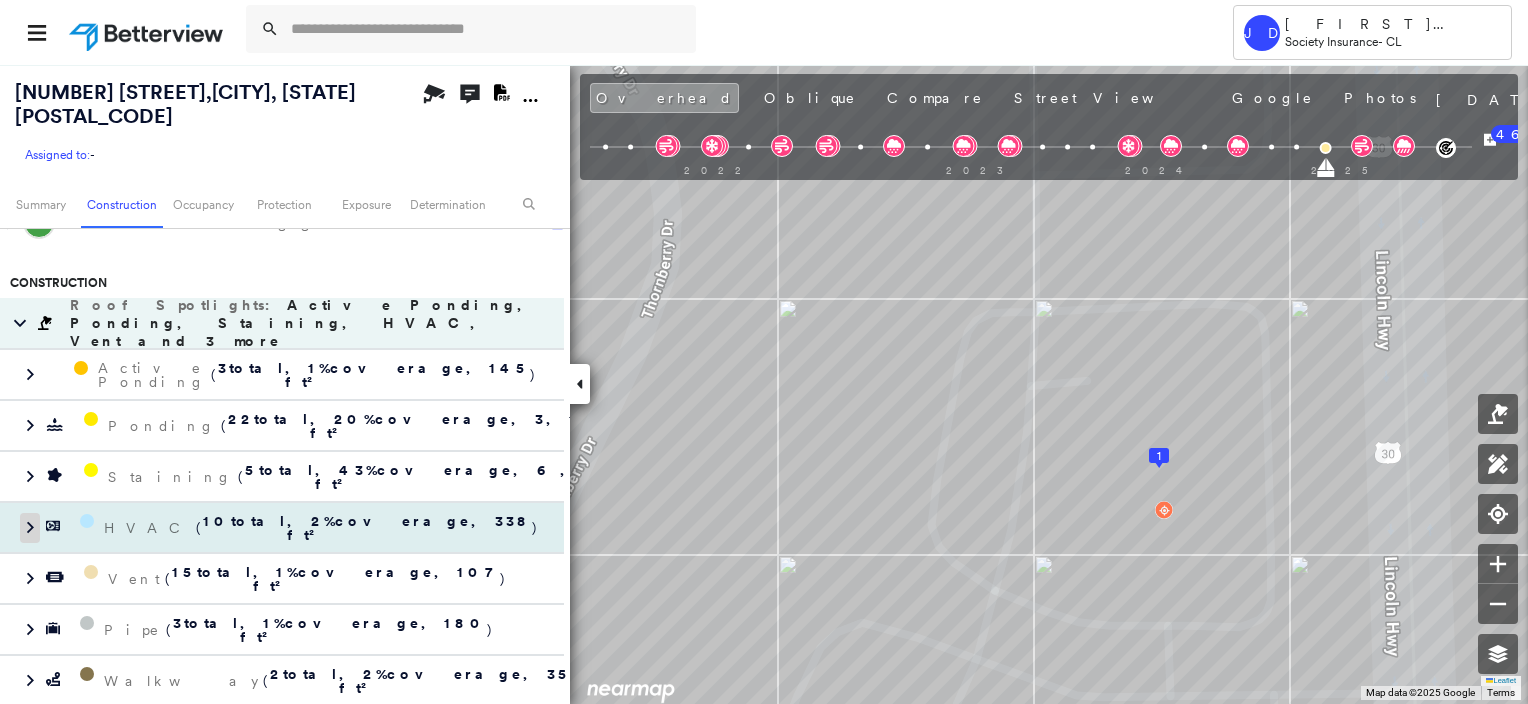 click at bounding box center (30, 528) 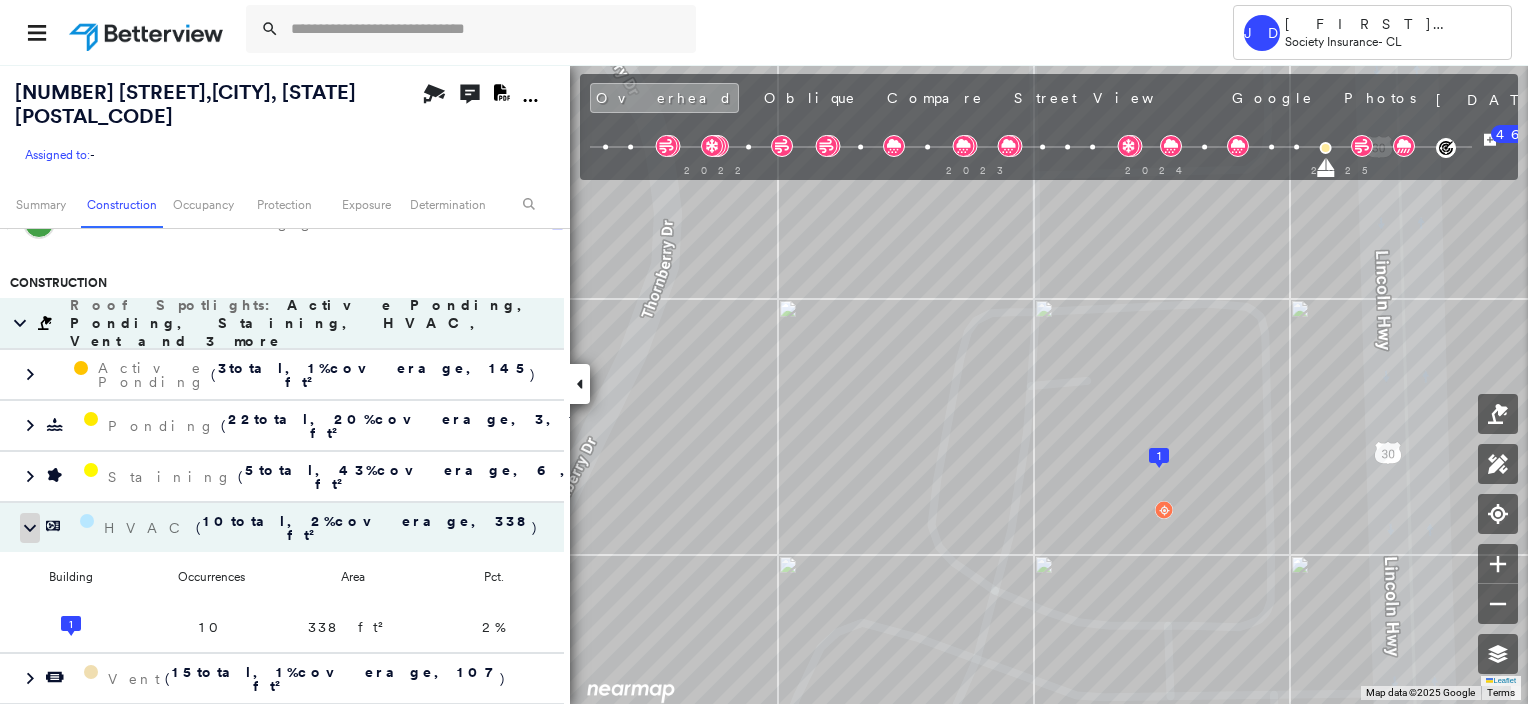 click 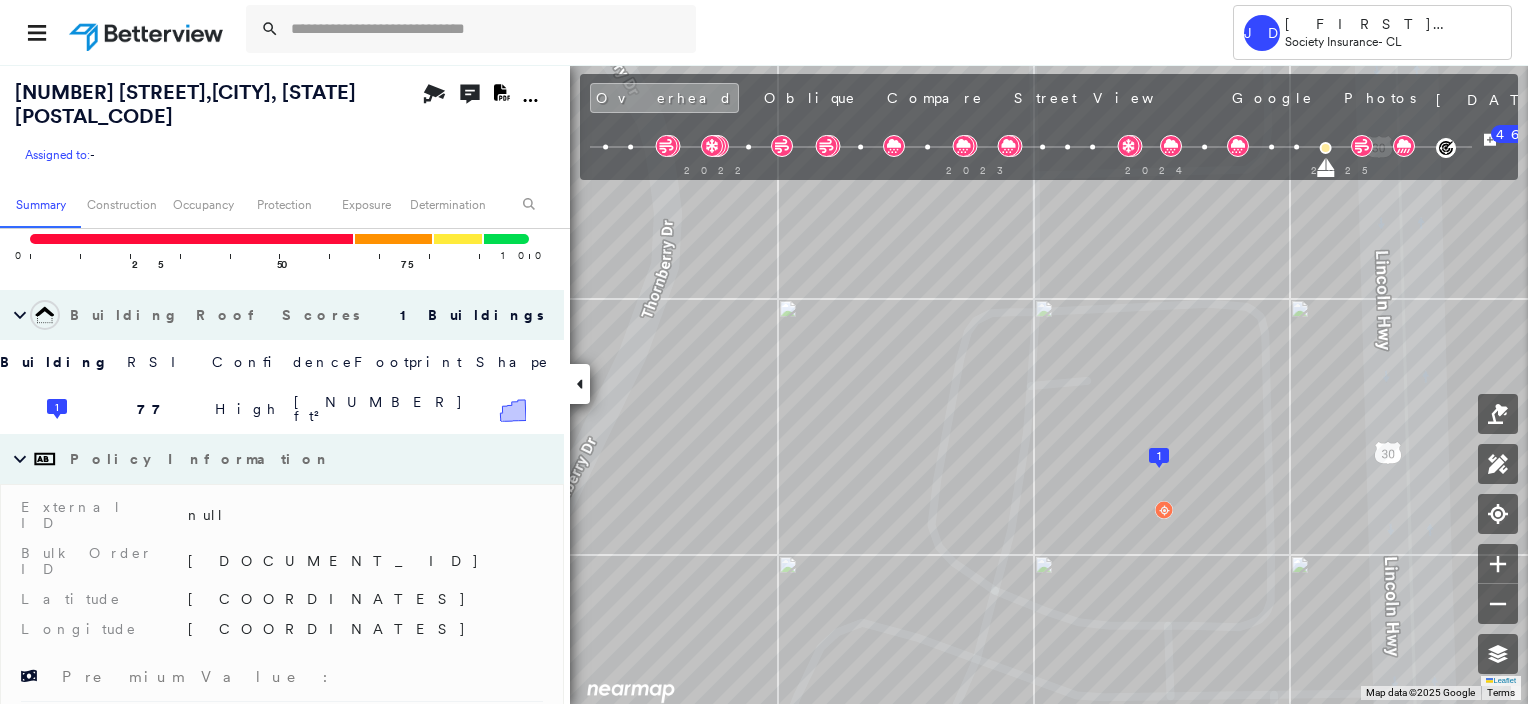 scroll, scrollTop: 0, scrollLeft: 0, axis: both 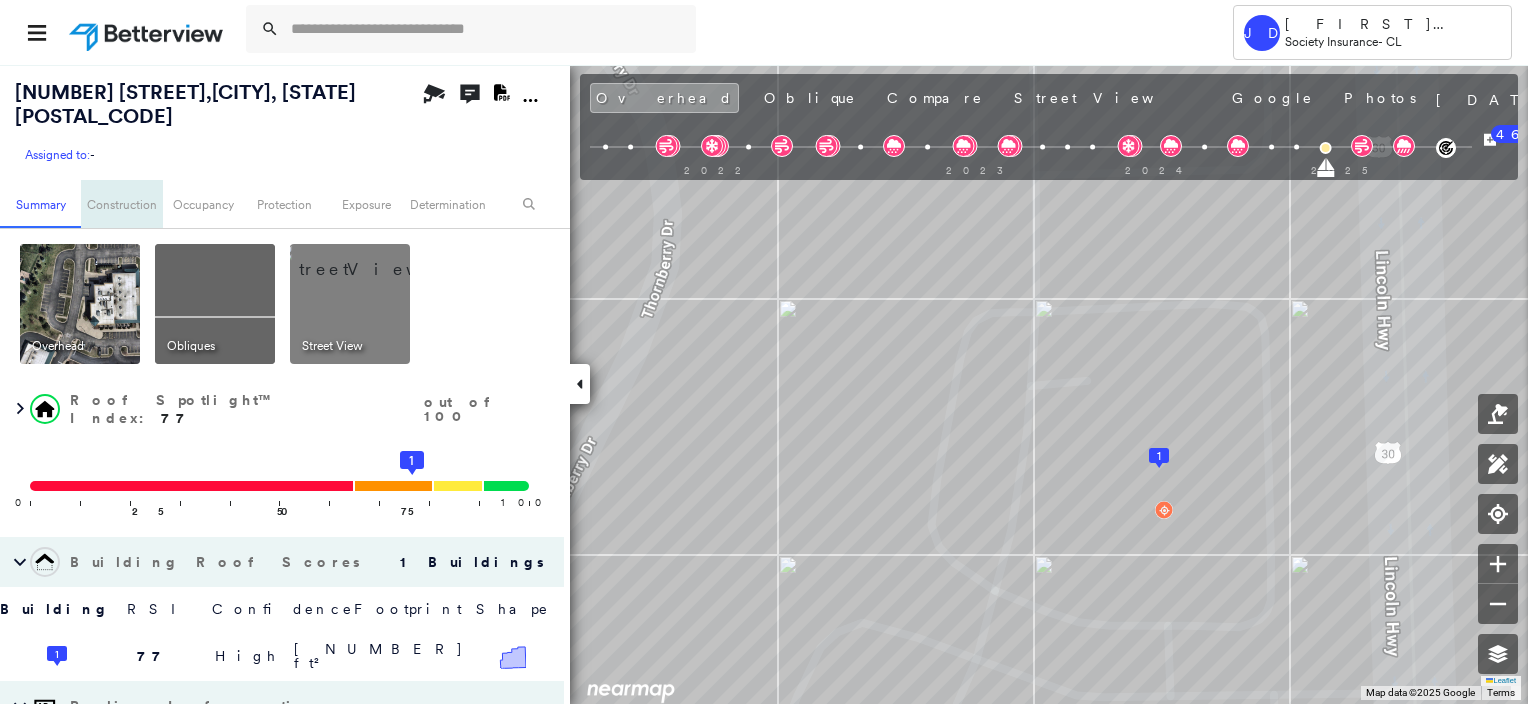 click on "Construction" at bounding box center (121, 204) 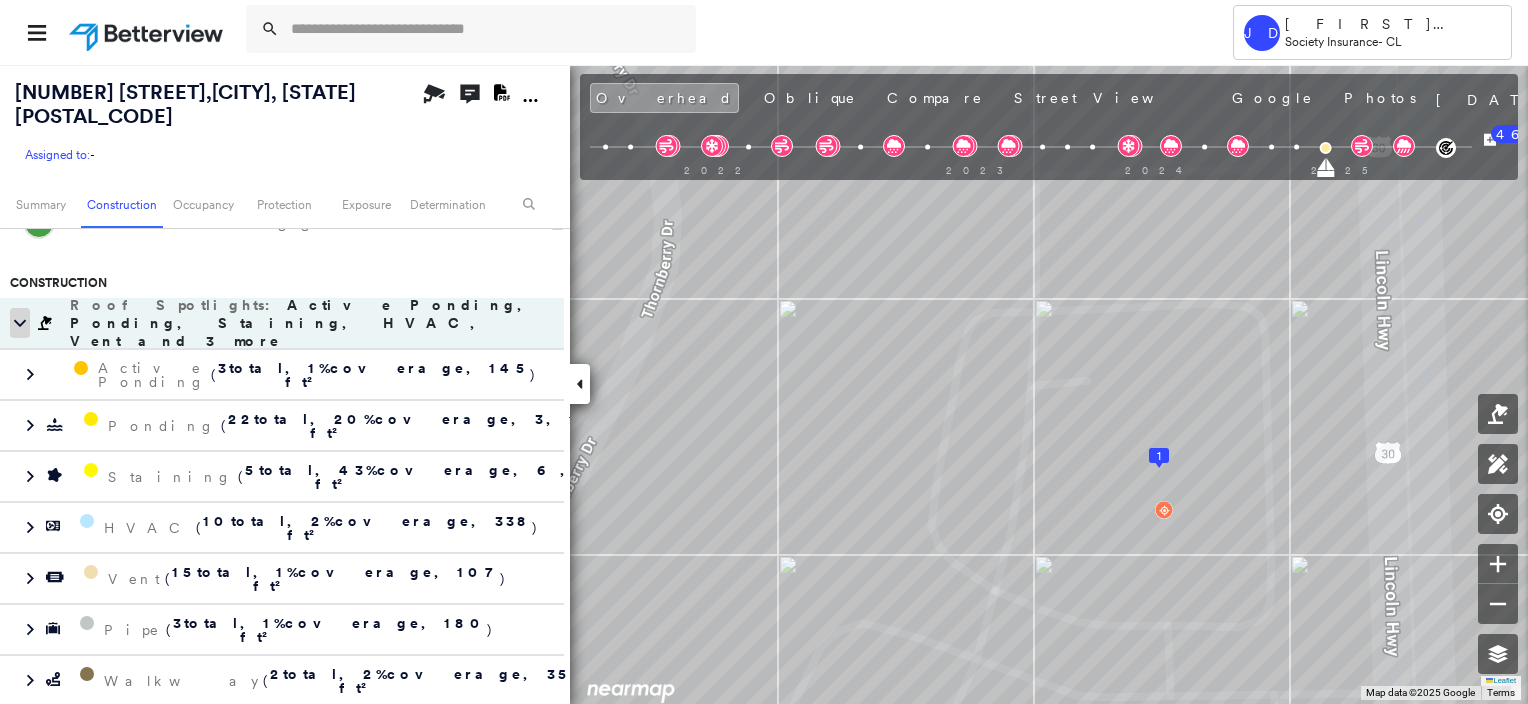 click at bounding box center [20, 323] 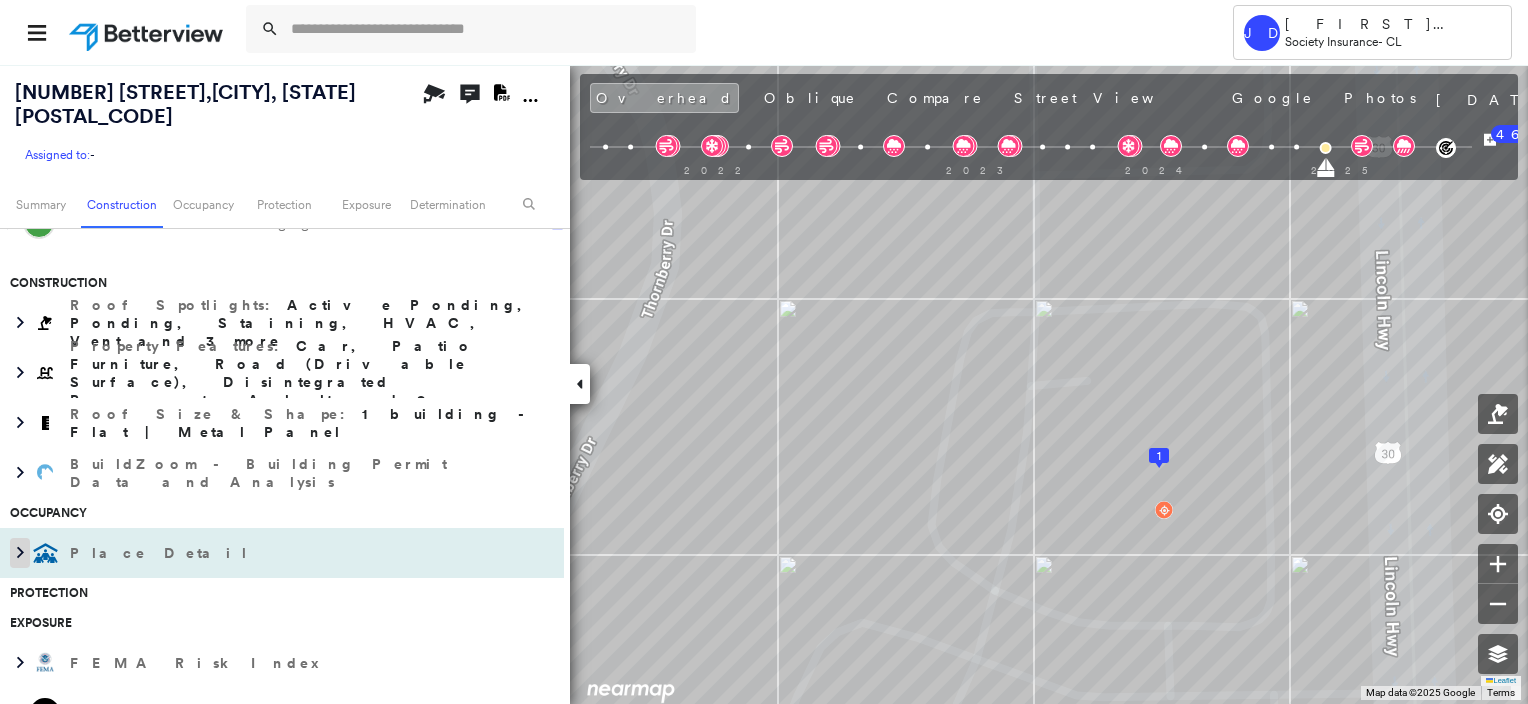click at bounding box center [20, 553] 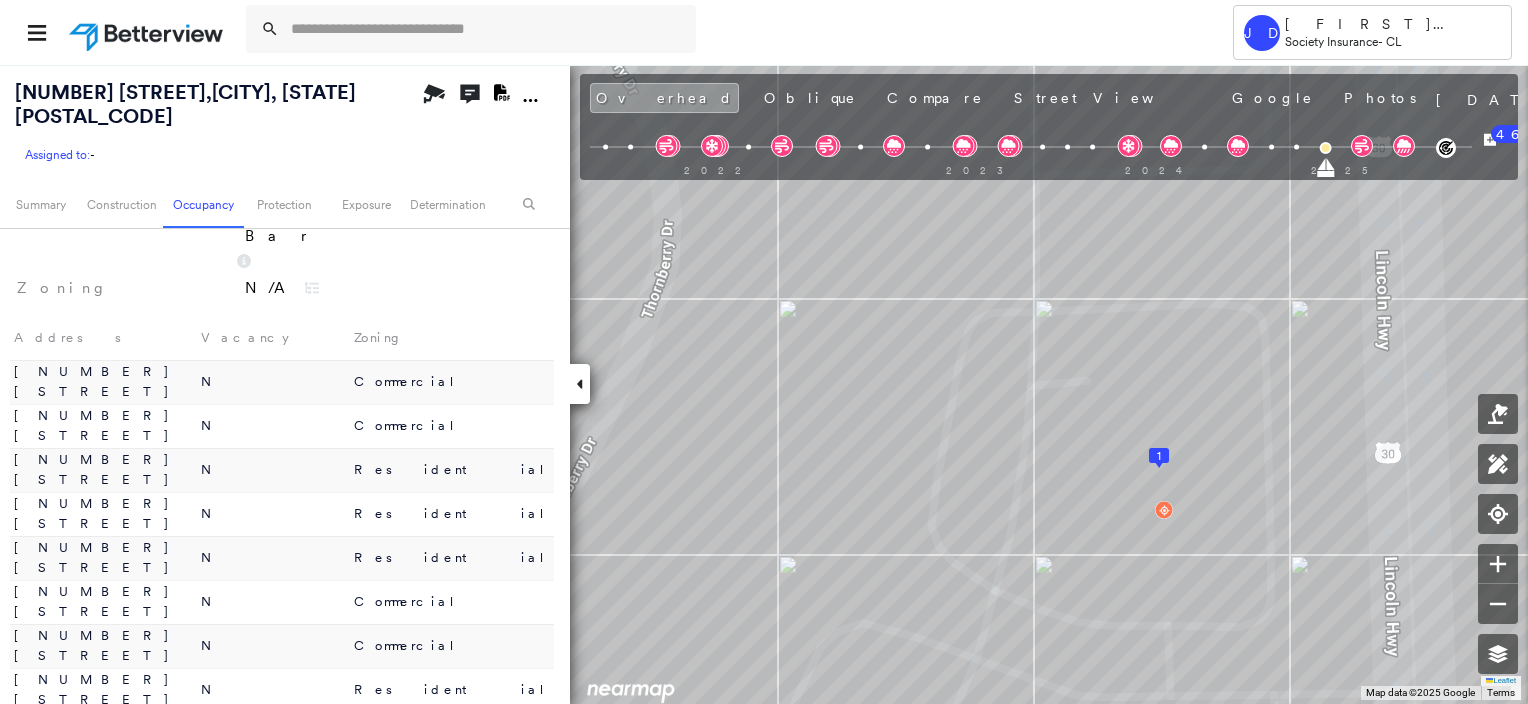 scroll, scrollTop: 1751, scrollLeft: 0, axis: vertical 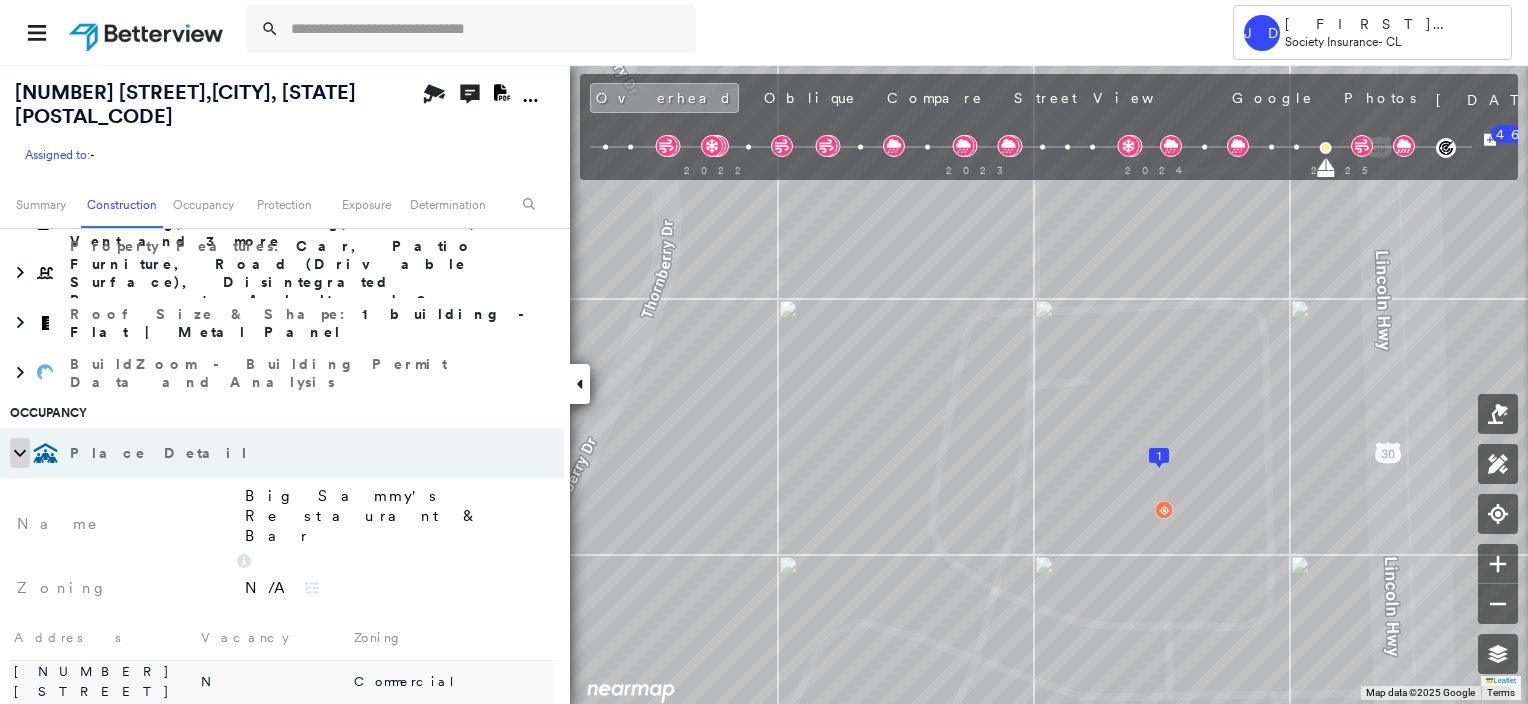click at bounding box center [20, 453] 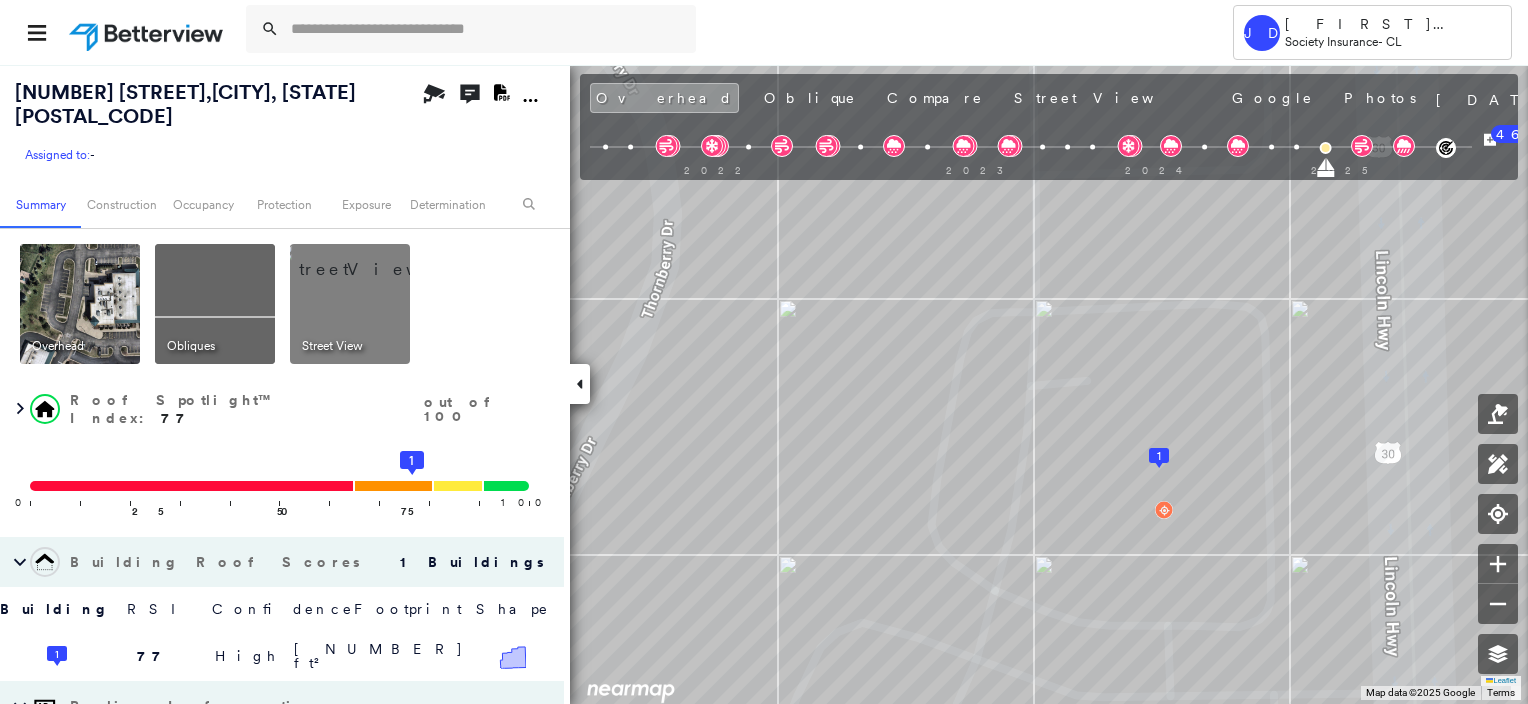 scroll, scrollTop: 200, scrollLeft: 0, axis: vertical 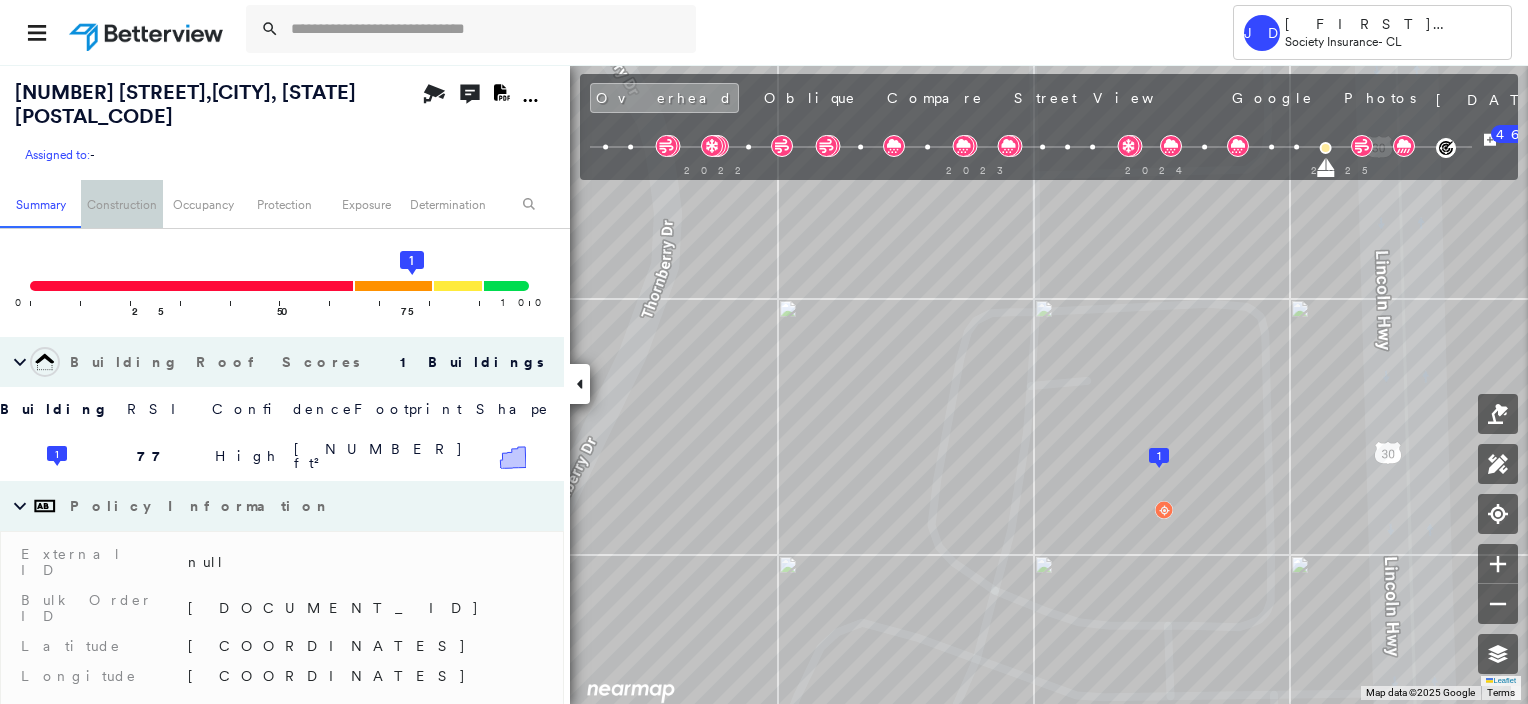 click on "Construction" at bounding box center [121, 204] 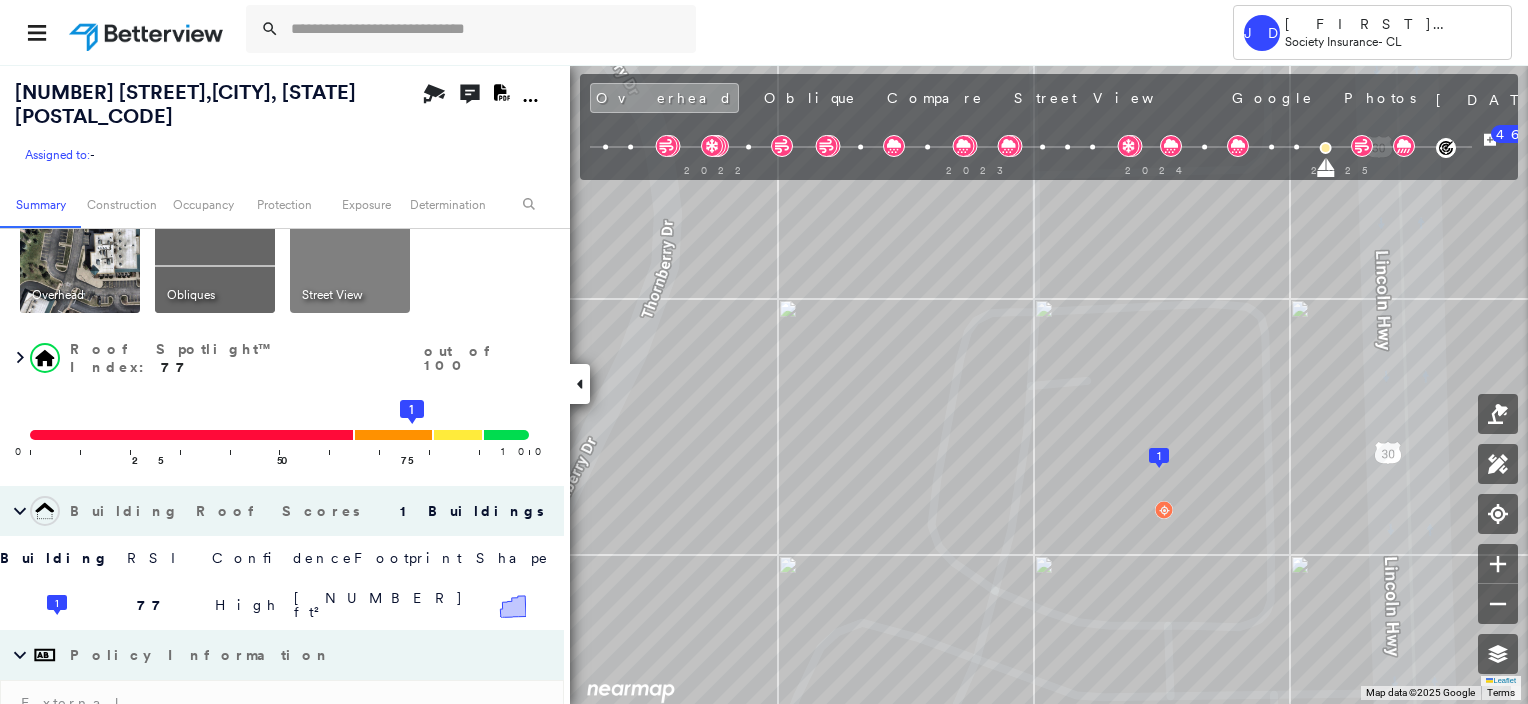 scroll, scrollTop: 0, scrollLeft: 0, axis: both 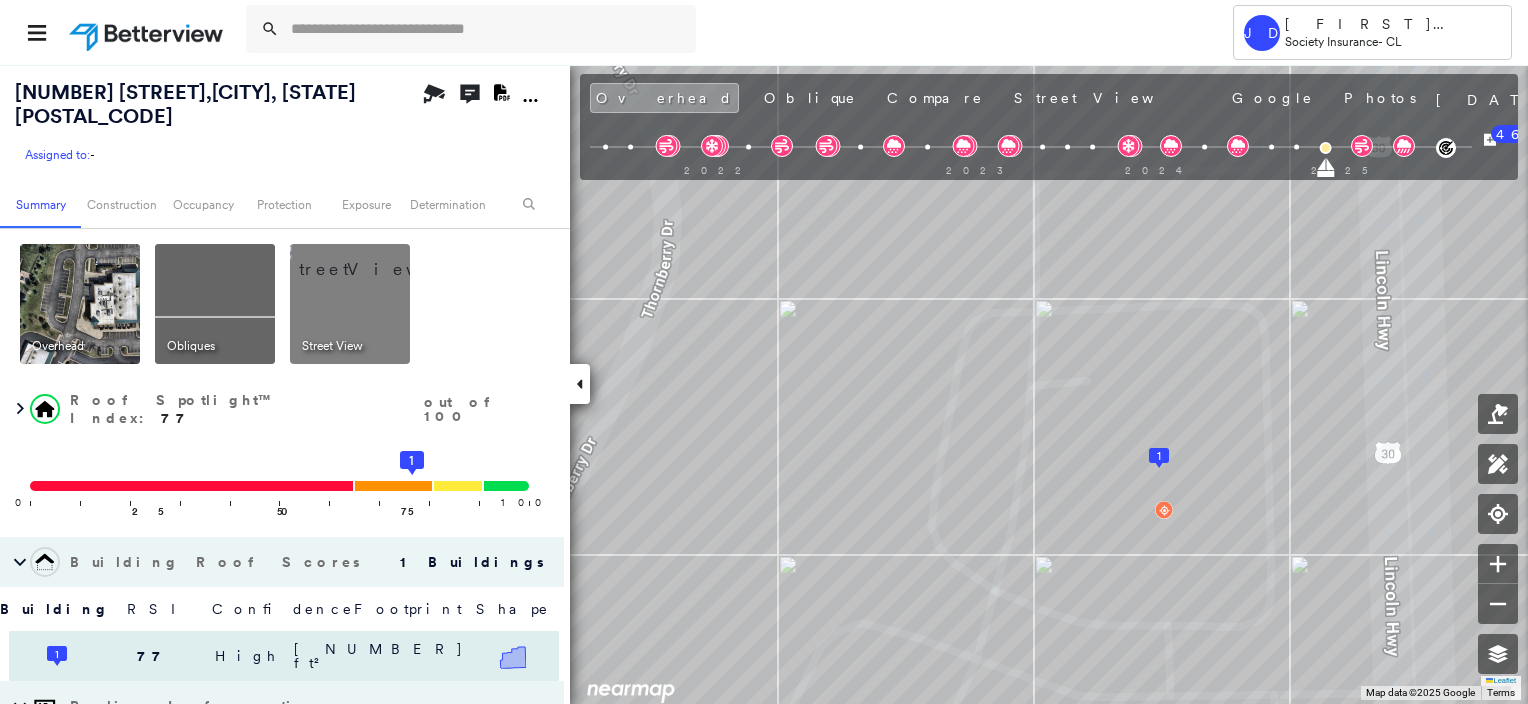 click on "1 77 High [NUMBER] ft²" at bounding box center (284, 656) 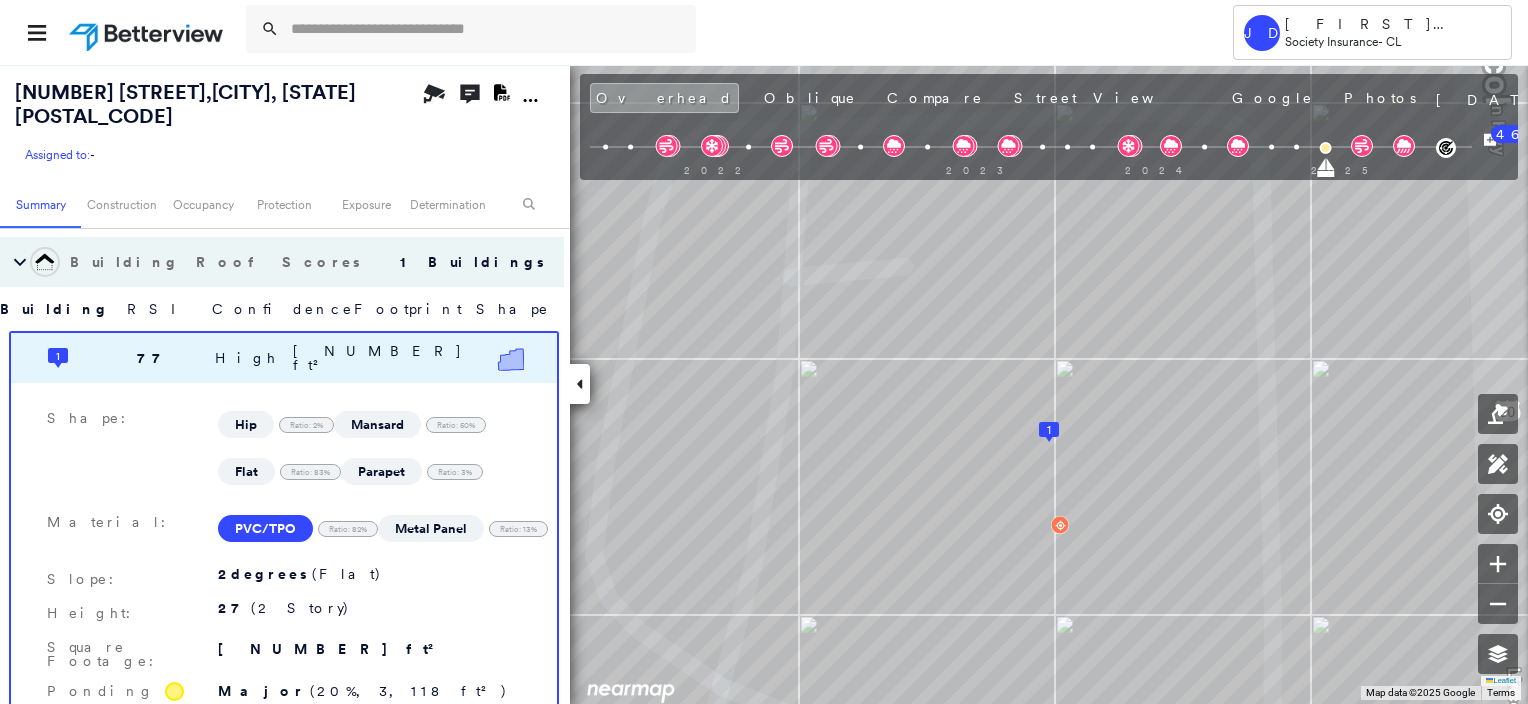 scroll, scrollTop: 400, scrollLeft: 0, axis: vertical 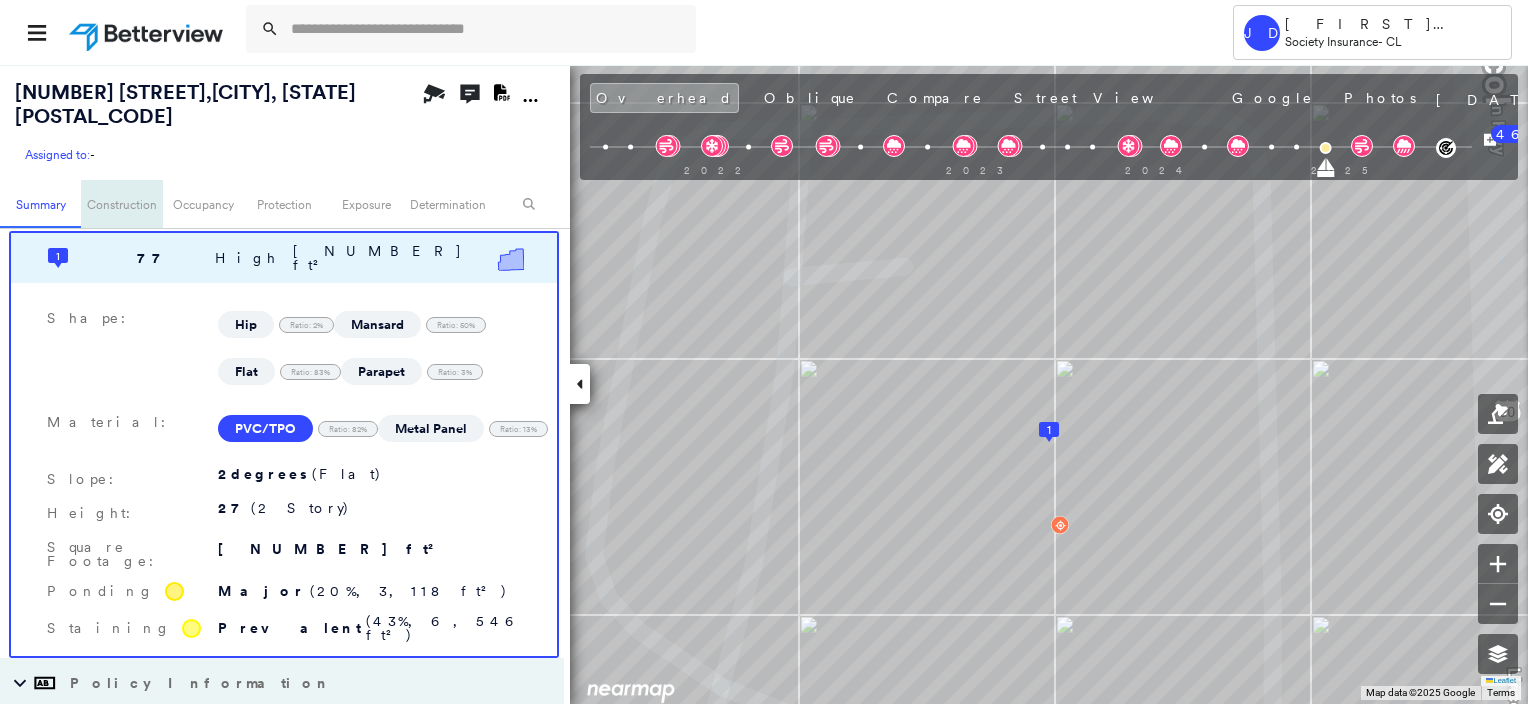 click on "Construction" at bounding box center [121, 204] 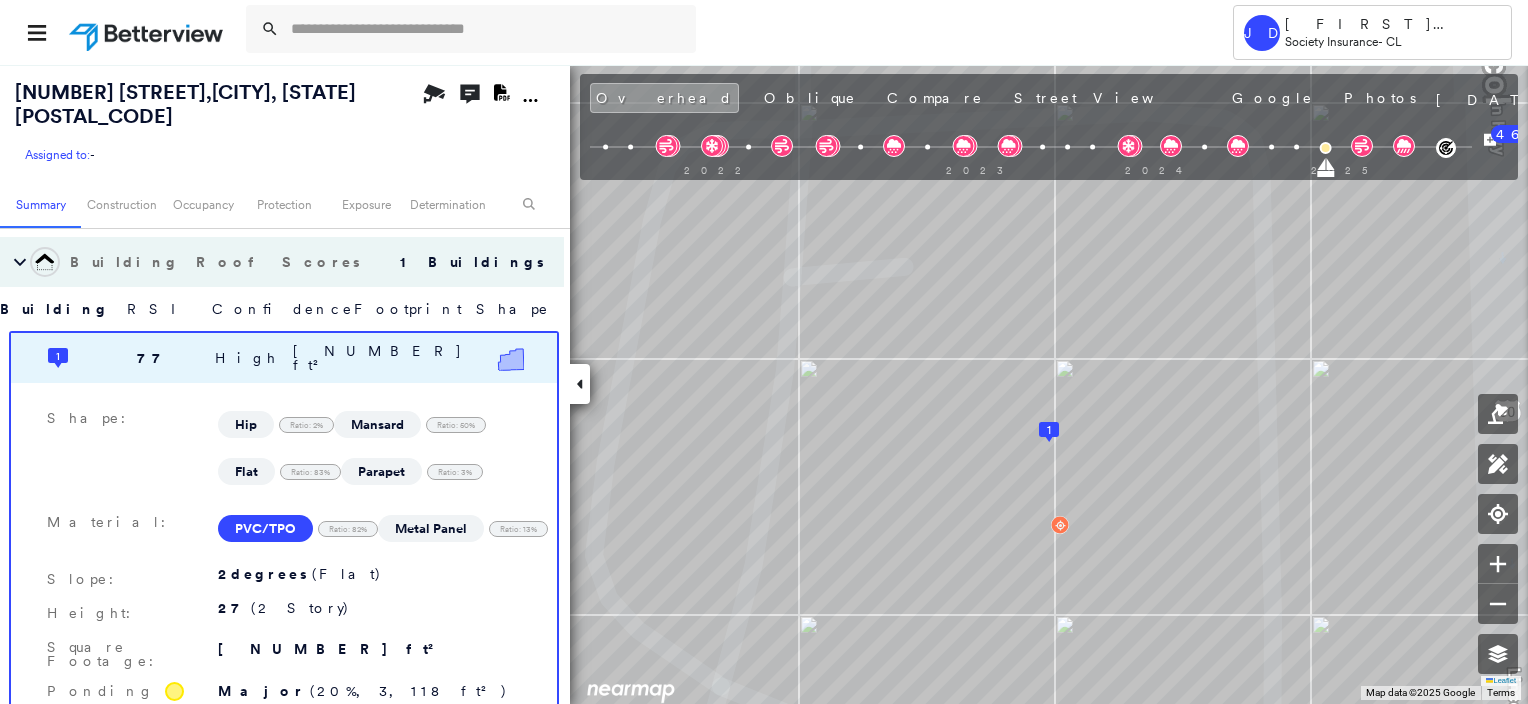 scroll, scrollTop: 0, scrollLeft: 0, axis: both 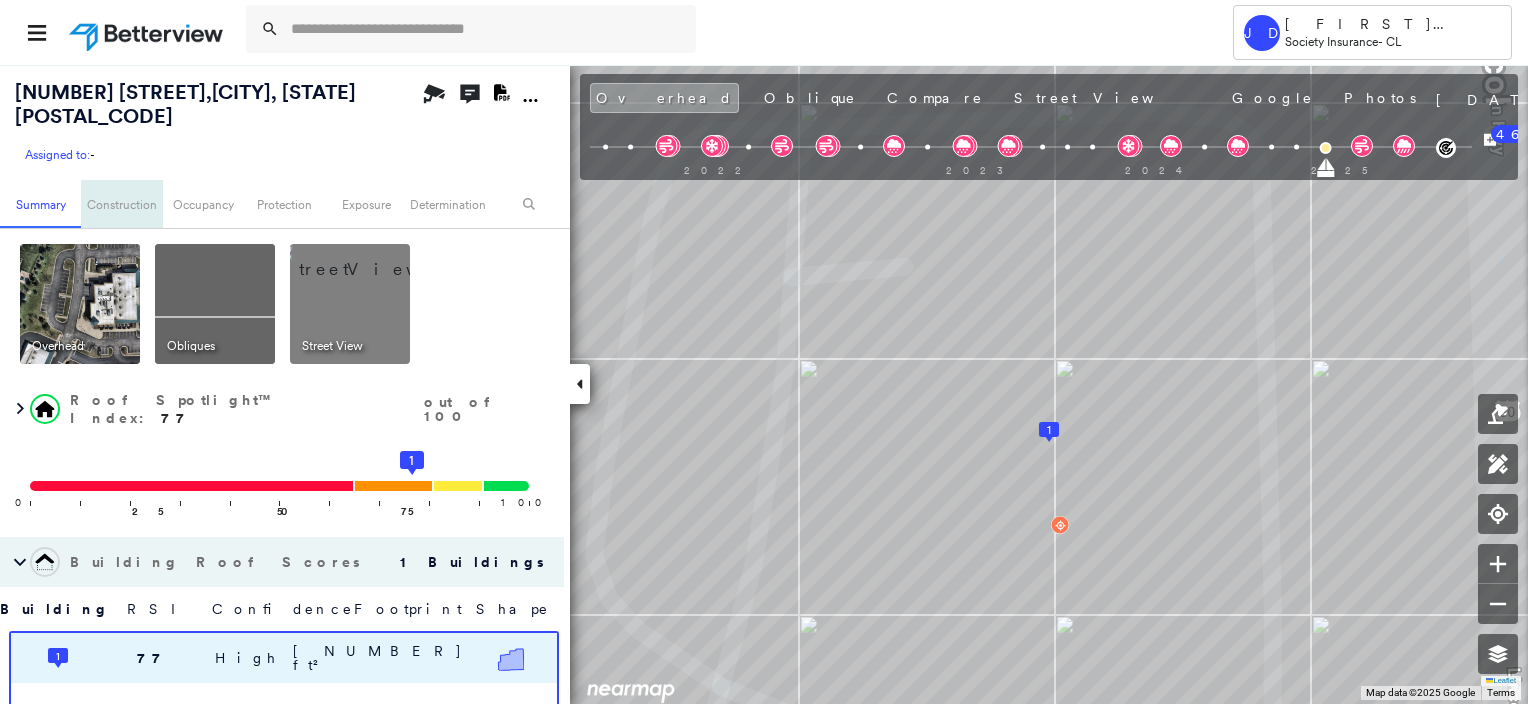 click on "Construction" at bounding box center [121, 204] 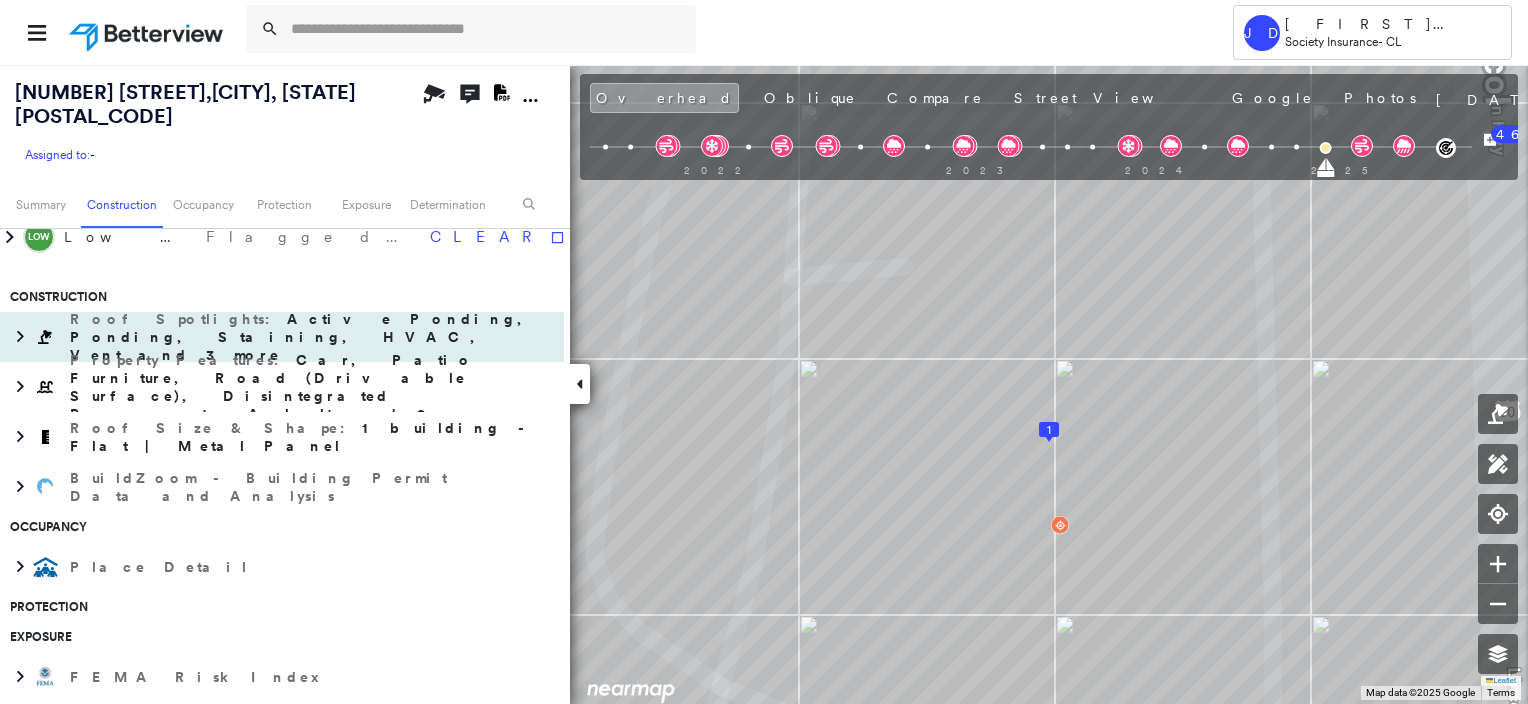 click at bounding box center (45, 337) 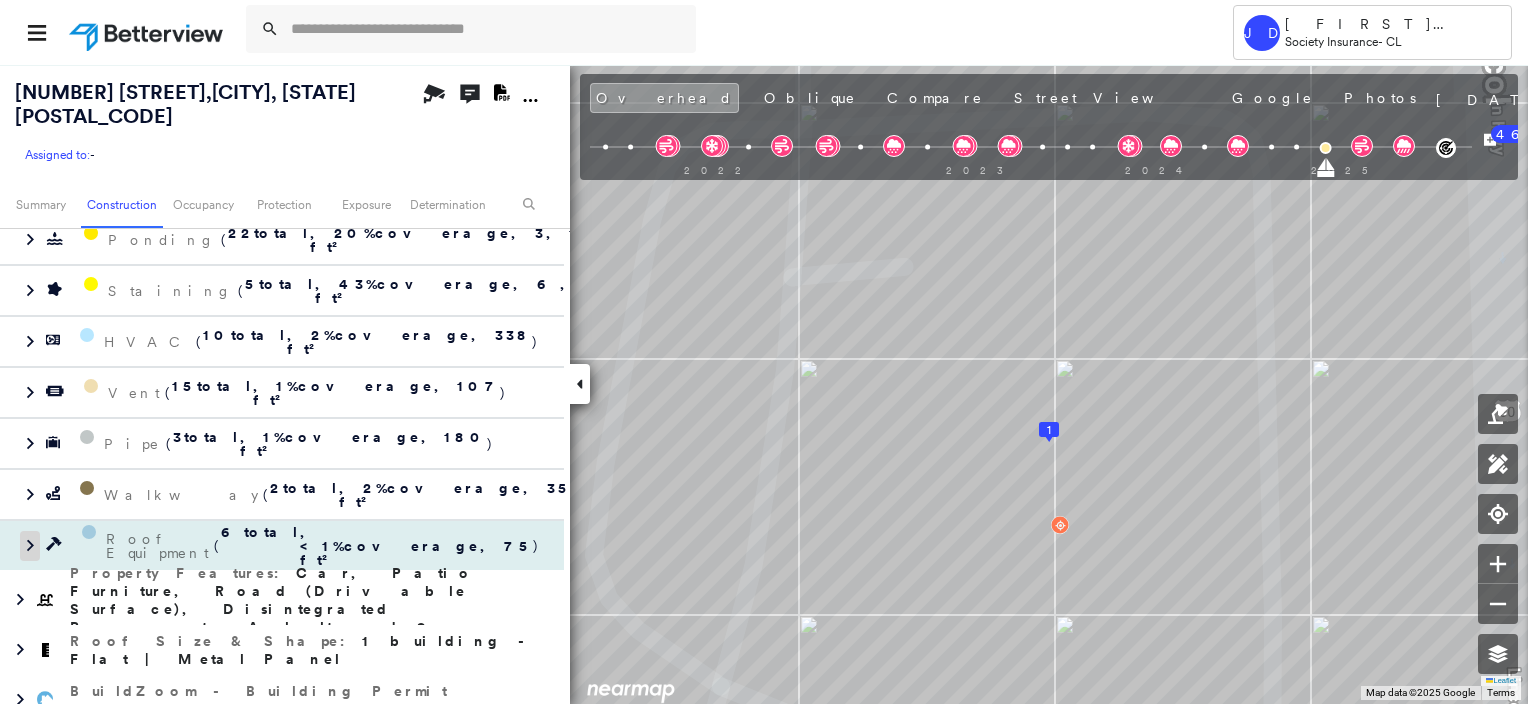 scroll, scrollTop: 2014, scrollLeft: 0, axis: vertical 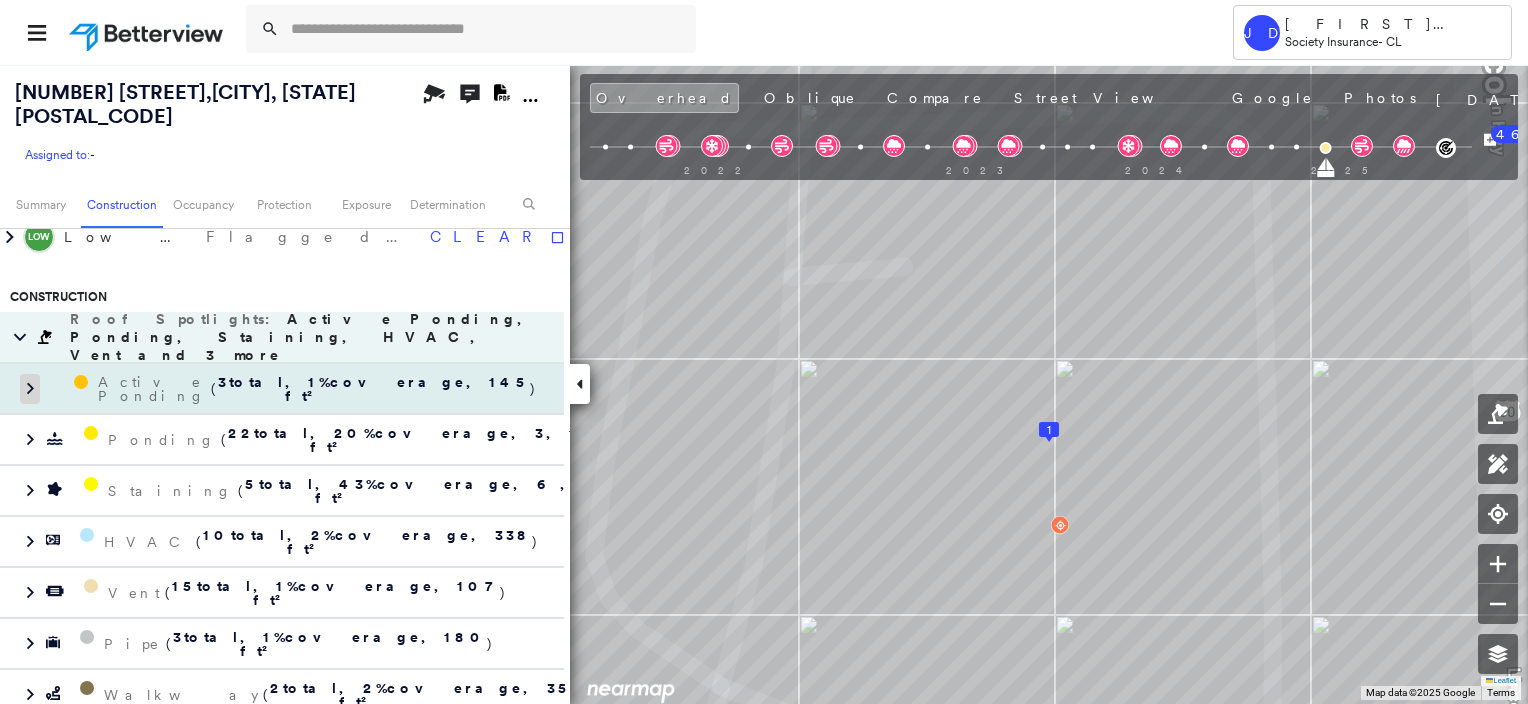 click 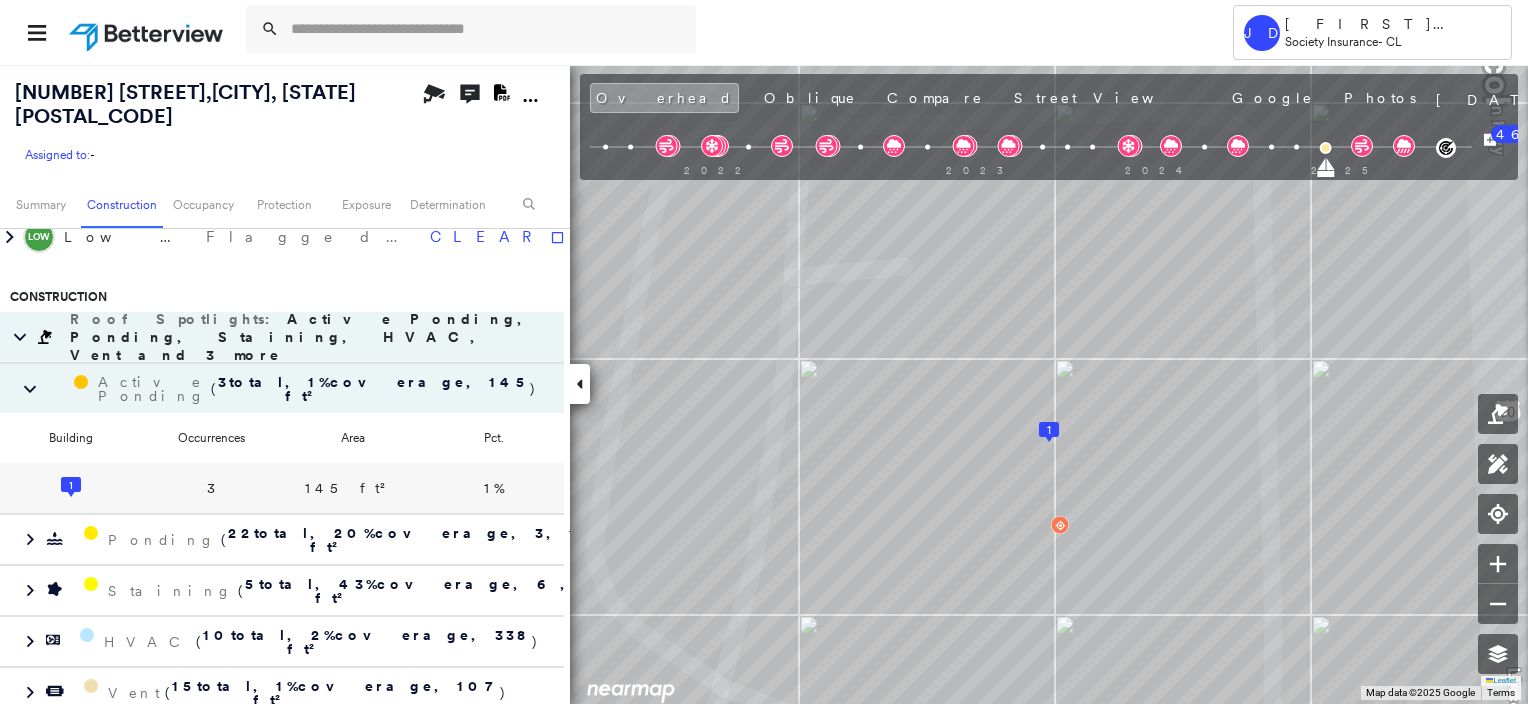 click on "1" 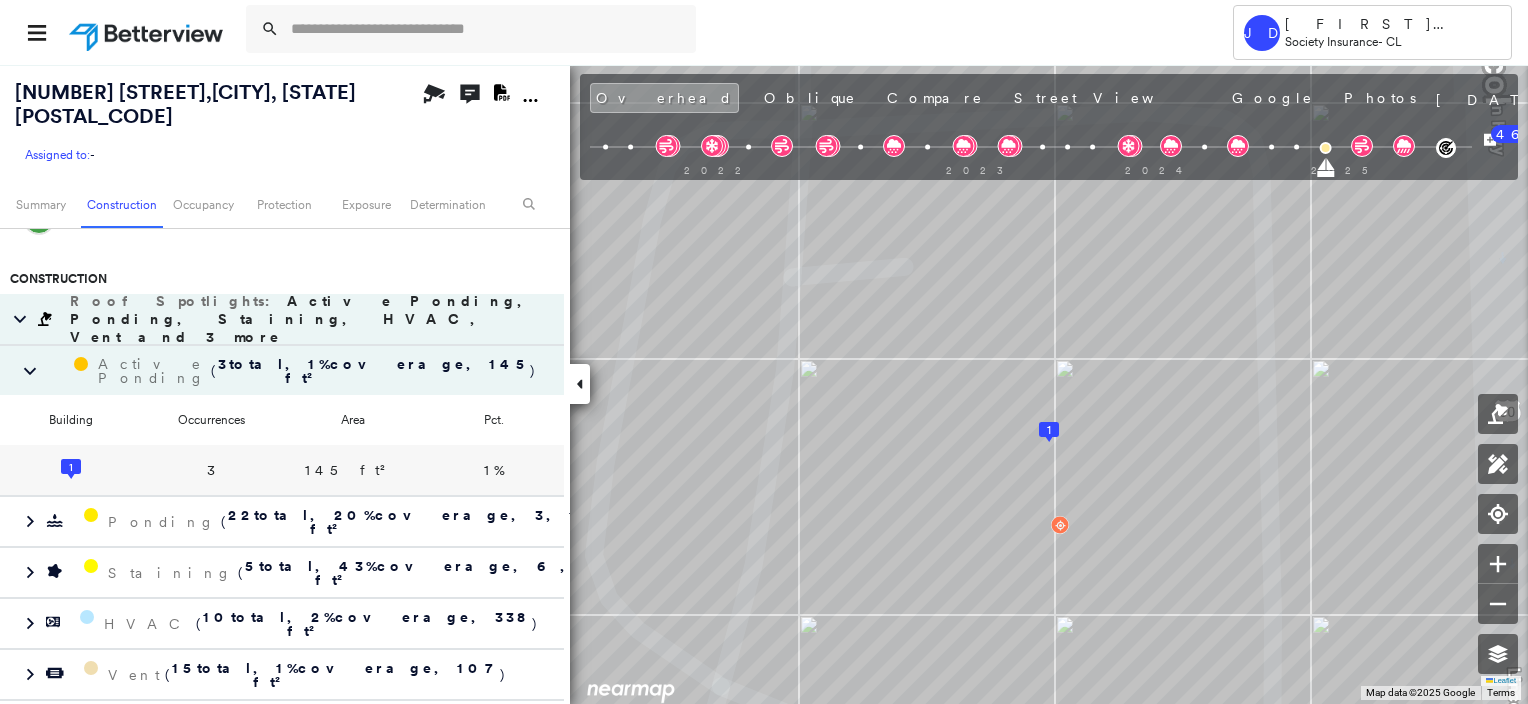 scroll, scrollTop: 1652, scrollLeft: 0, axis: vertical 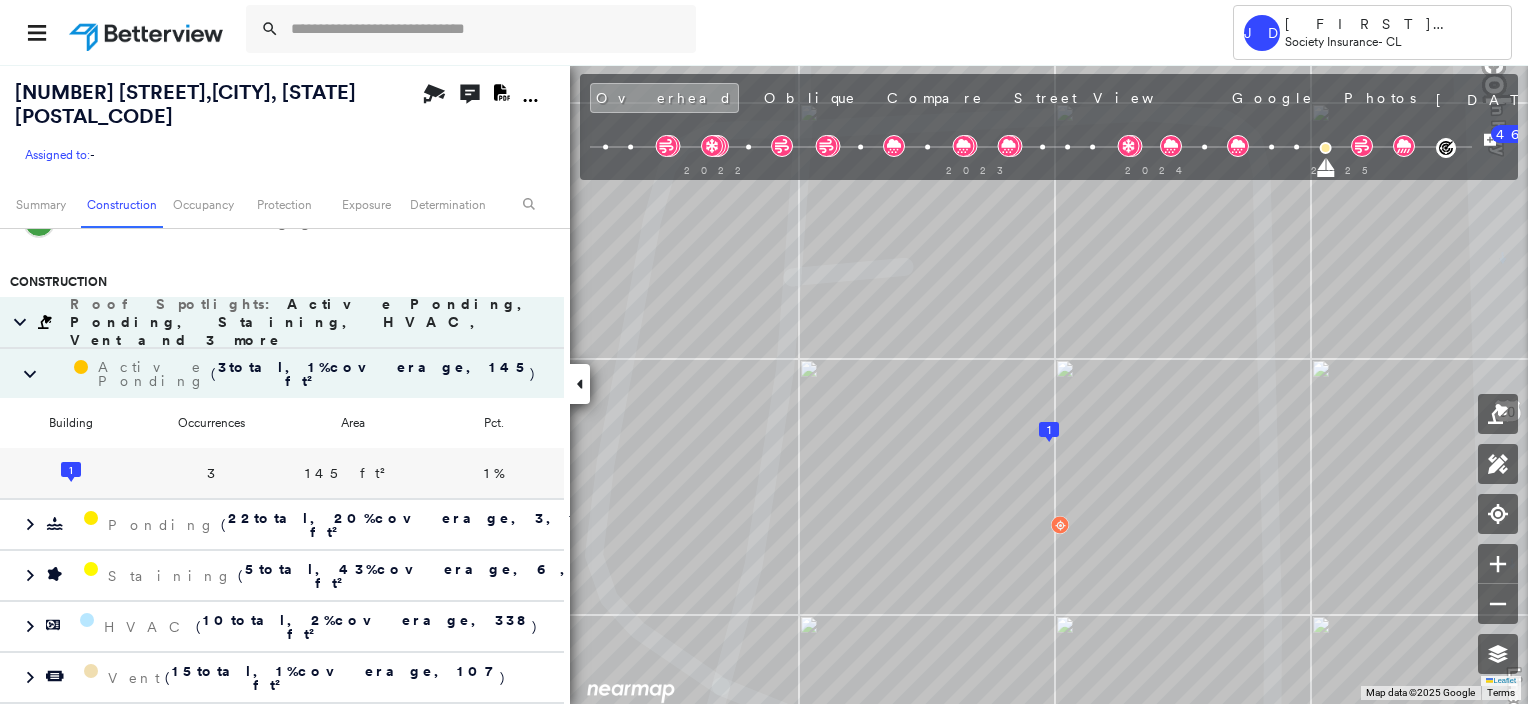 click 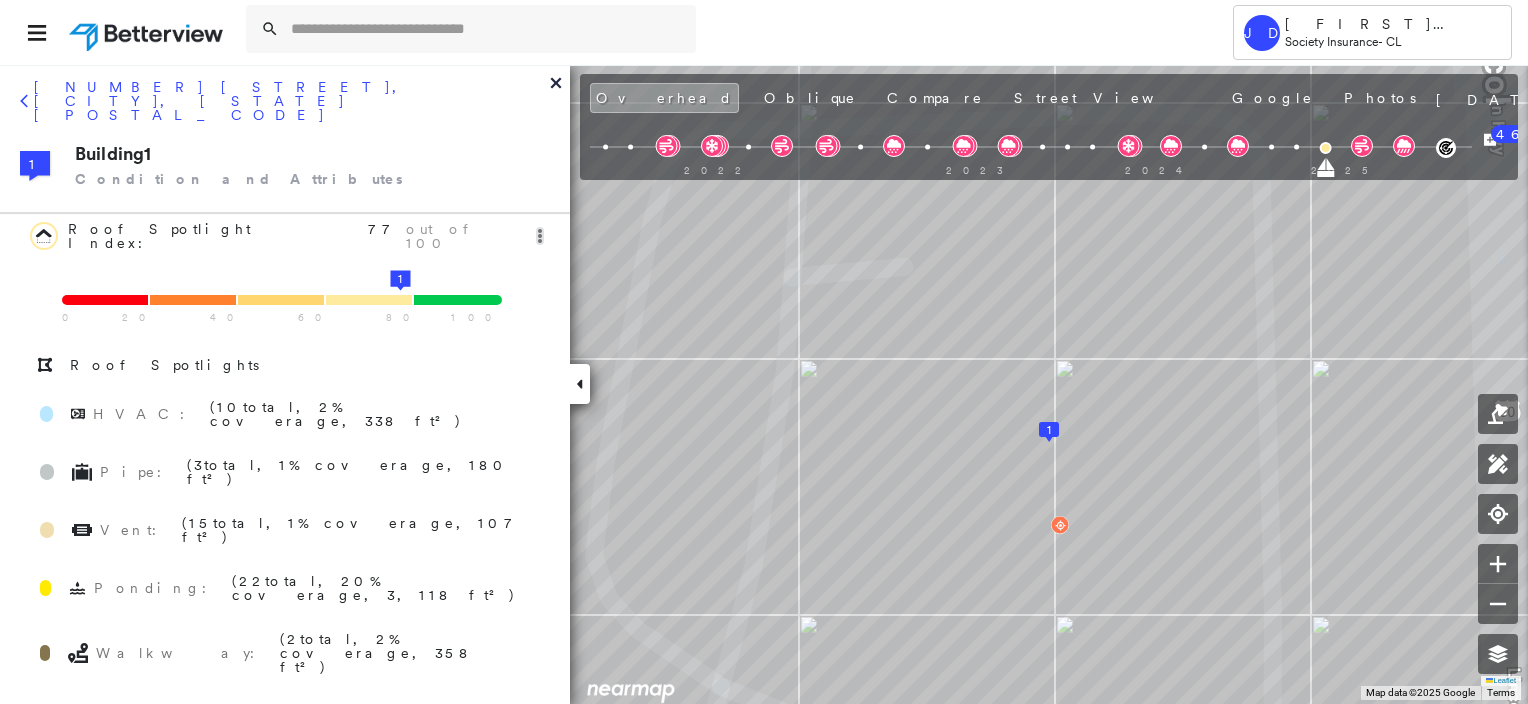 scroll, scrollTop: 2014, scrollLeft: 0, axis: vertical 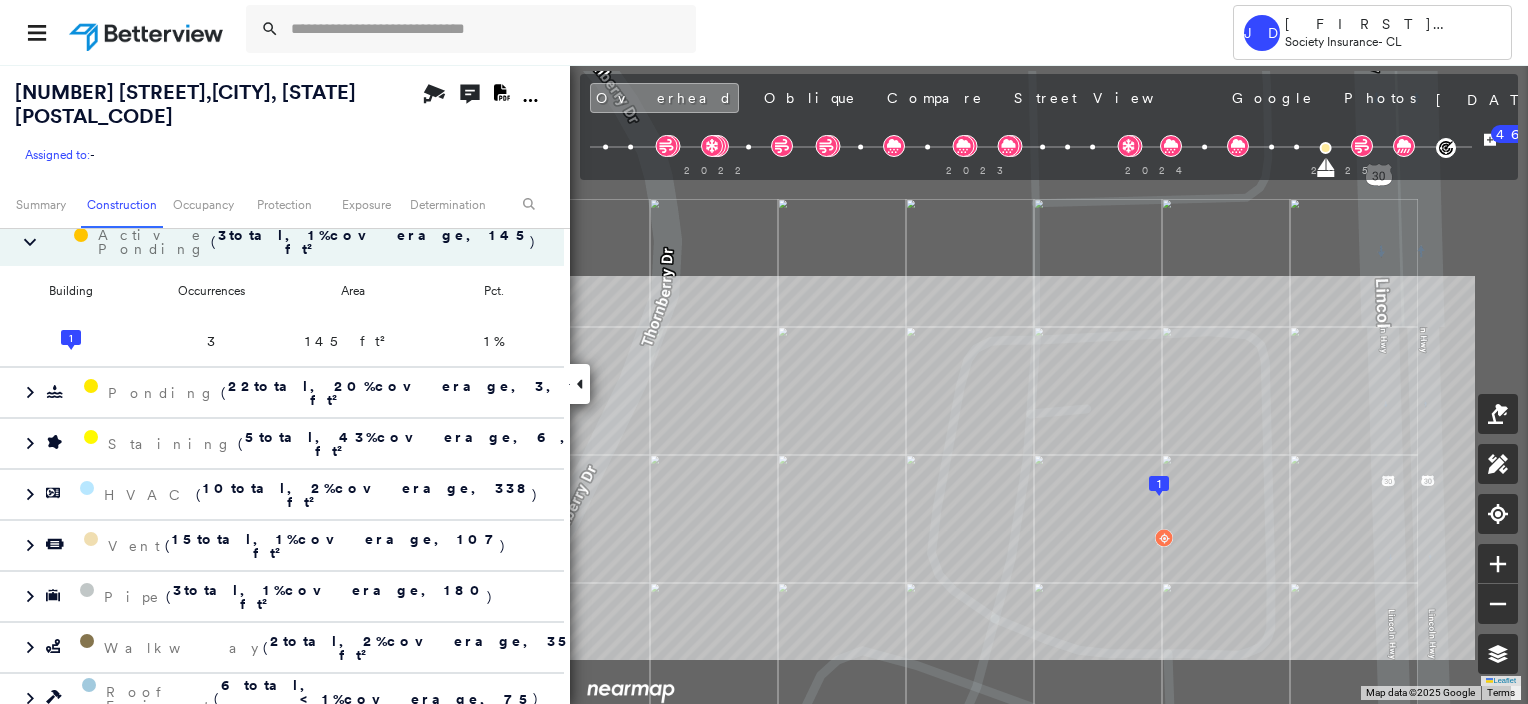 click on "[NUMBER] [STREET], [CITY], [STATE] [POSTAL_CODE]" at bounding box center (185, 104) 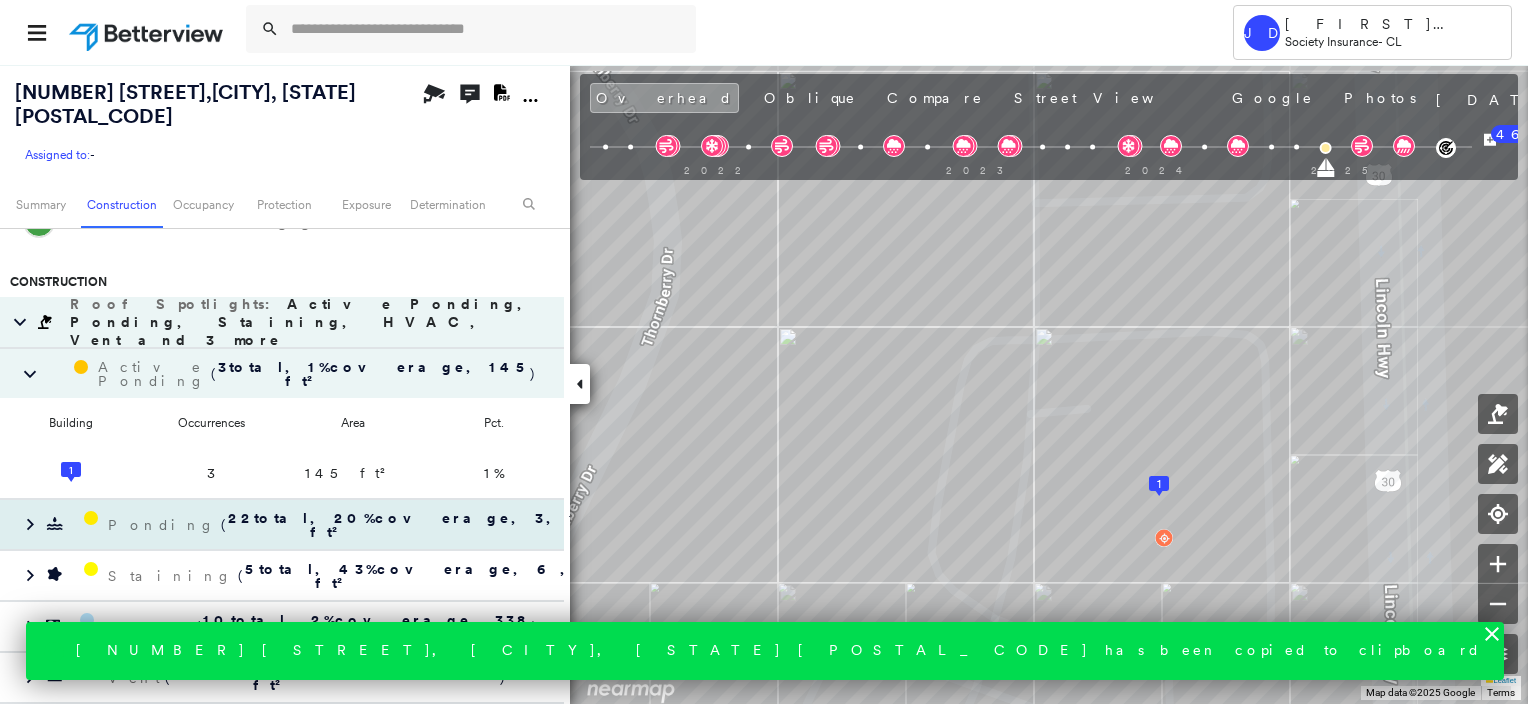 scroll, scrollTop: 1652, scrollLeft: 0, axis: vertical 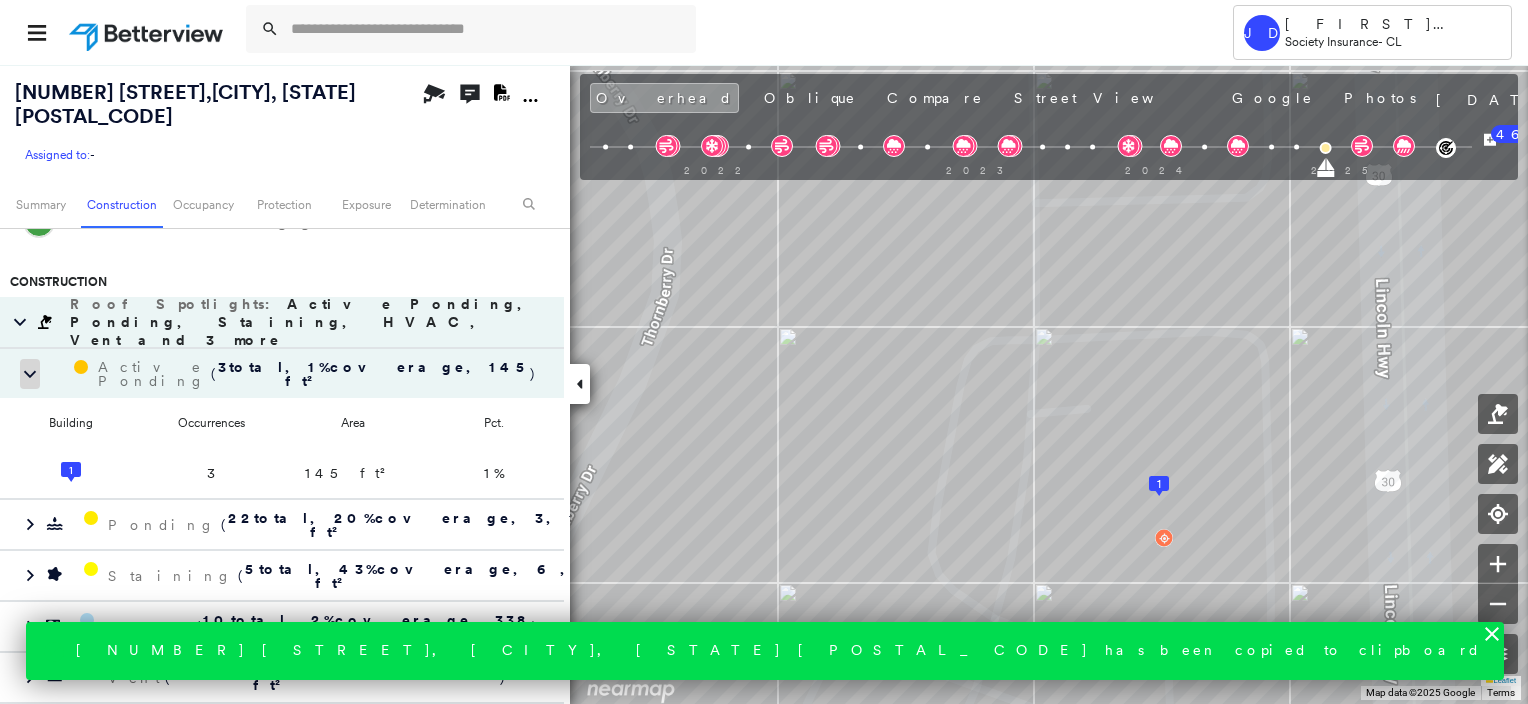 click at bounding box center [30, 374] 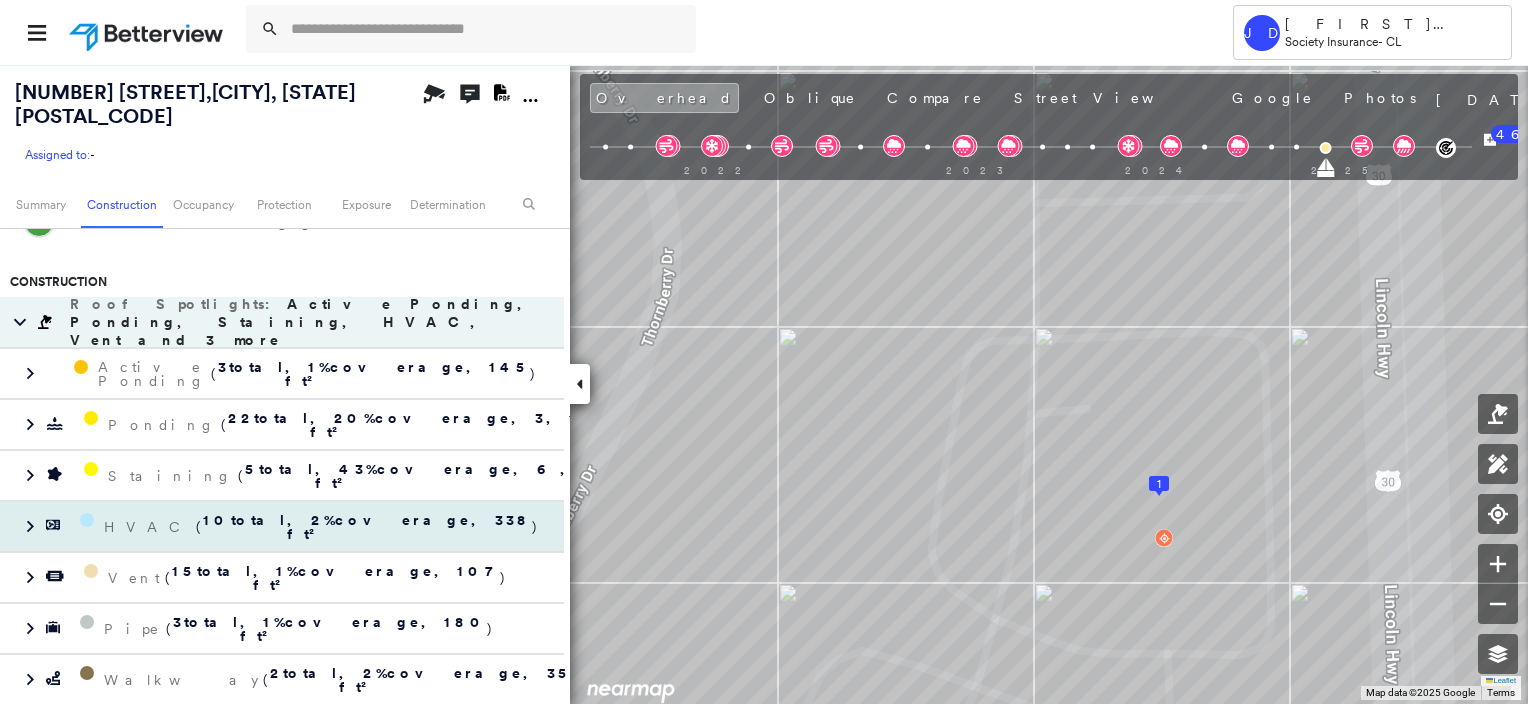 scroll, scrollTop: 2052, scrollLeft: 0, axis: vertical 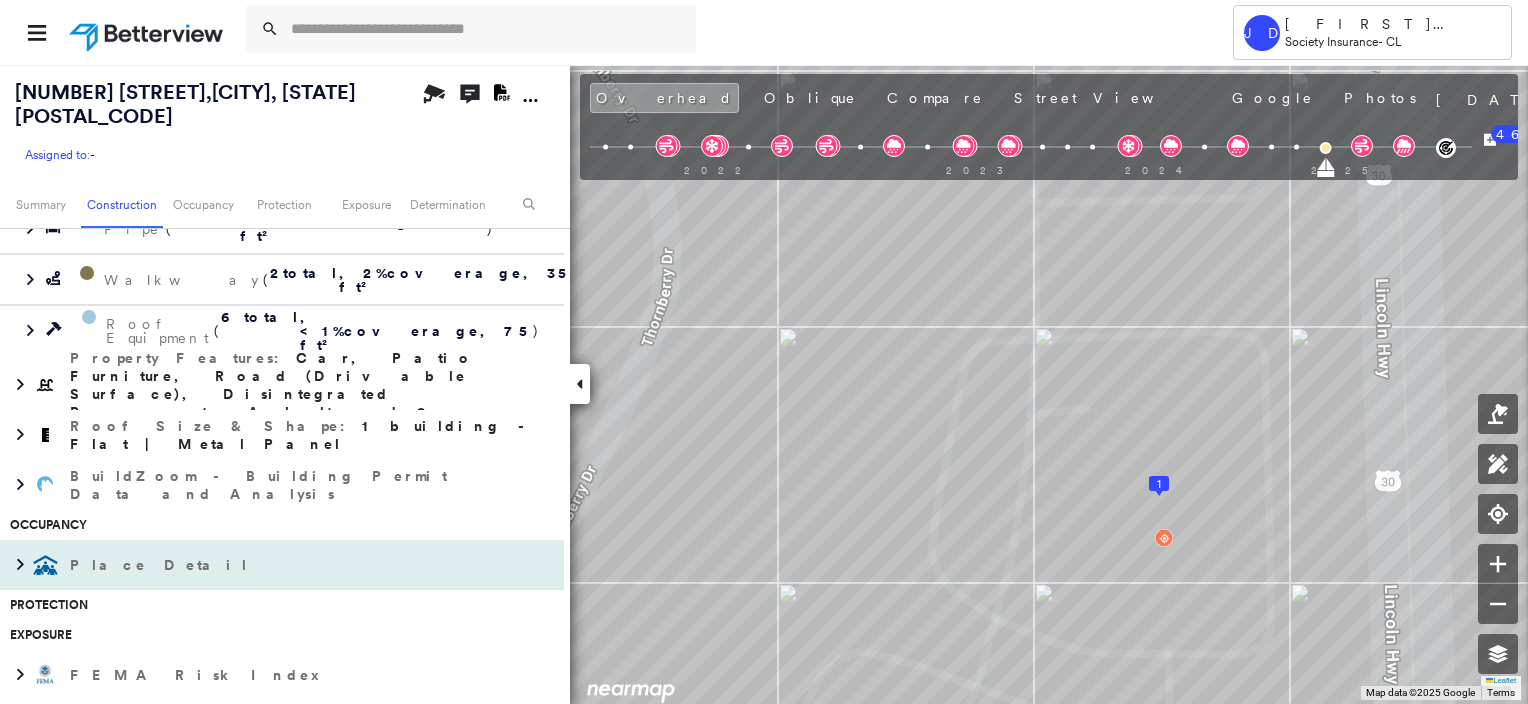 click 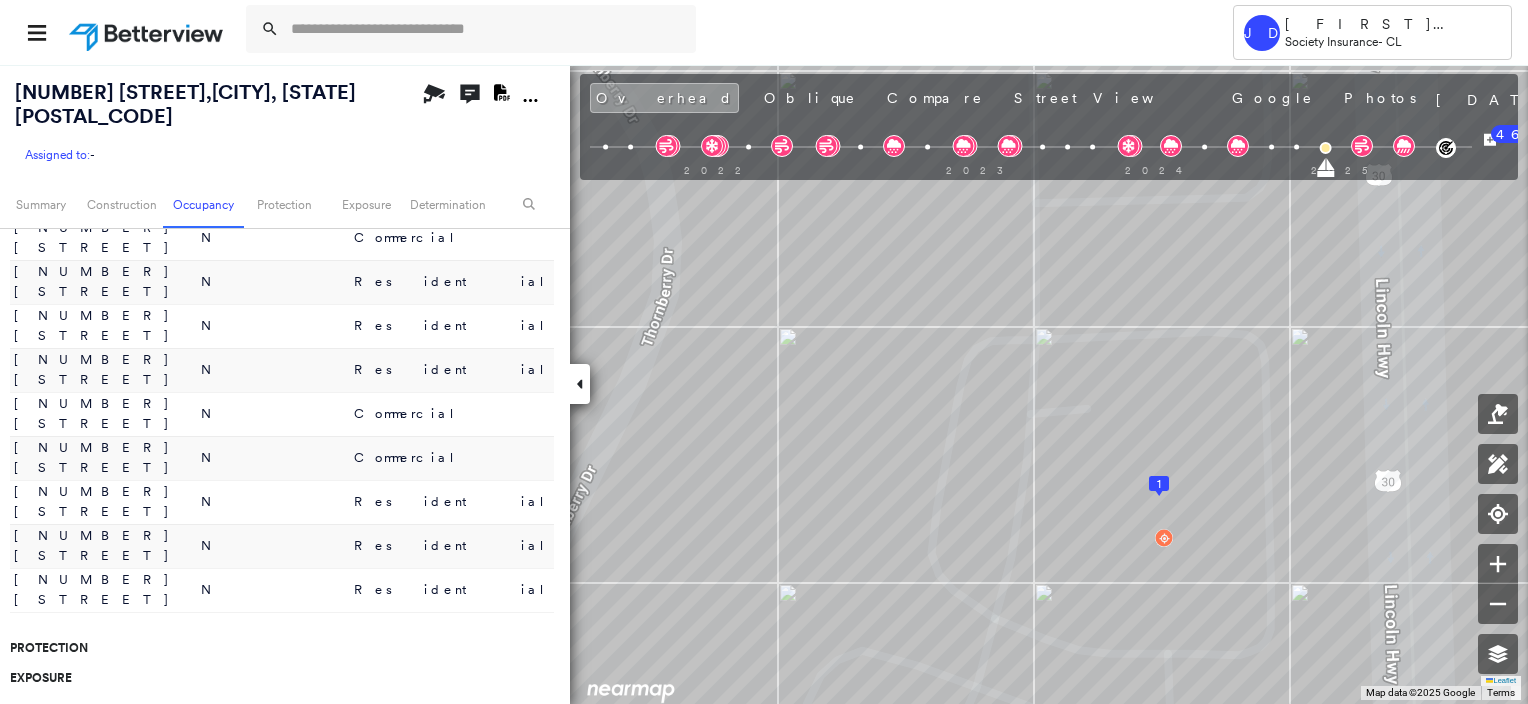 scroll, scrollTop: 2852, scrollLeft: 0, axis: vertical 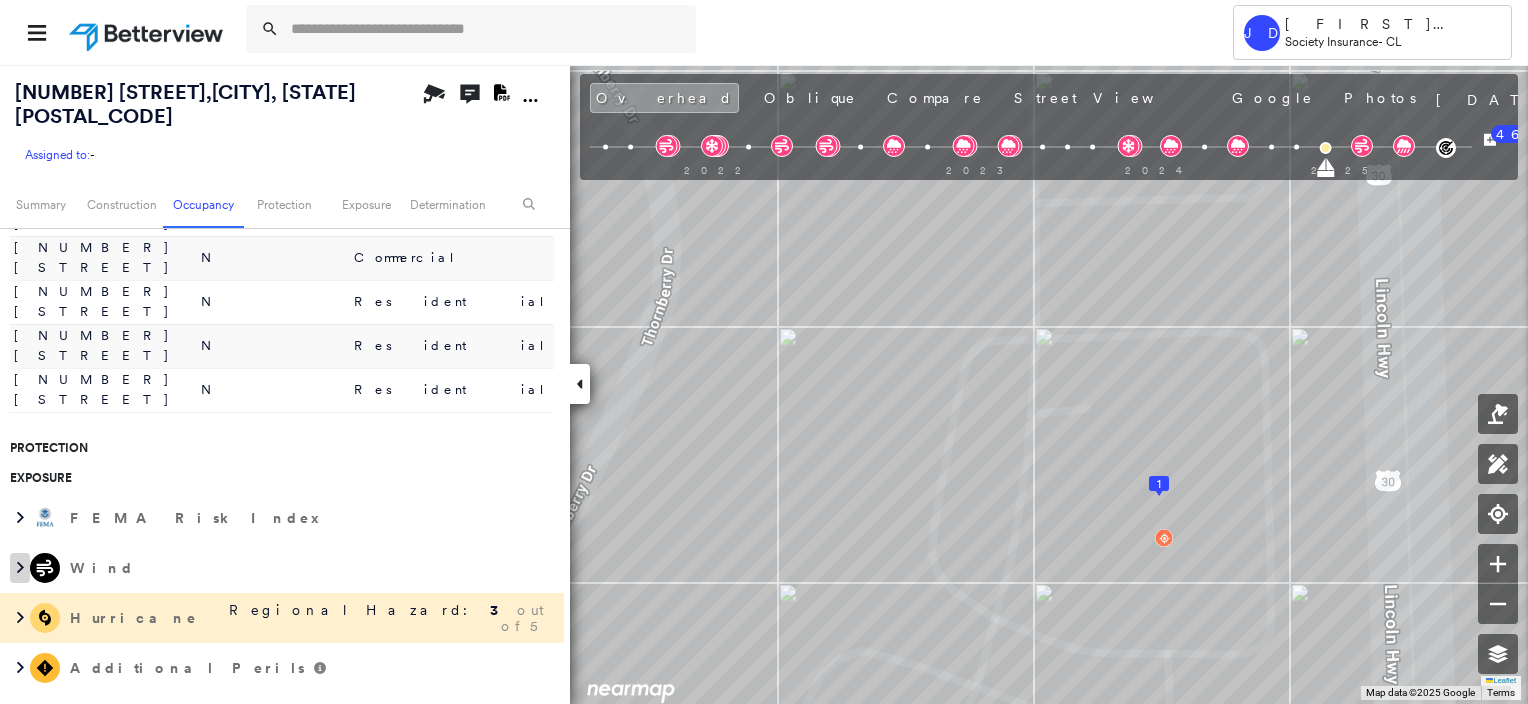 click at bounding box center (20, 568) 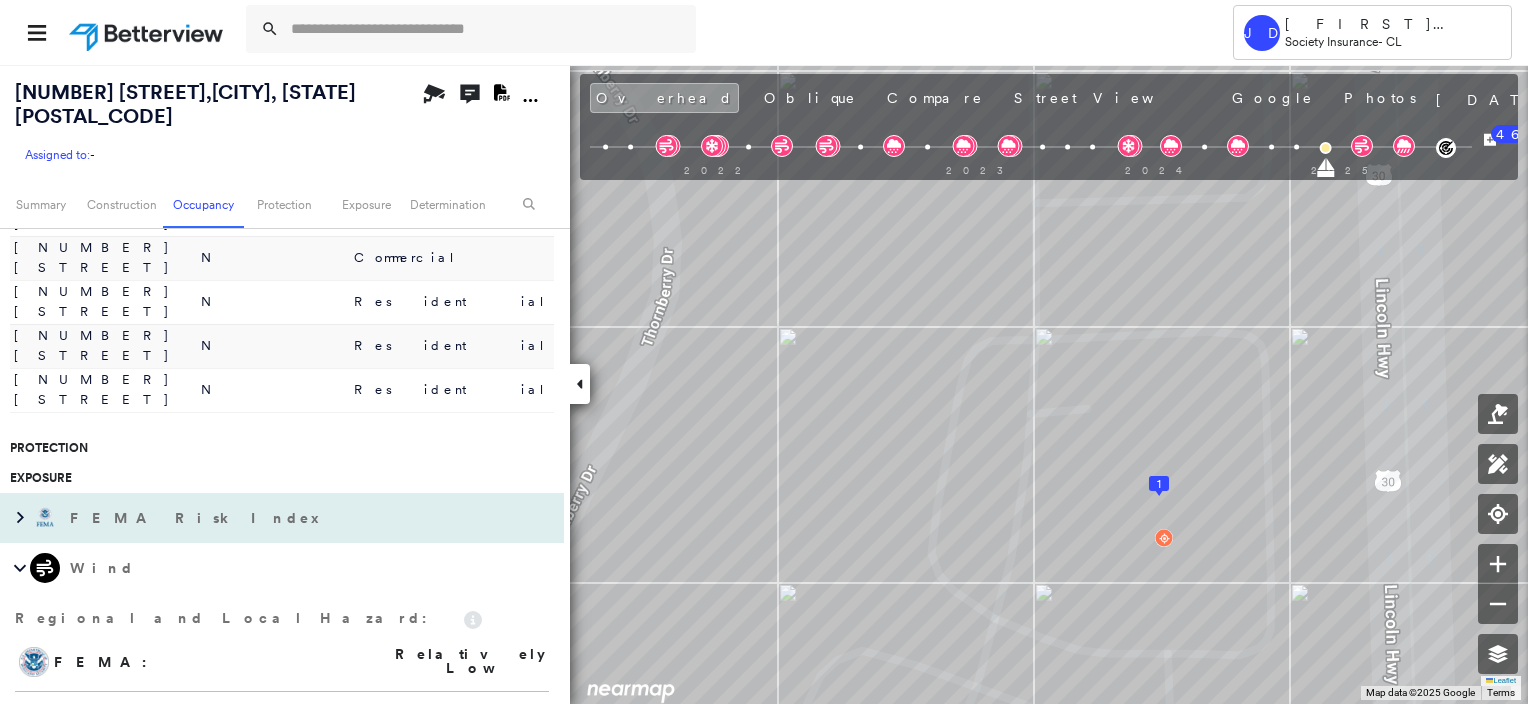click at bounding box center (45, 518) 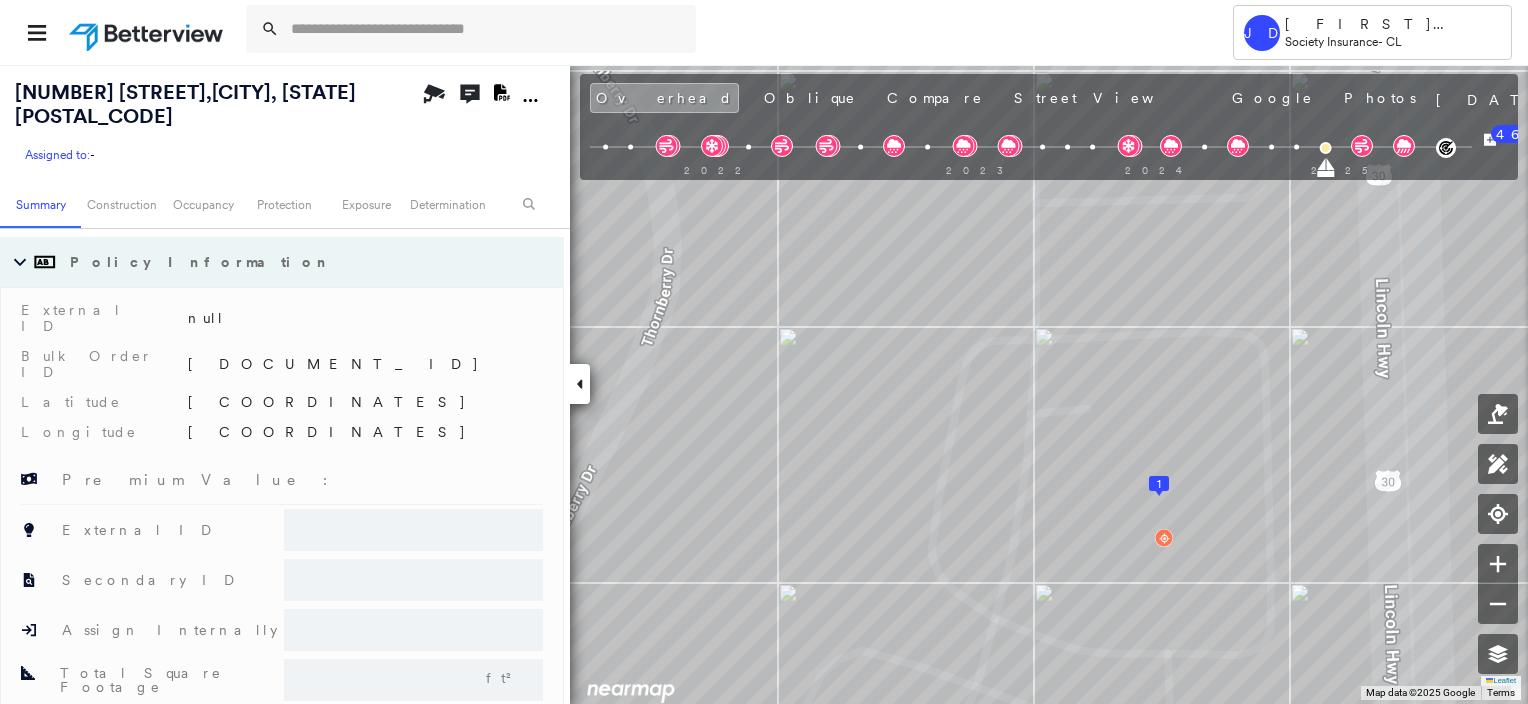scroll, scrollTop: 0, scrollLeft: 0, axis: both 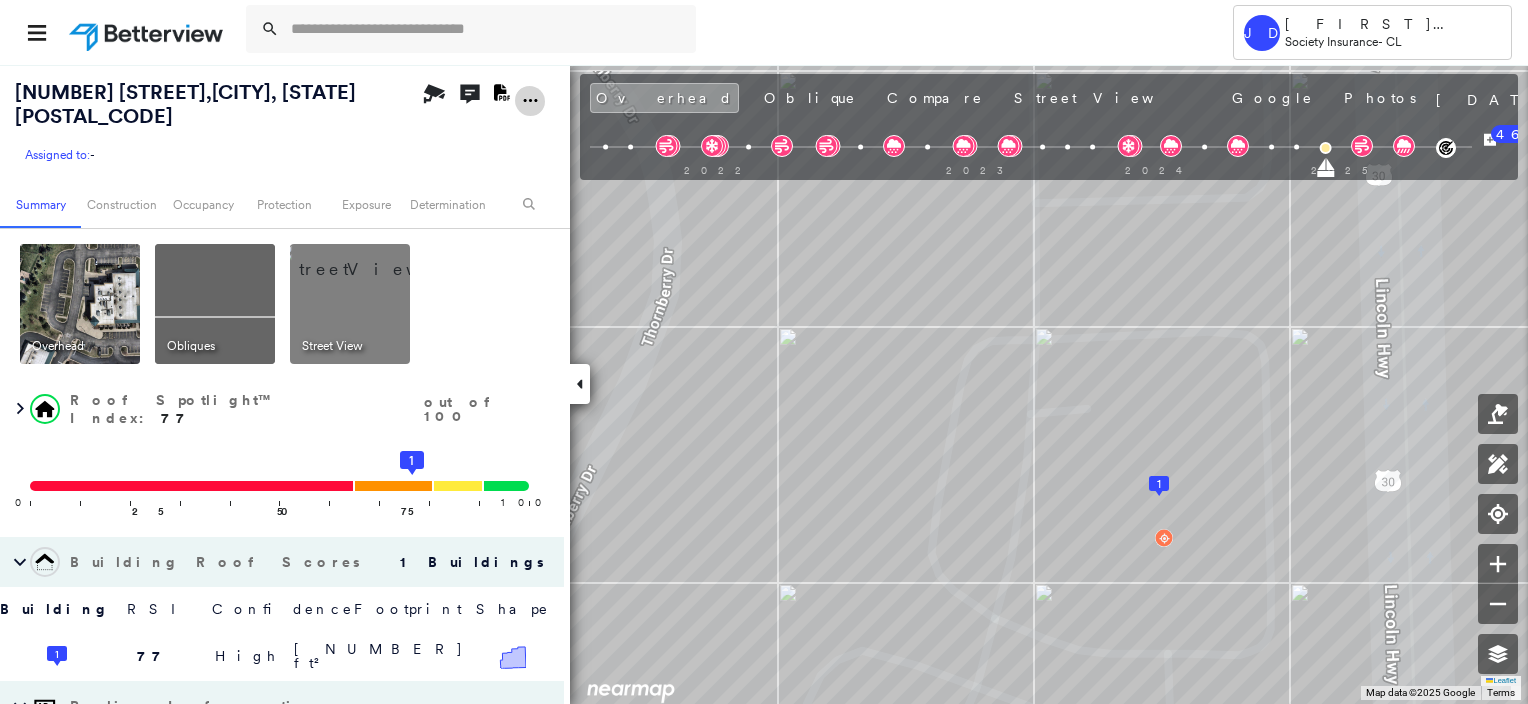 click 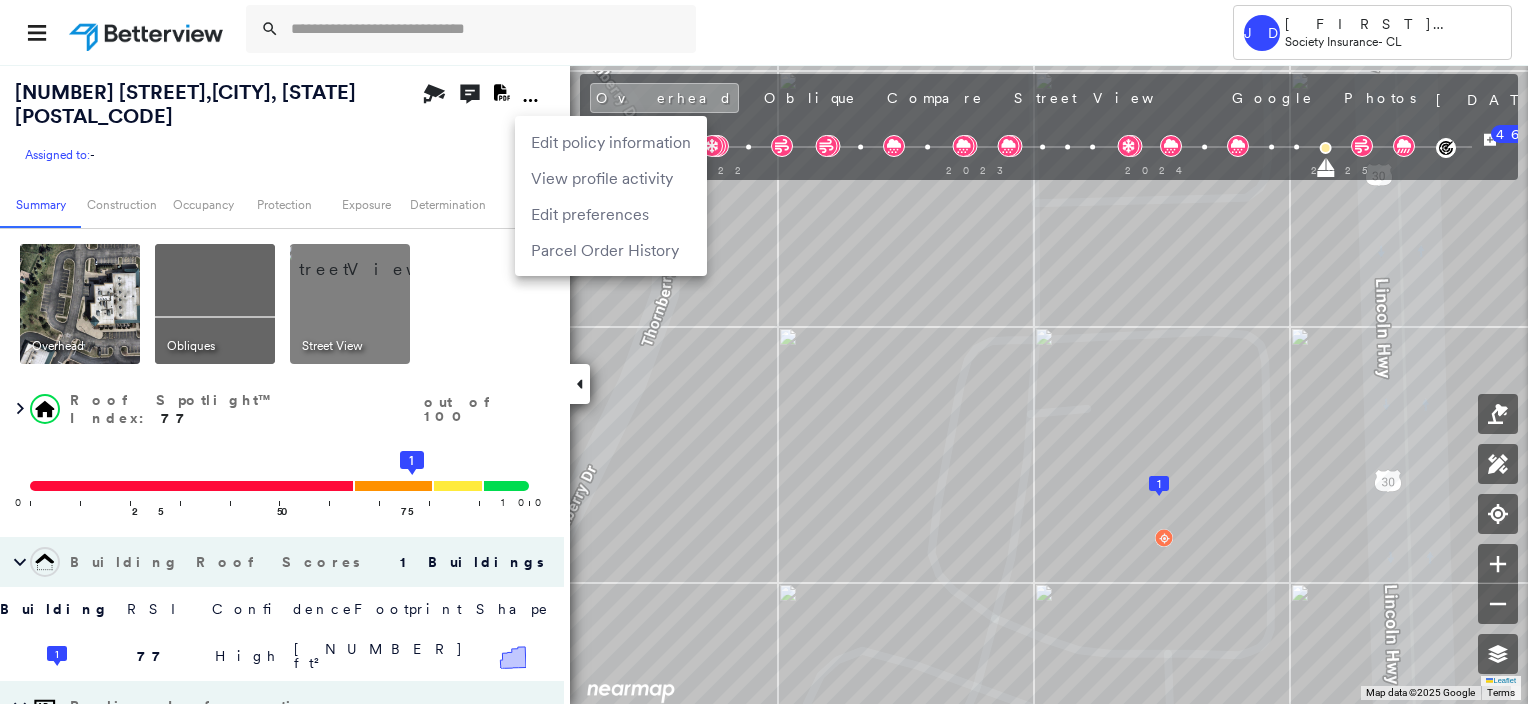 click at bounding box center (764, 352) 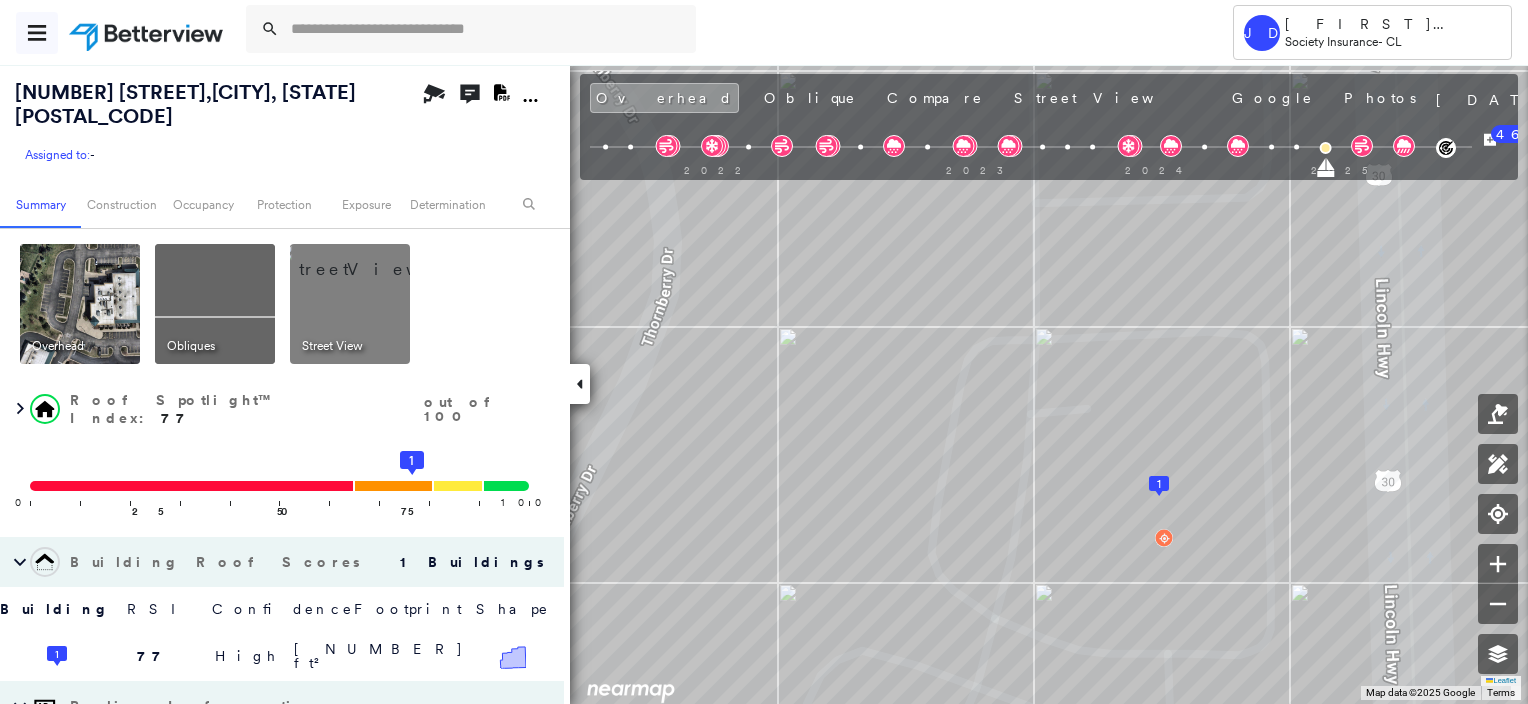 click at bounding box center (37, 33) 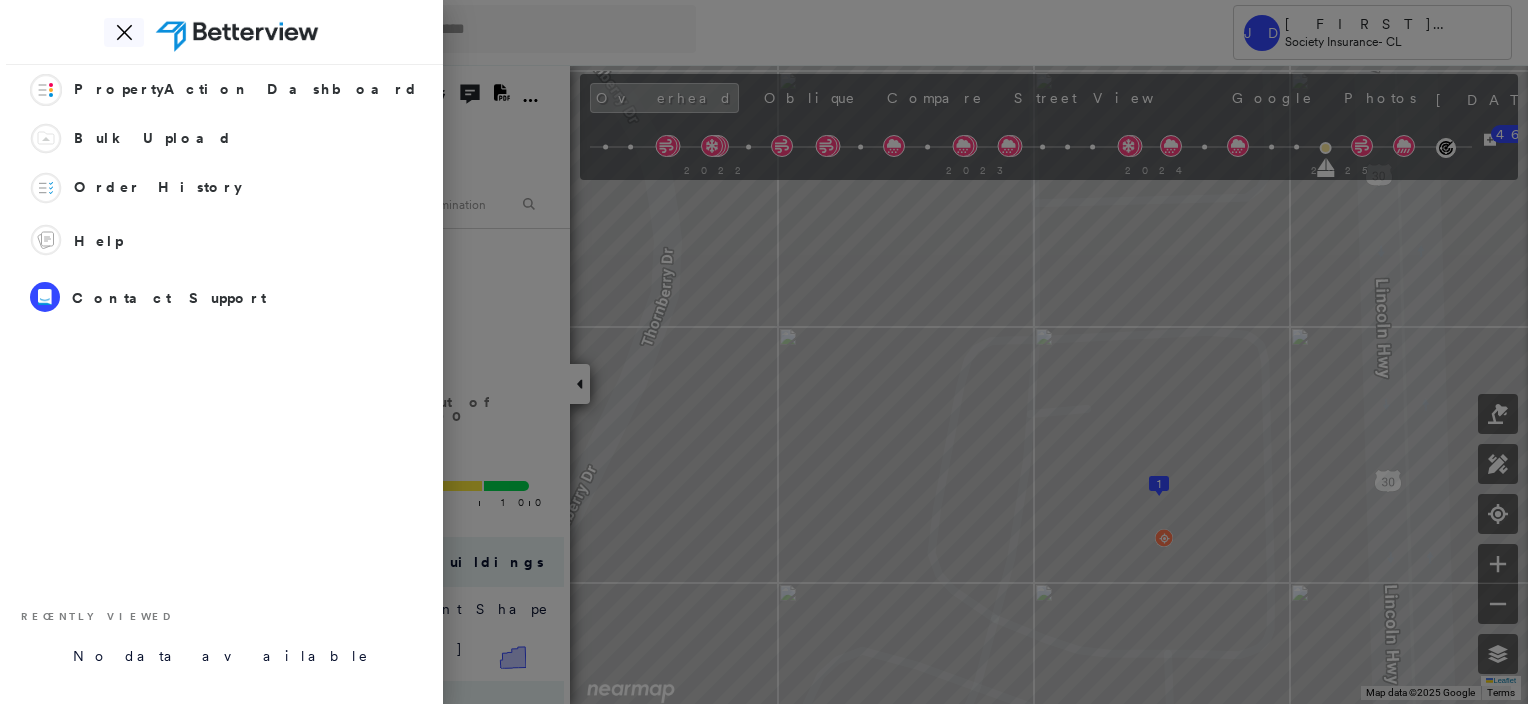 click 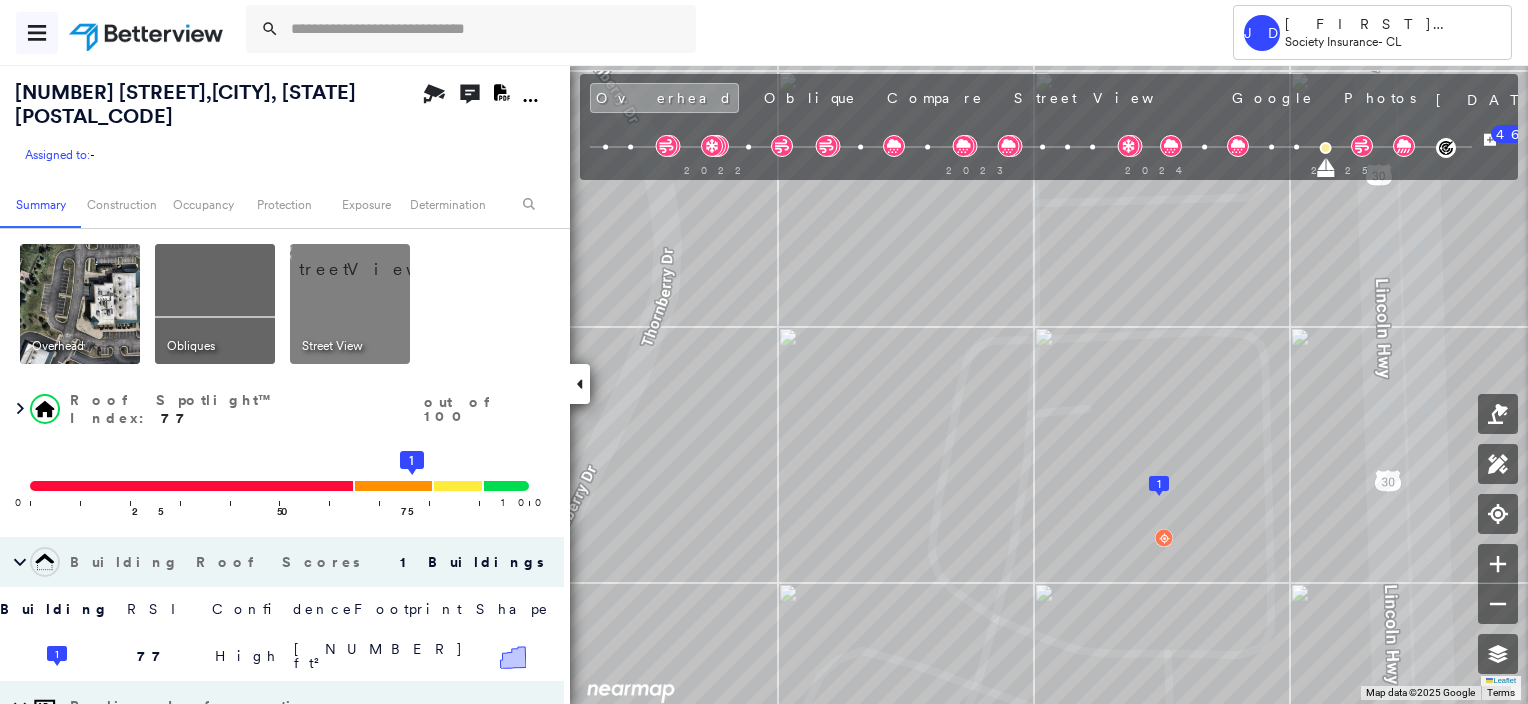 click 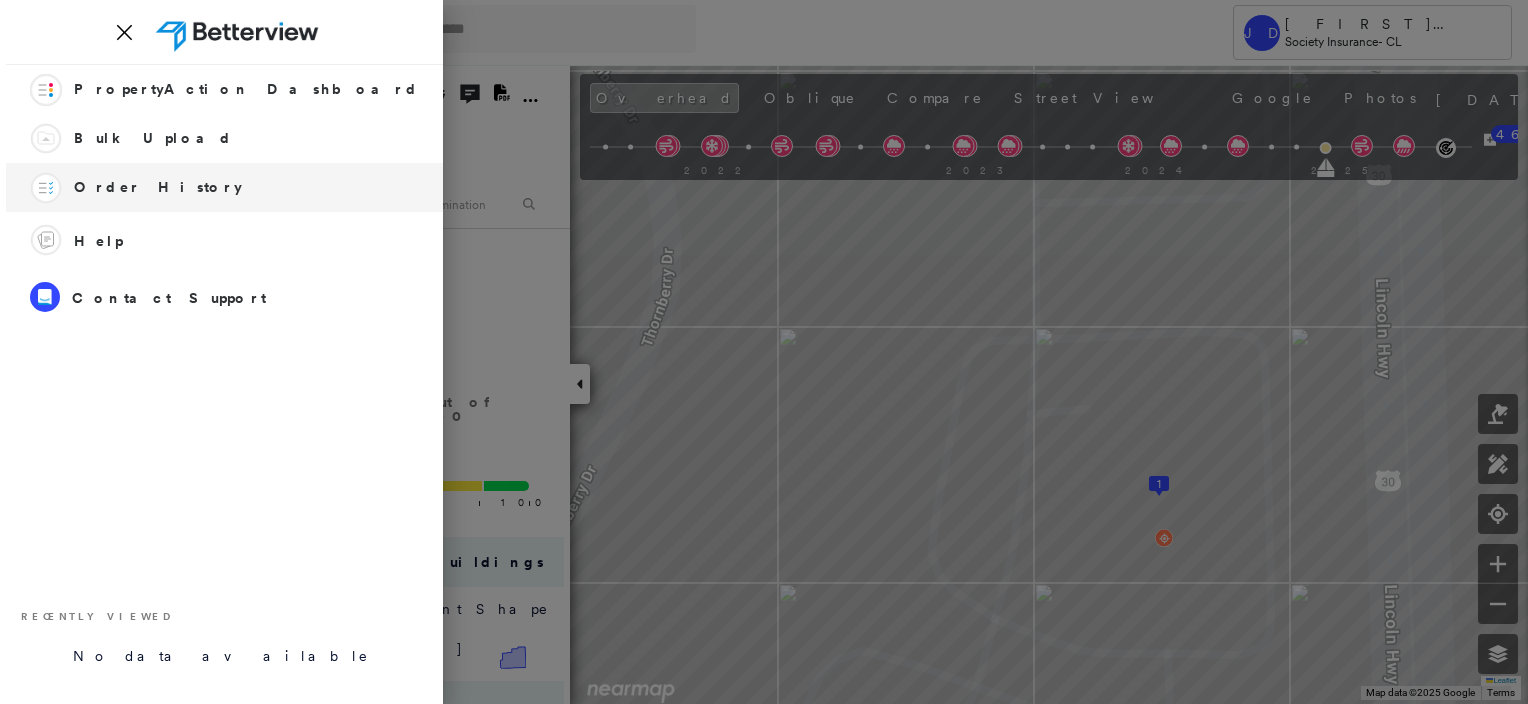 click on "Order History" at bounding box center [158, 187] 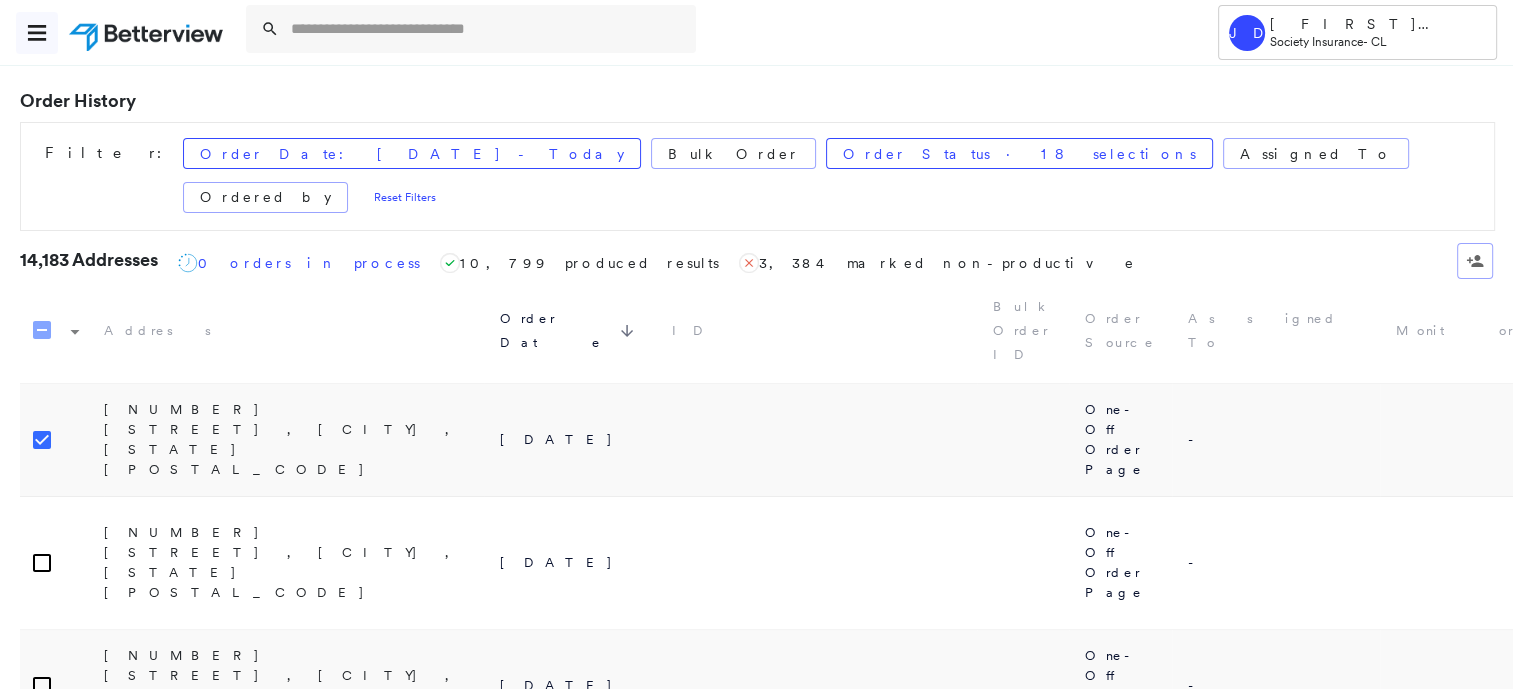 click at bounding box center [37, 33] 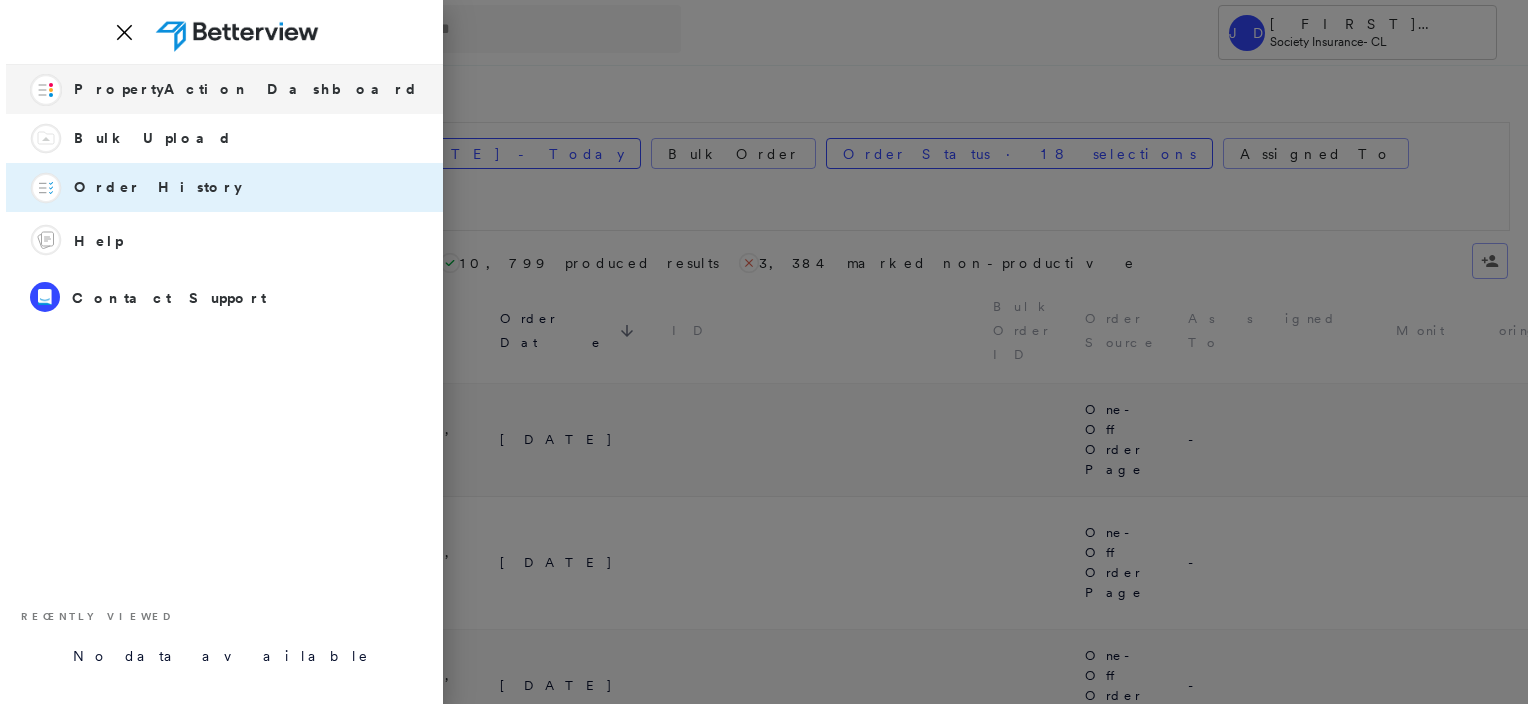 click on "PropertyAction Dashboard" at bounding box center (246, 89) 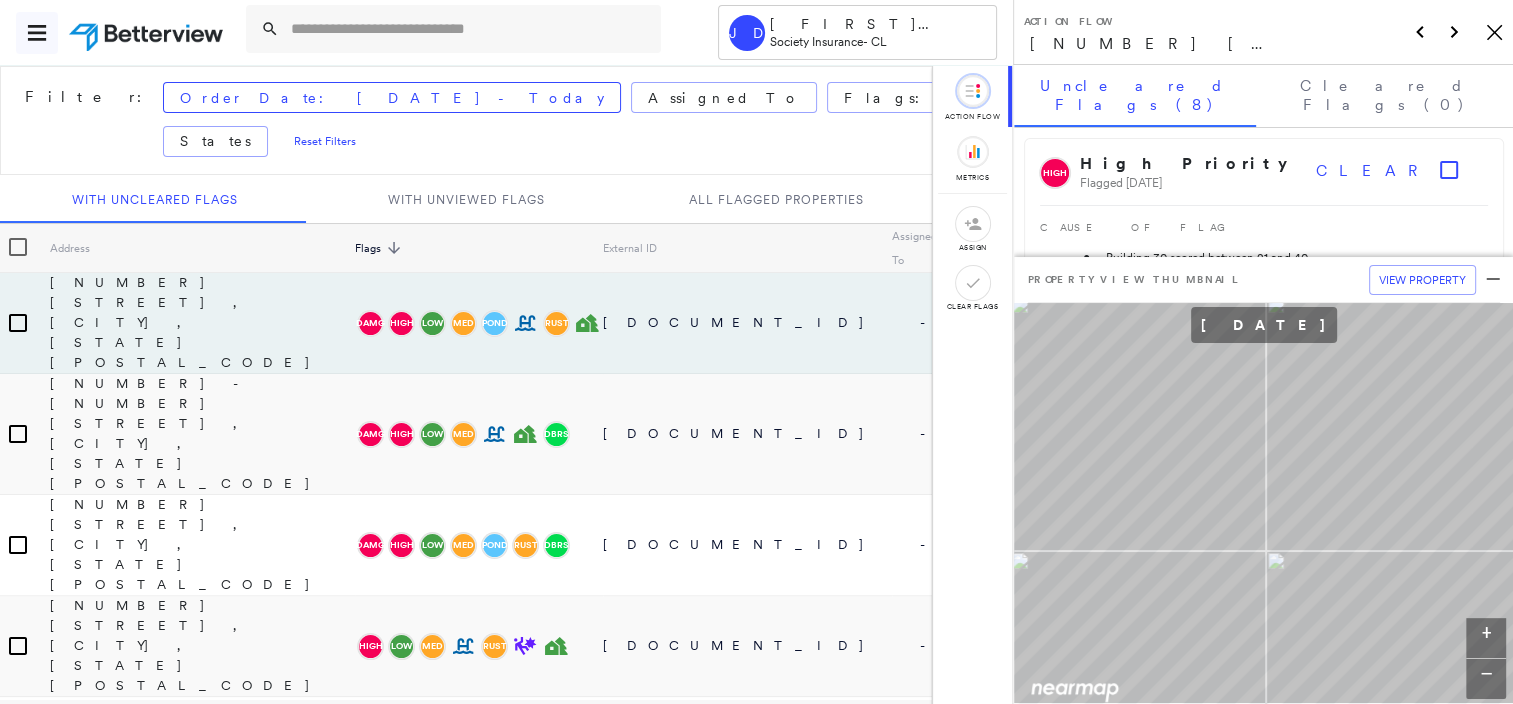 click 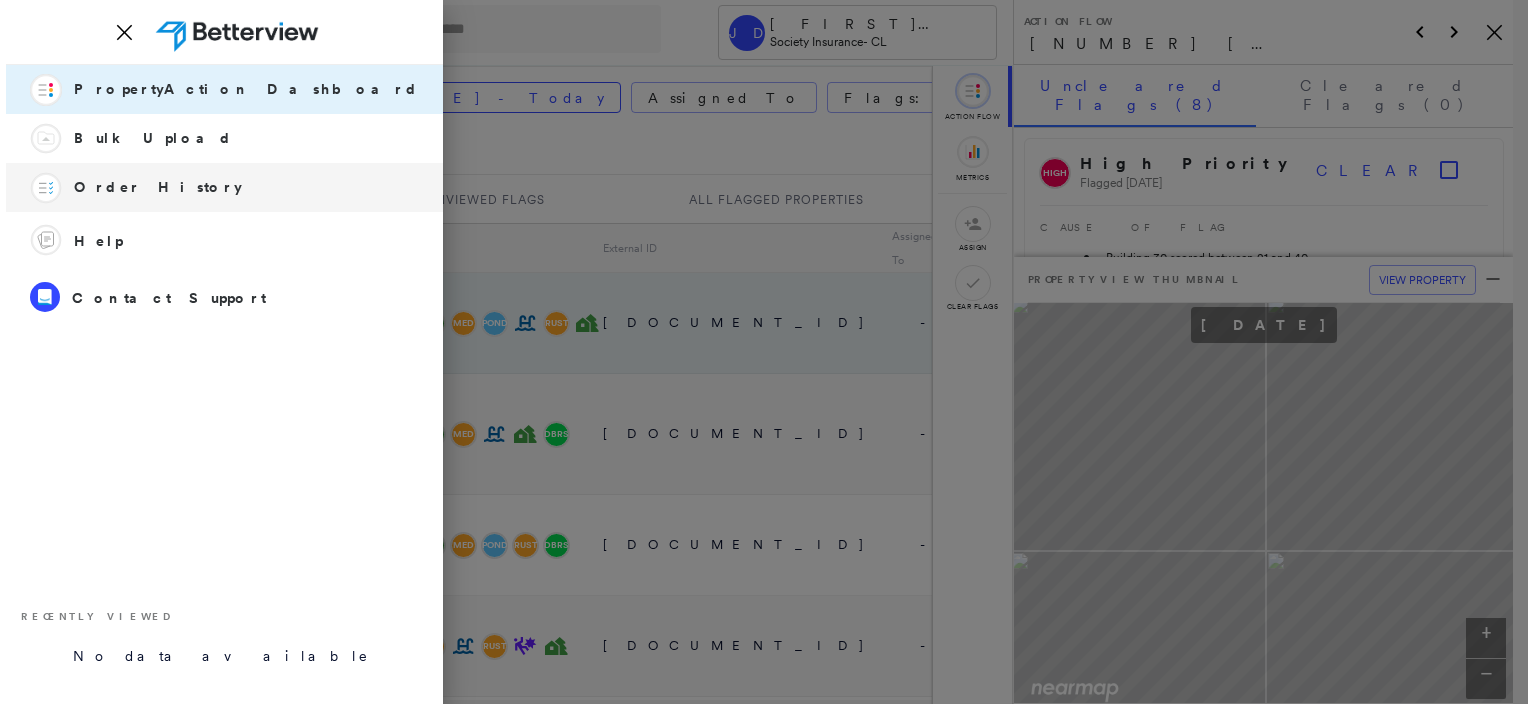 click on "Order History" at bounding box center (158, 187) 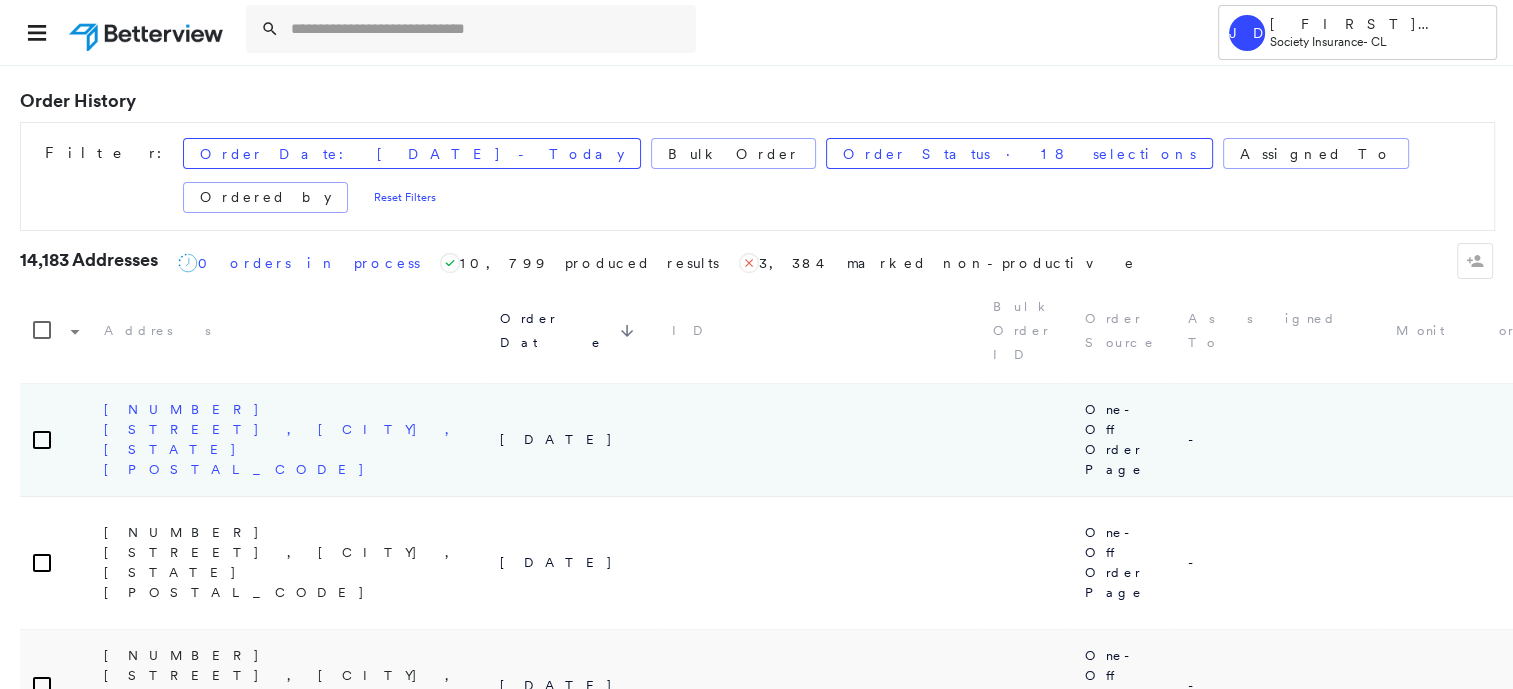 click on "[NUMBER] [STREET], [CITY], [STATE] [POSTAL_CODE]" at bounding box center (282, 439) 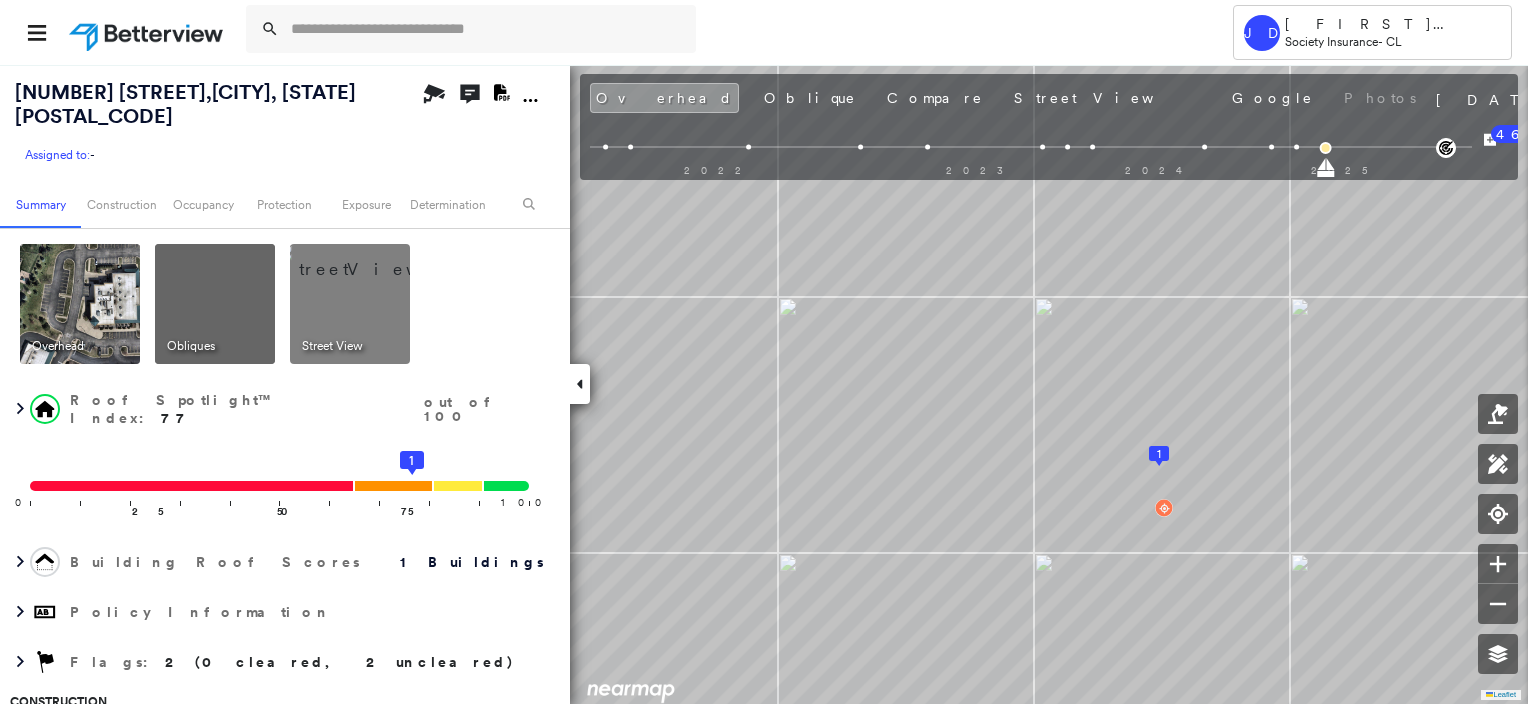 click on "Overhead Obliques Street View Roof Spotlight™ Index : 77 out of 100 0 100 25 50 75 1 Building Roof Scores 1 Buildings Policy Information Flags : 2 (0 cleared, 2 uncleared)" at bounding box center (282, 458) 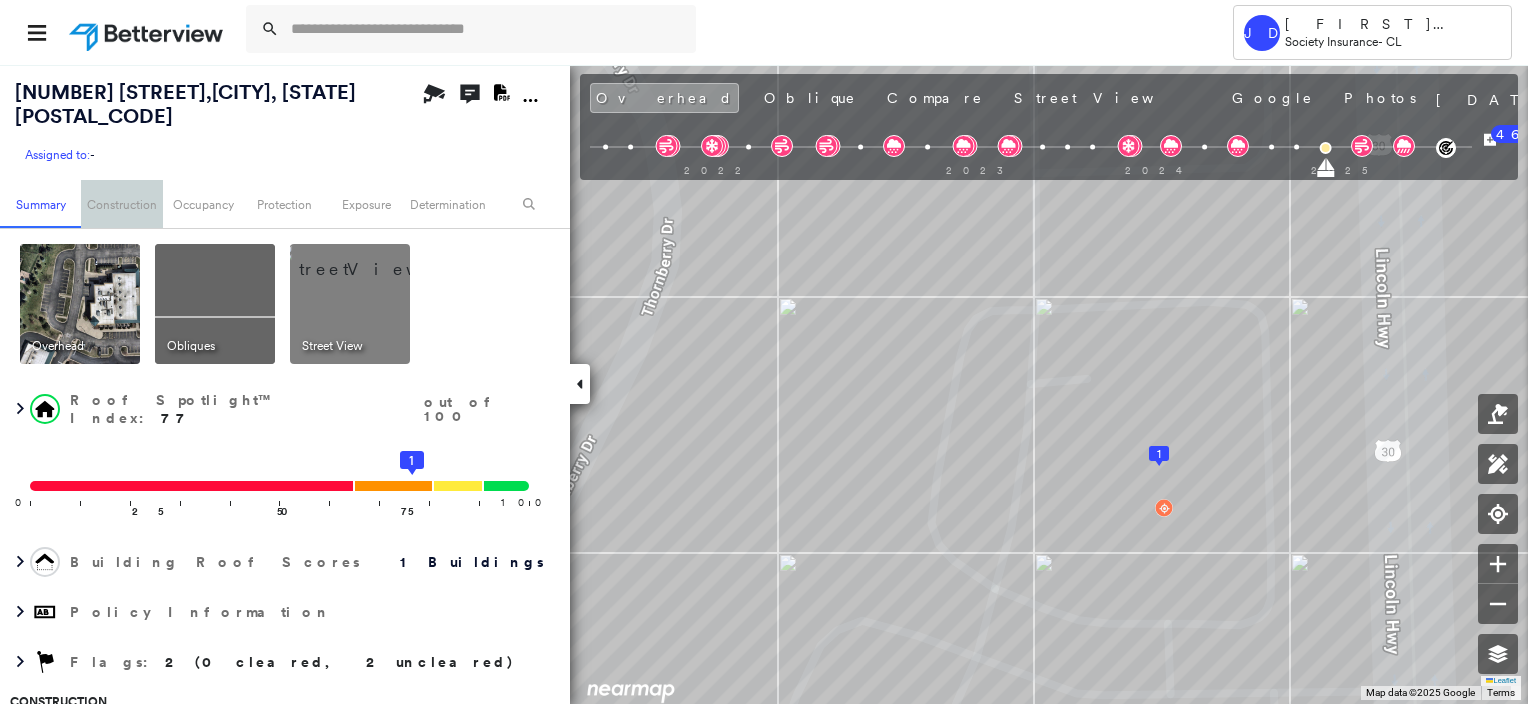 click on "Construction" at bounding box center (121, 204) 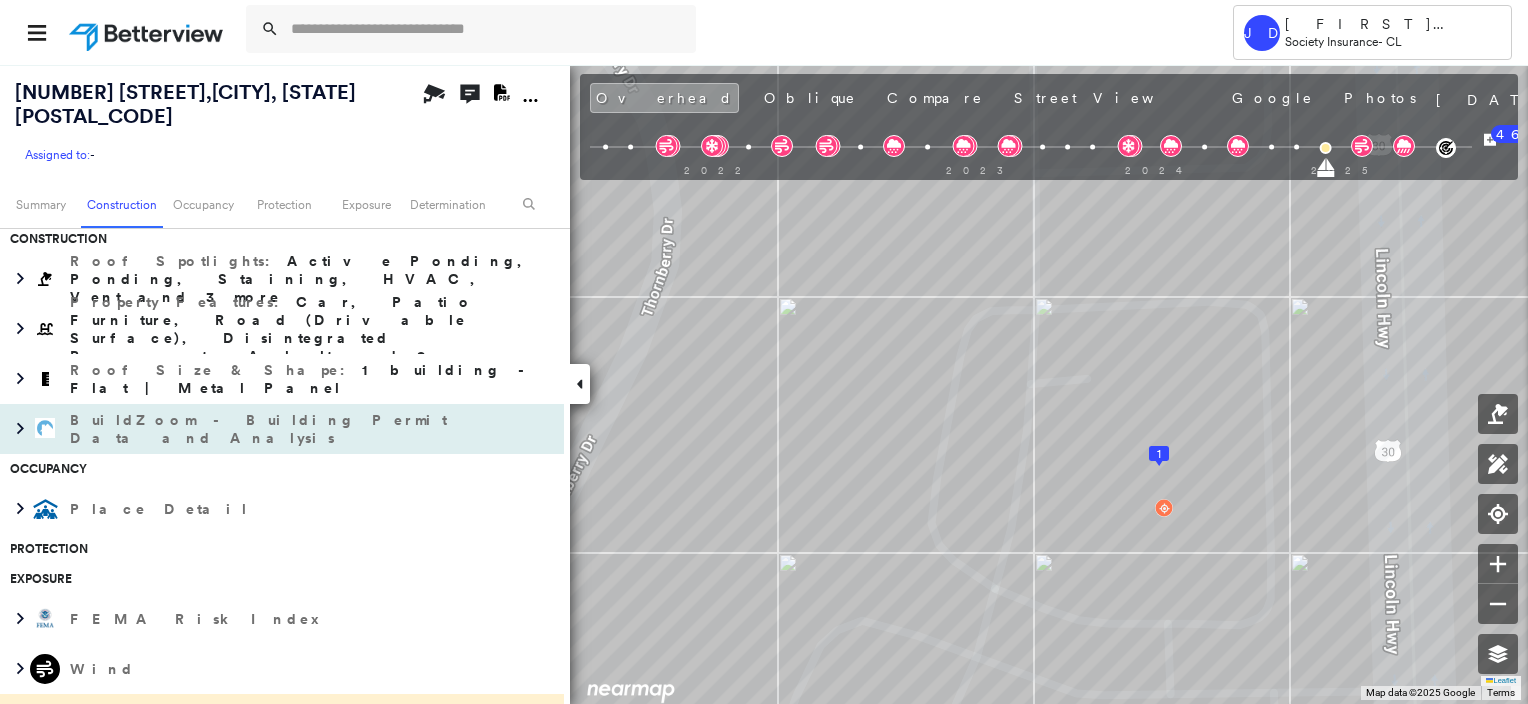 click at bounding box center [45, 428] 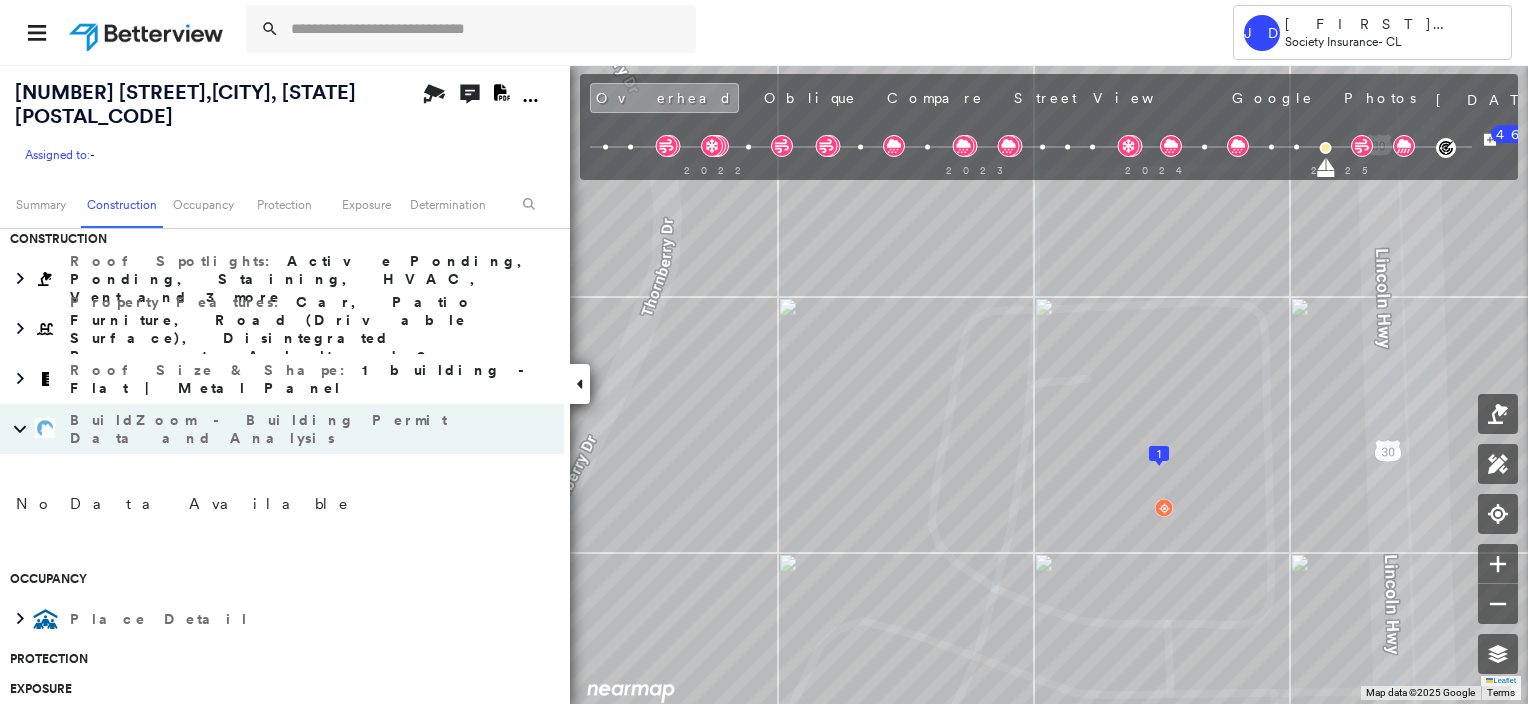 click at bounding box center [45, 428] 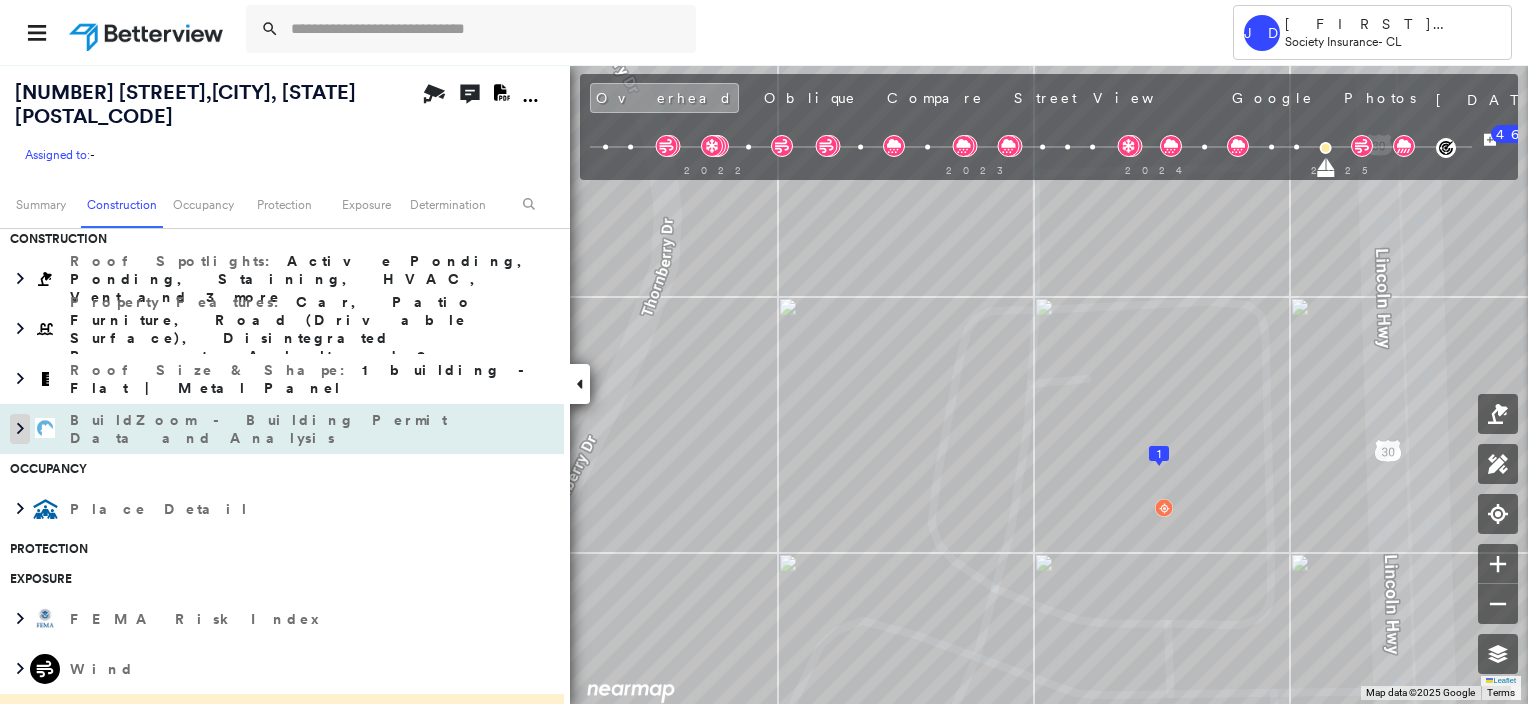 click at bounding box center (20, 429) 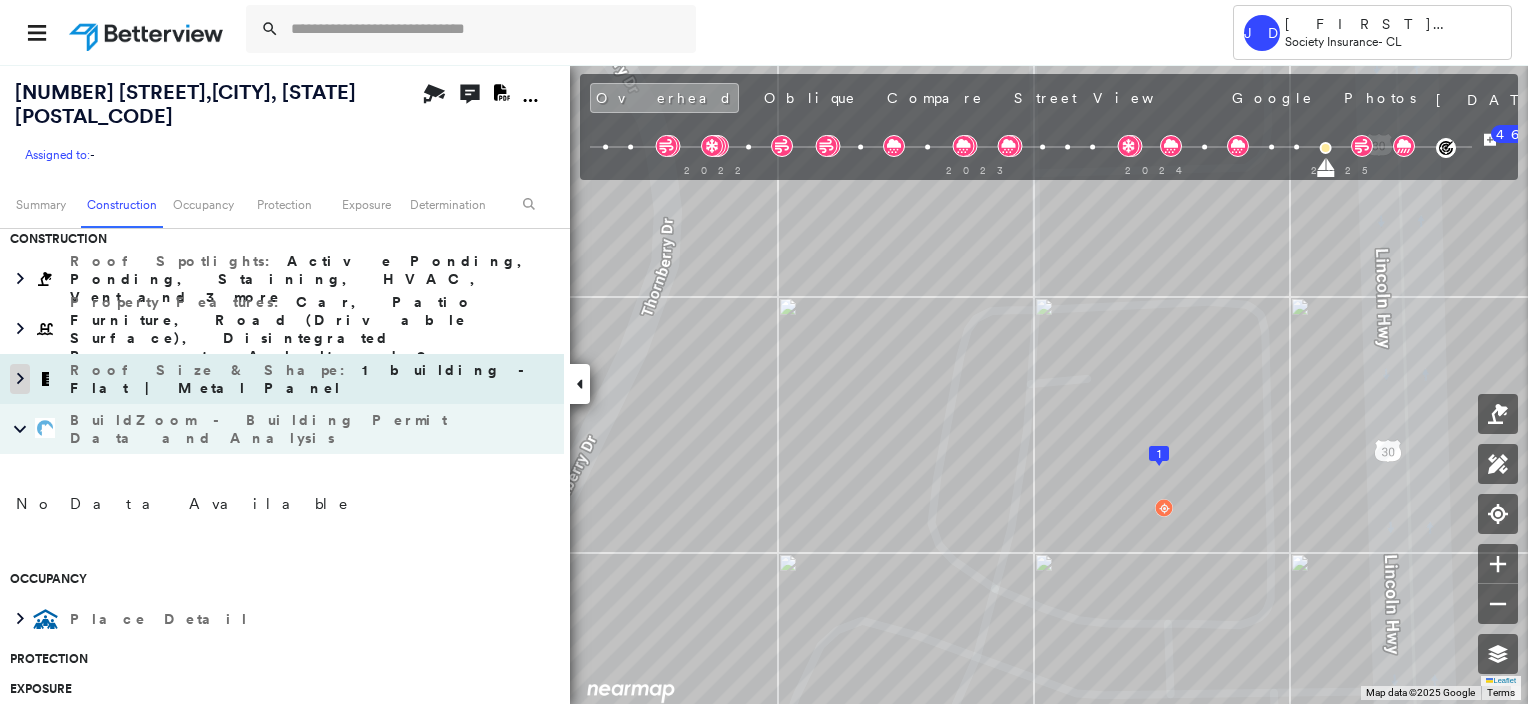 click at bounding box center (20, 379) 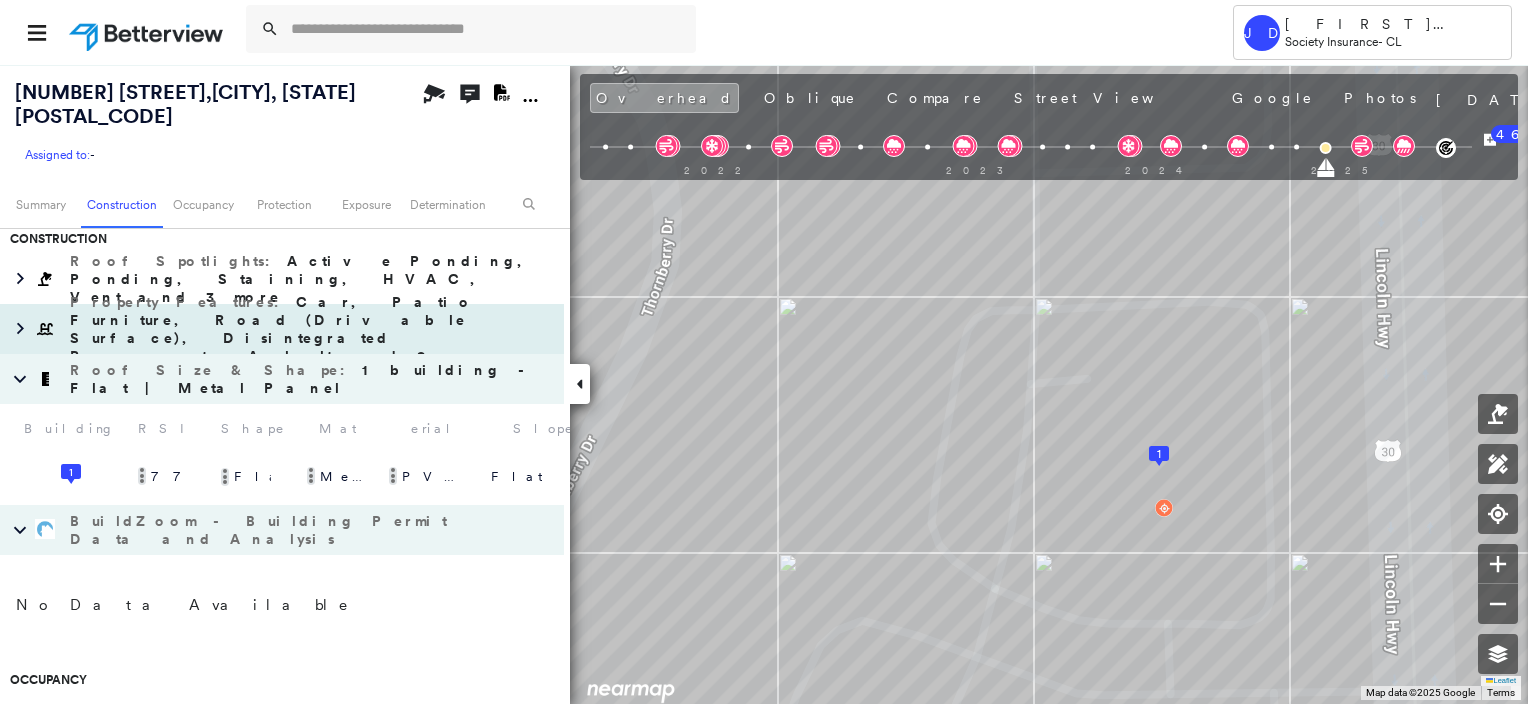 click at bounding box center (45, 329) 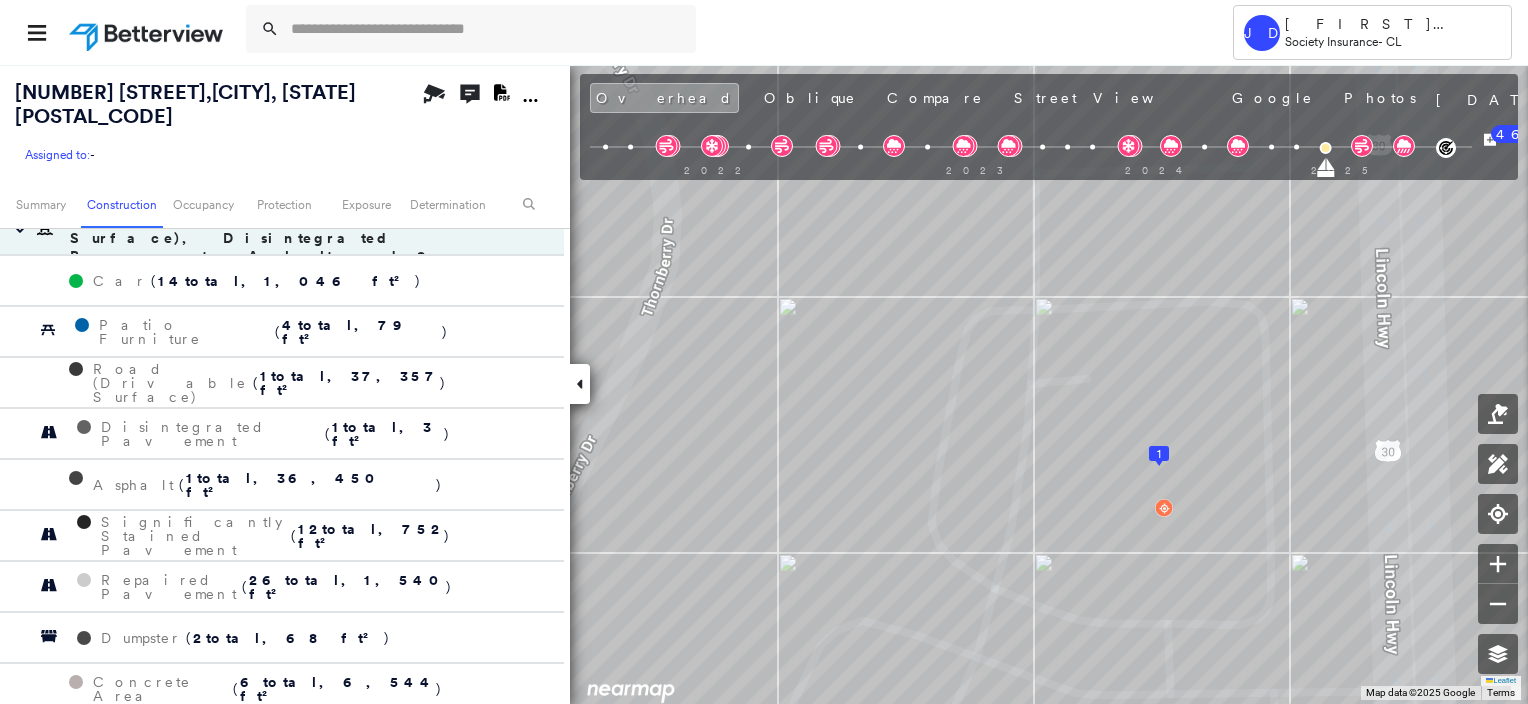 scroll, scrollTop: 63, scrollLeft: 0, axis: vertical 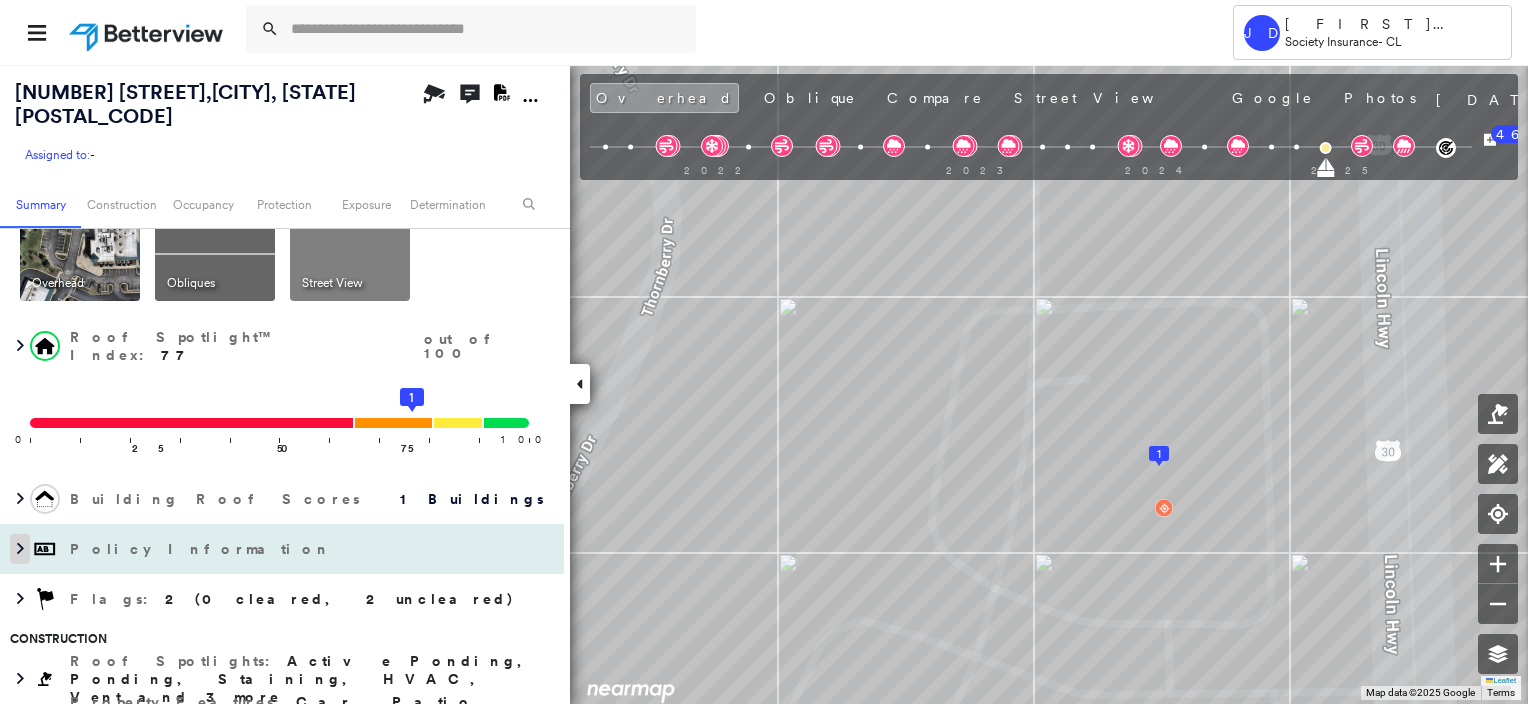 click 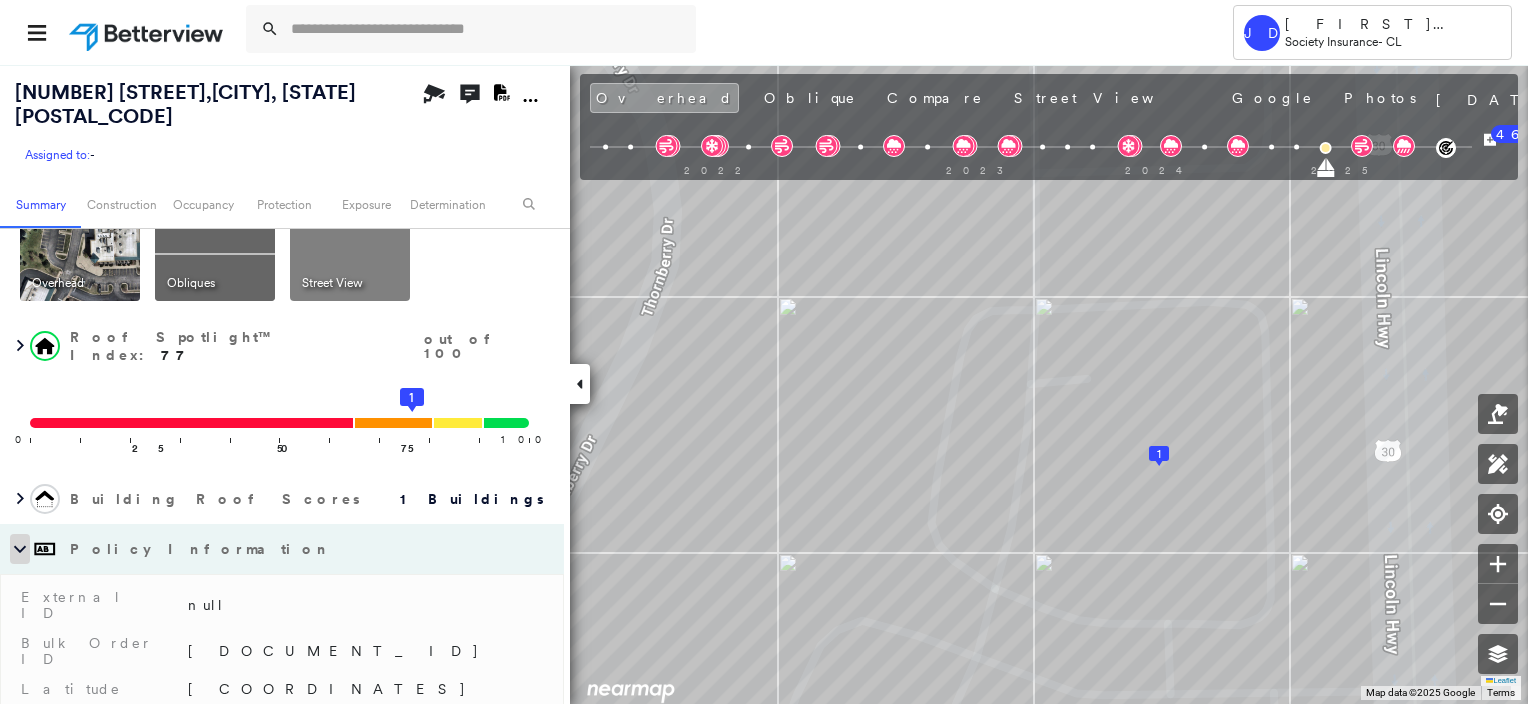 scroll, scrollTop: 263, scrollLeft: 0, axis: vertical 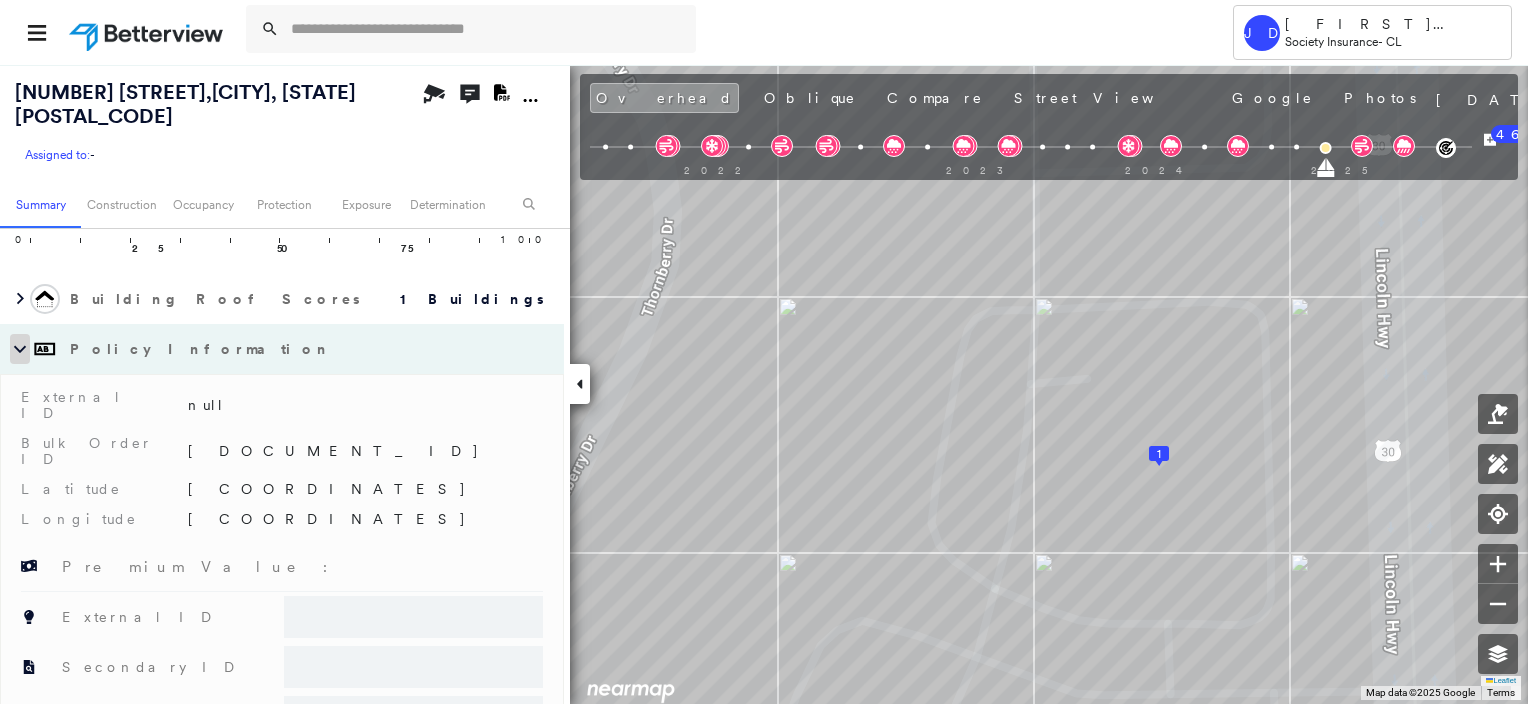 click 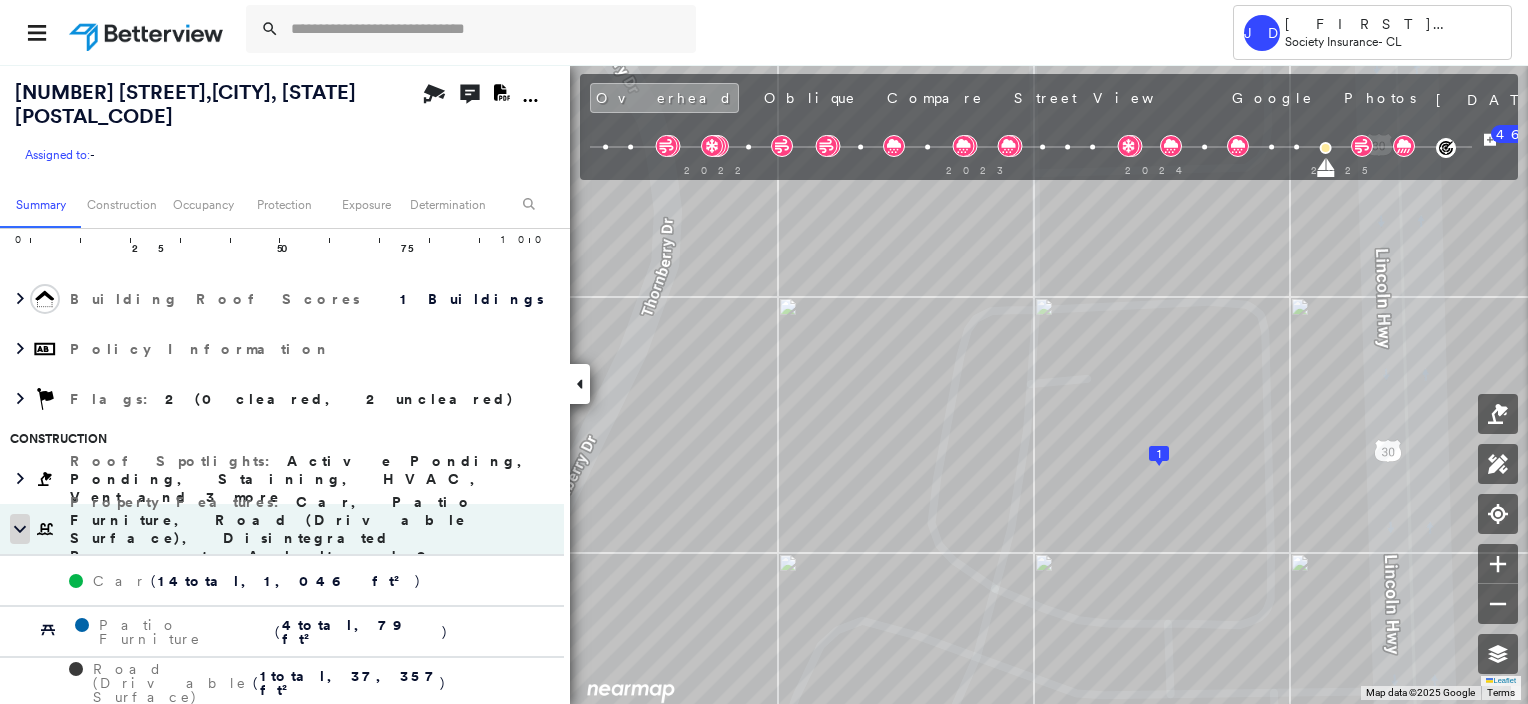 click 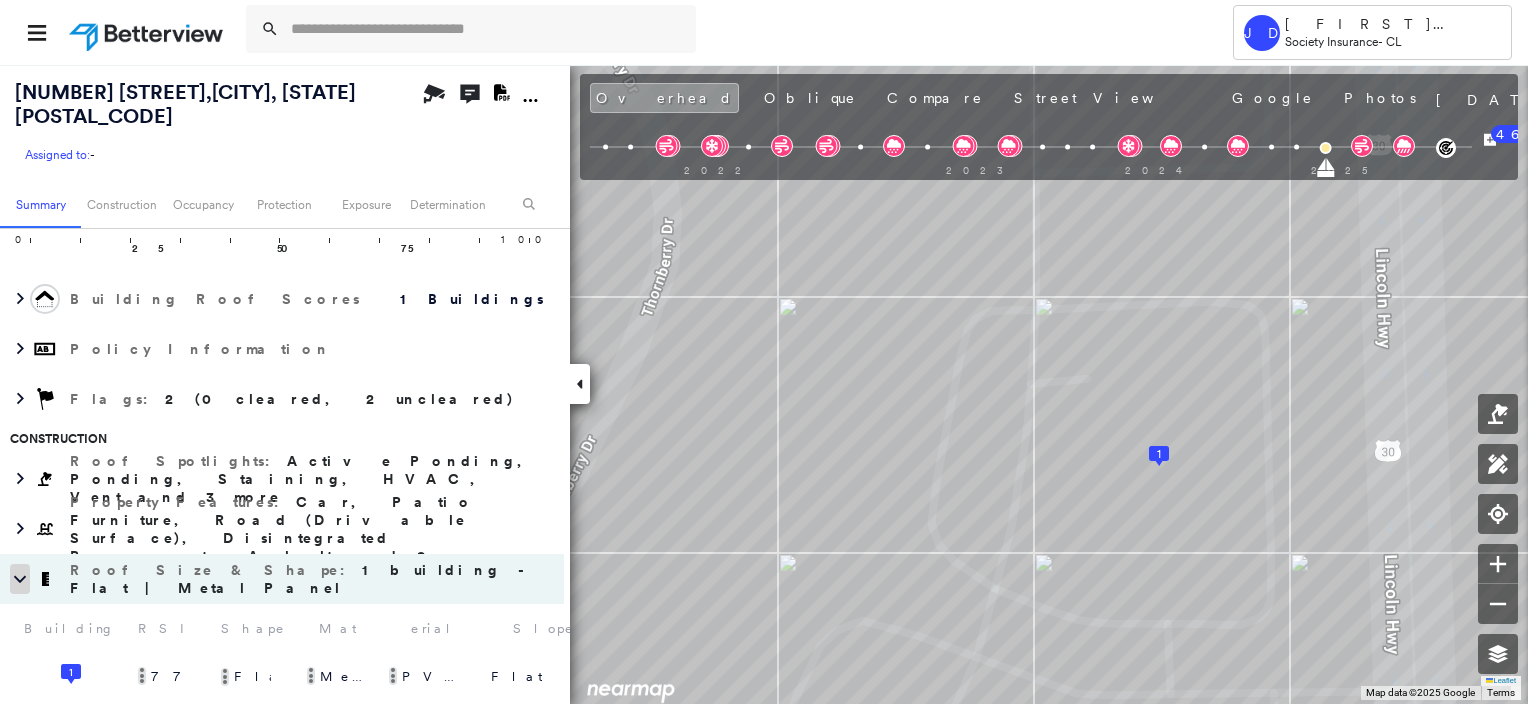 click 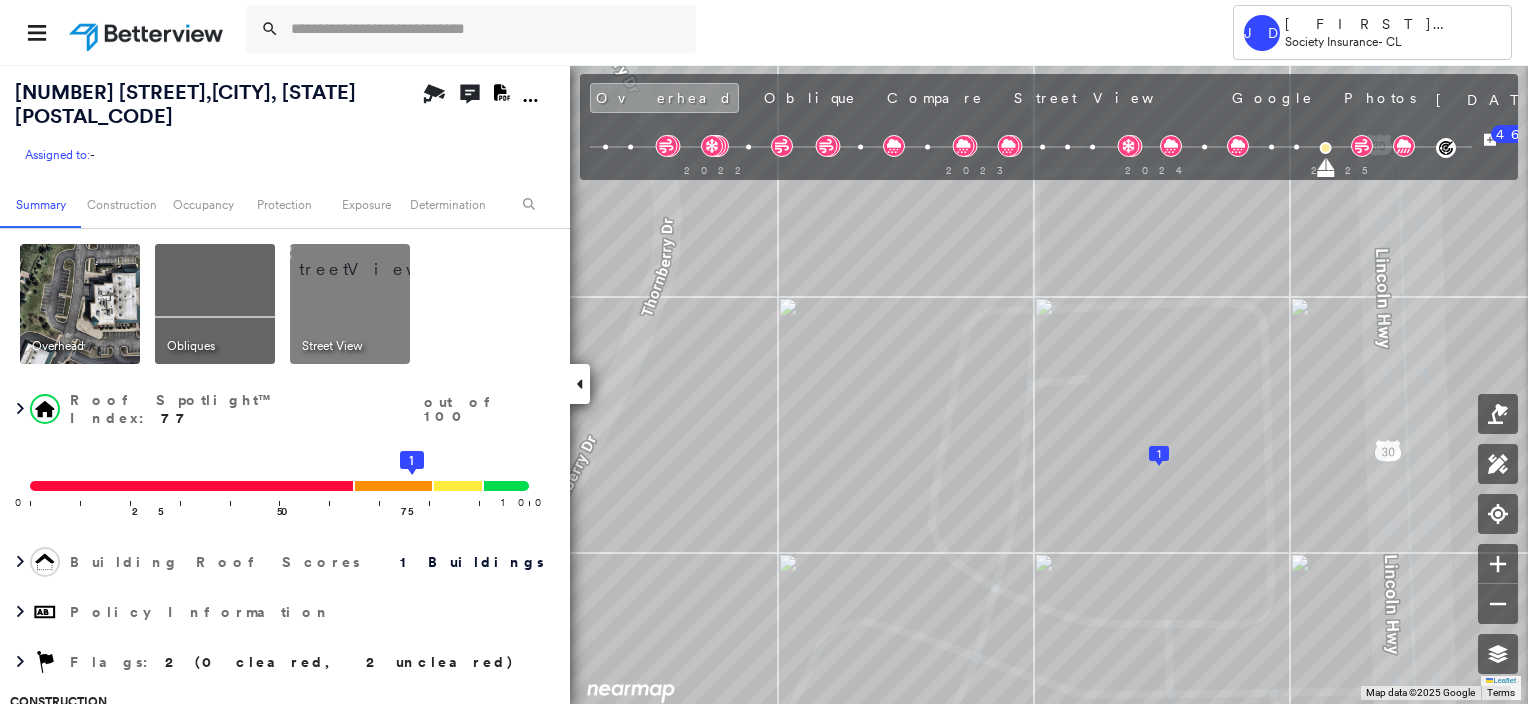 scroll, scrollTop: 300, scrollLeft: 0, axis: vertical 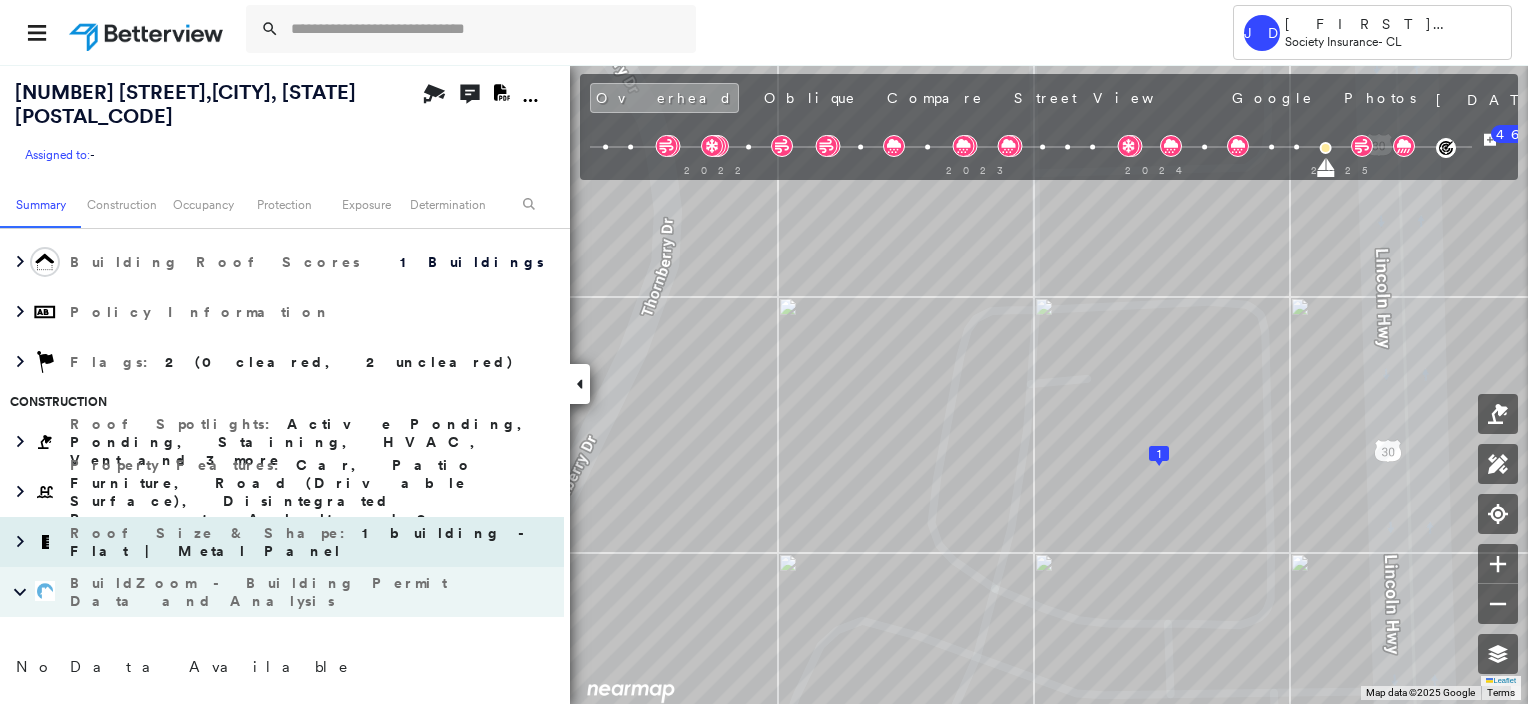 click on "Roof Size & Shape :  1 building  - Flat | Metal Panel" at bounding box center [312, 542] 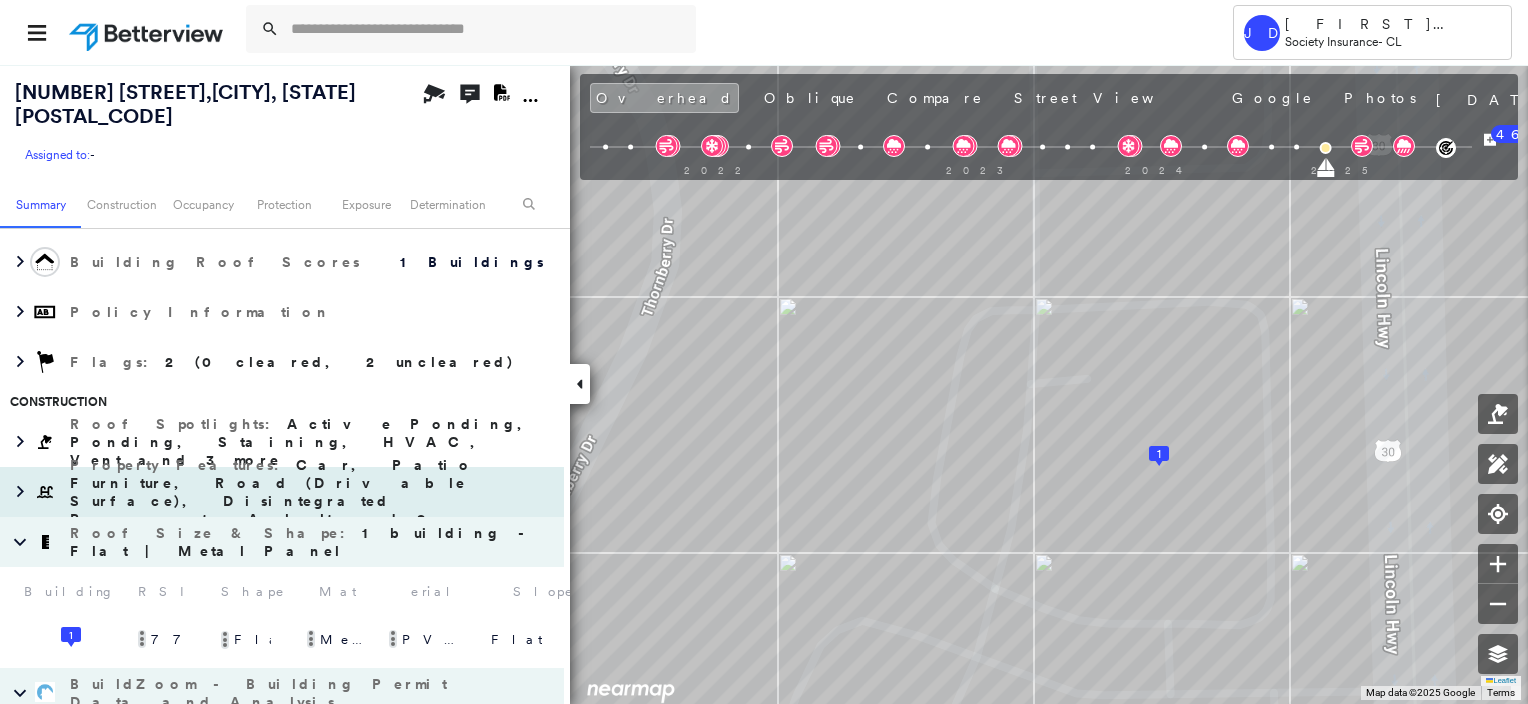 click on "Car, Patio Furniture, Road (Drivable Surface), Disintegrated Pavement, Asphalt and 8 more" at bounding box center (283, 492) 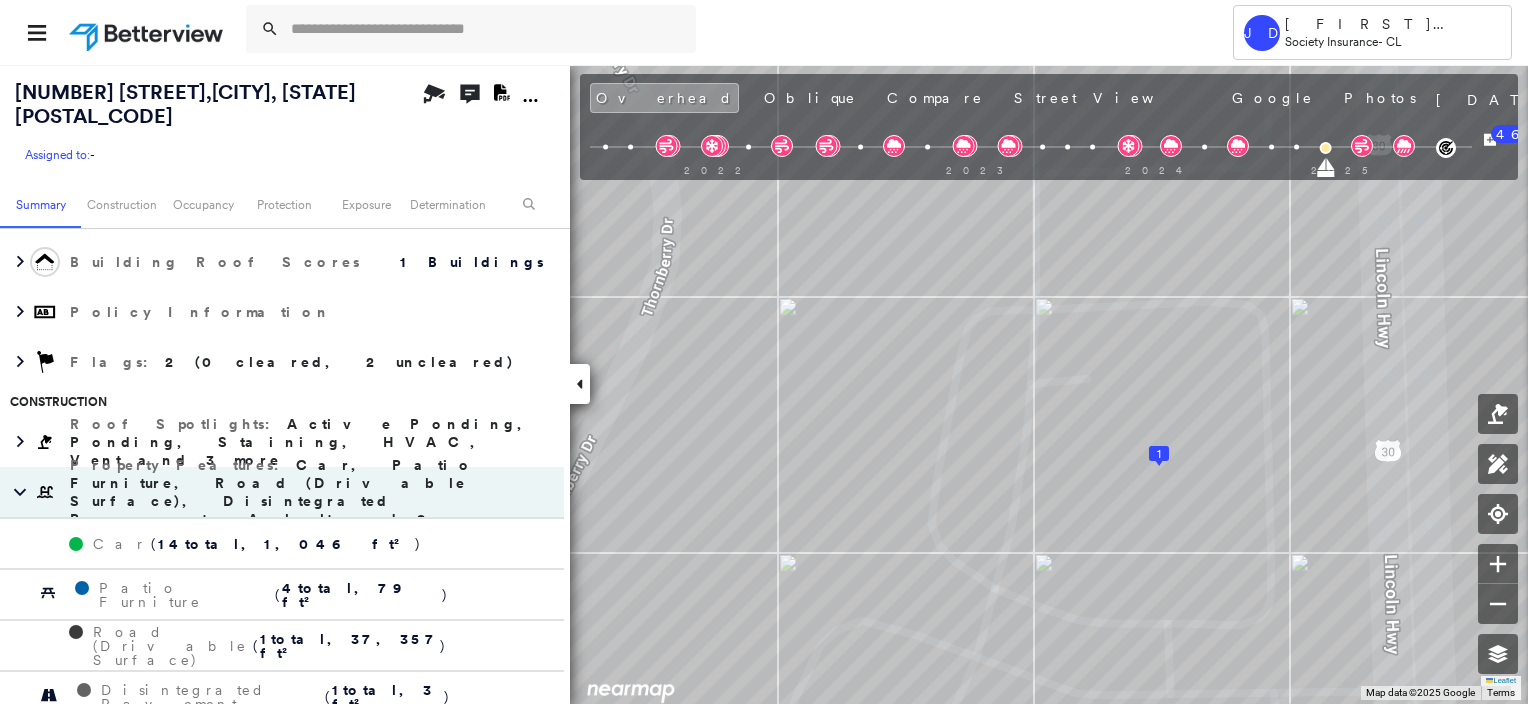 click on "Construction" at bounding box center (277, 402) 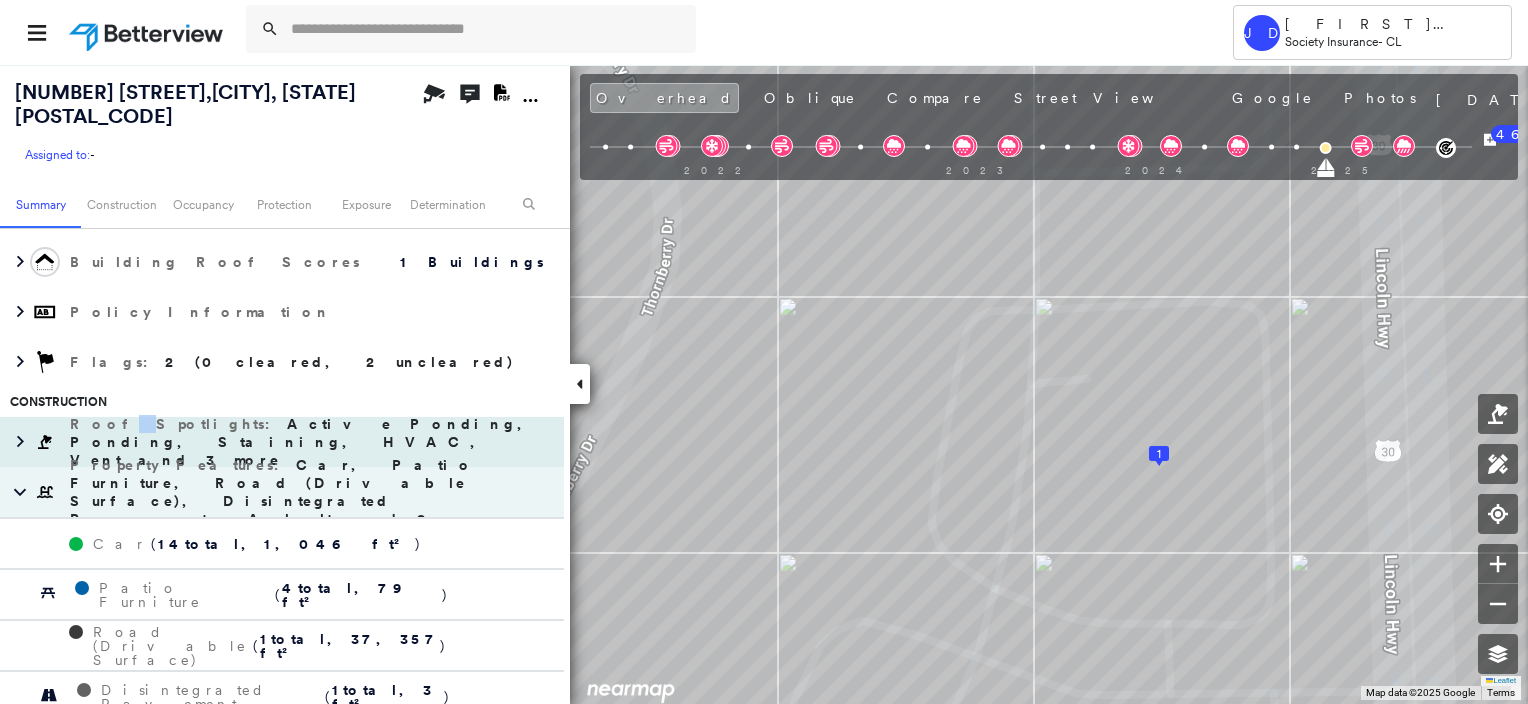 click on "Roof Spotlights : Active Ponding, Ponding, Staining, HVAC, Vent and 3 more" at bounding box center [312, 442] 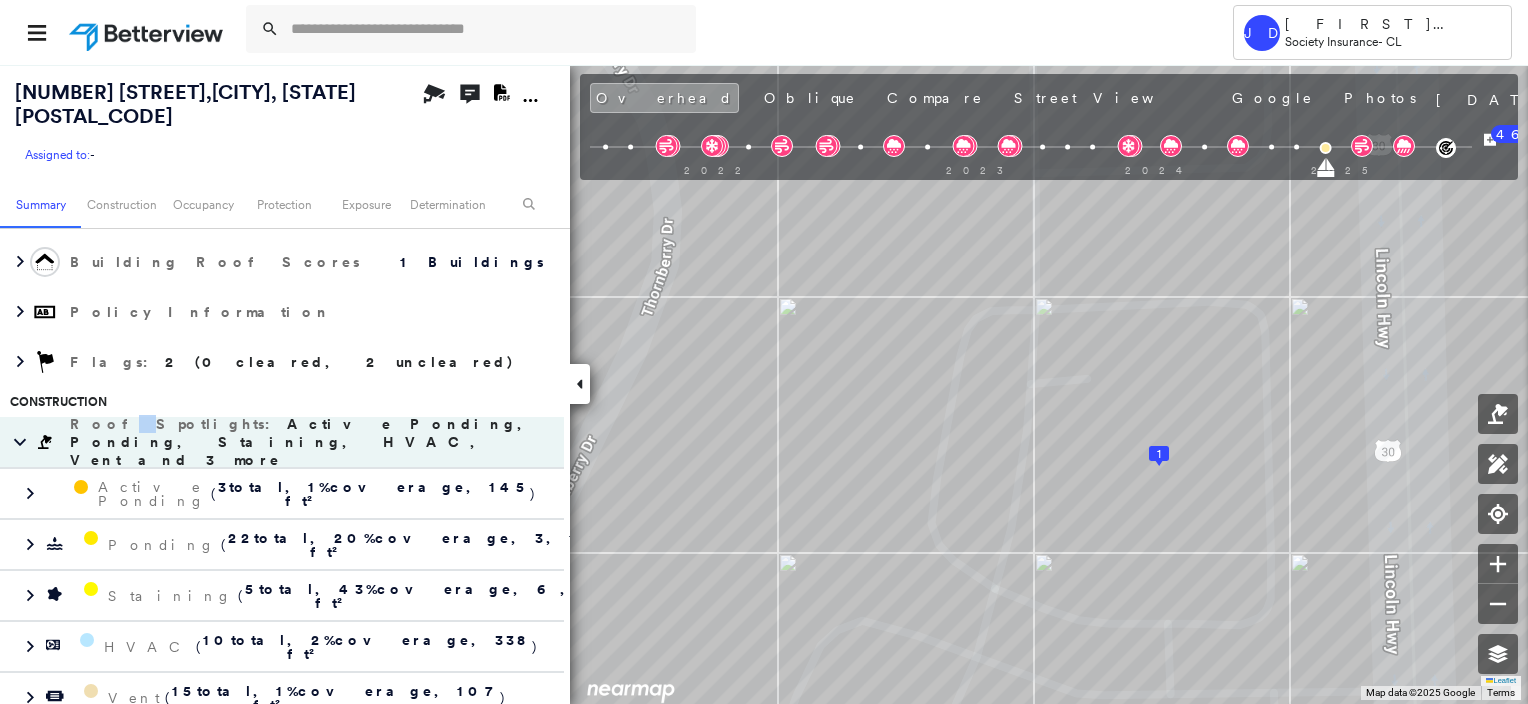 scroll, scrollTop: 700, scrollLeft: 0, axis: vertical 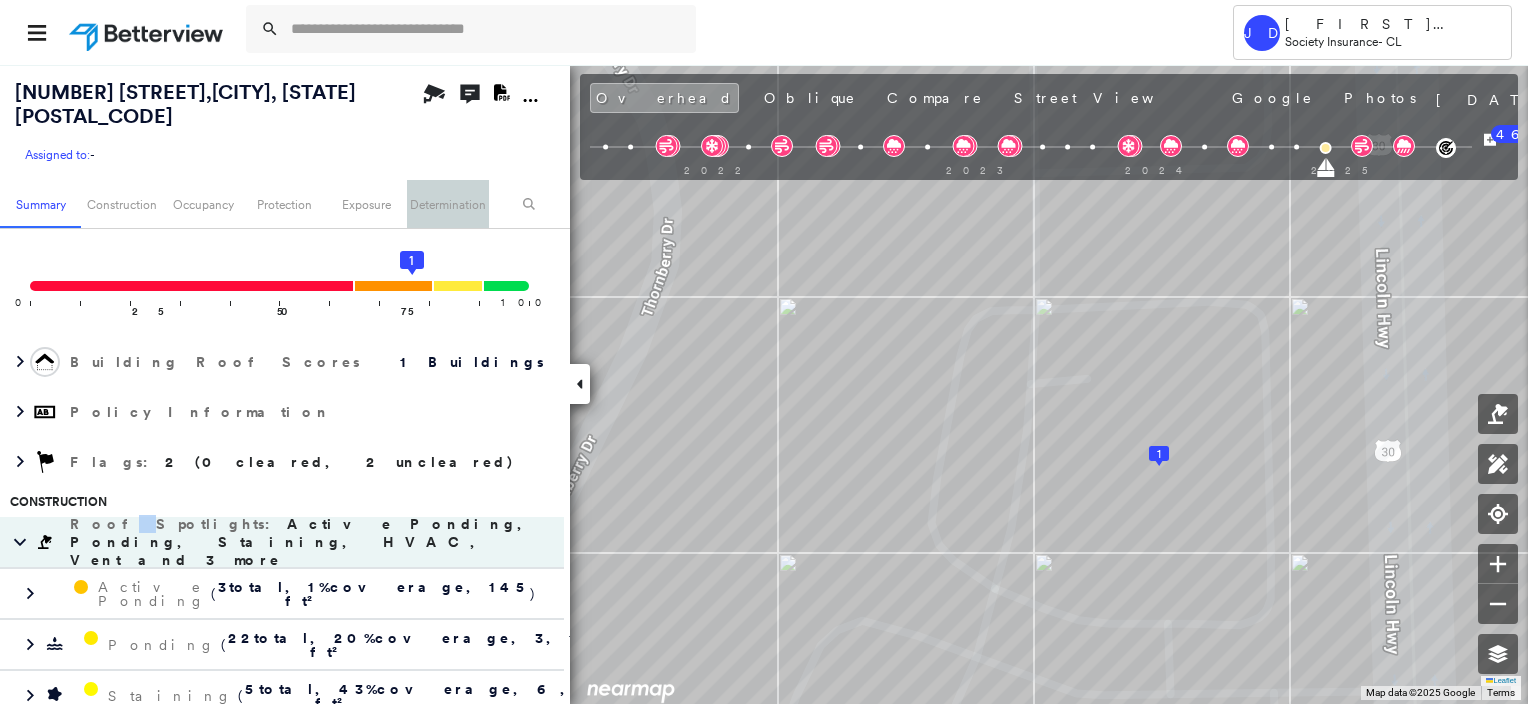 click on "Determination" at bounding box center [447, 204] 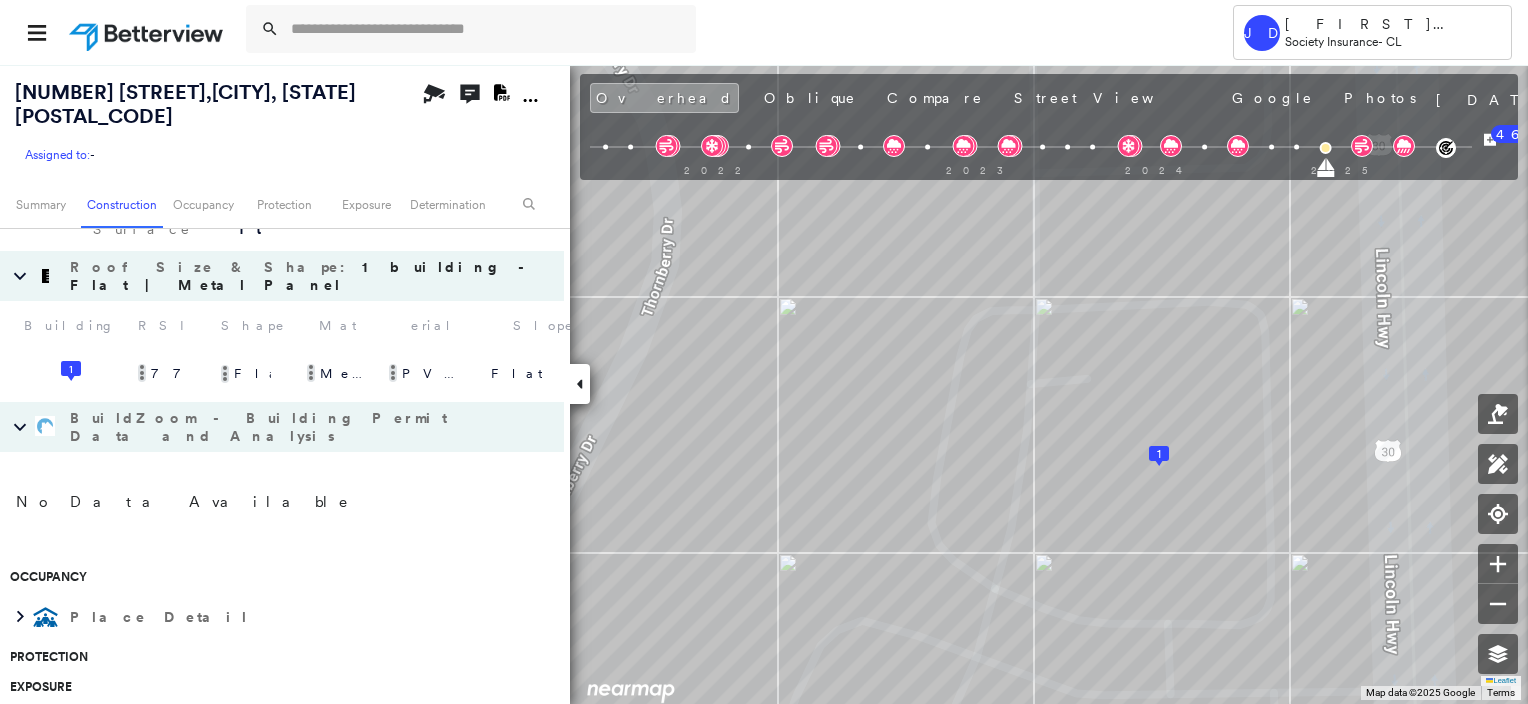 scroll, scrollTop: 1947, scrollLeft: 0, axis: vertical 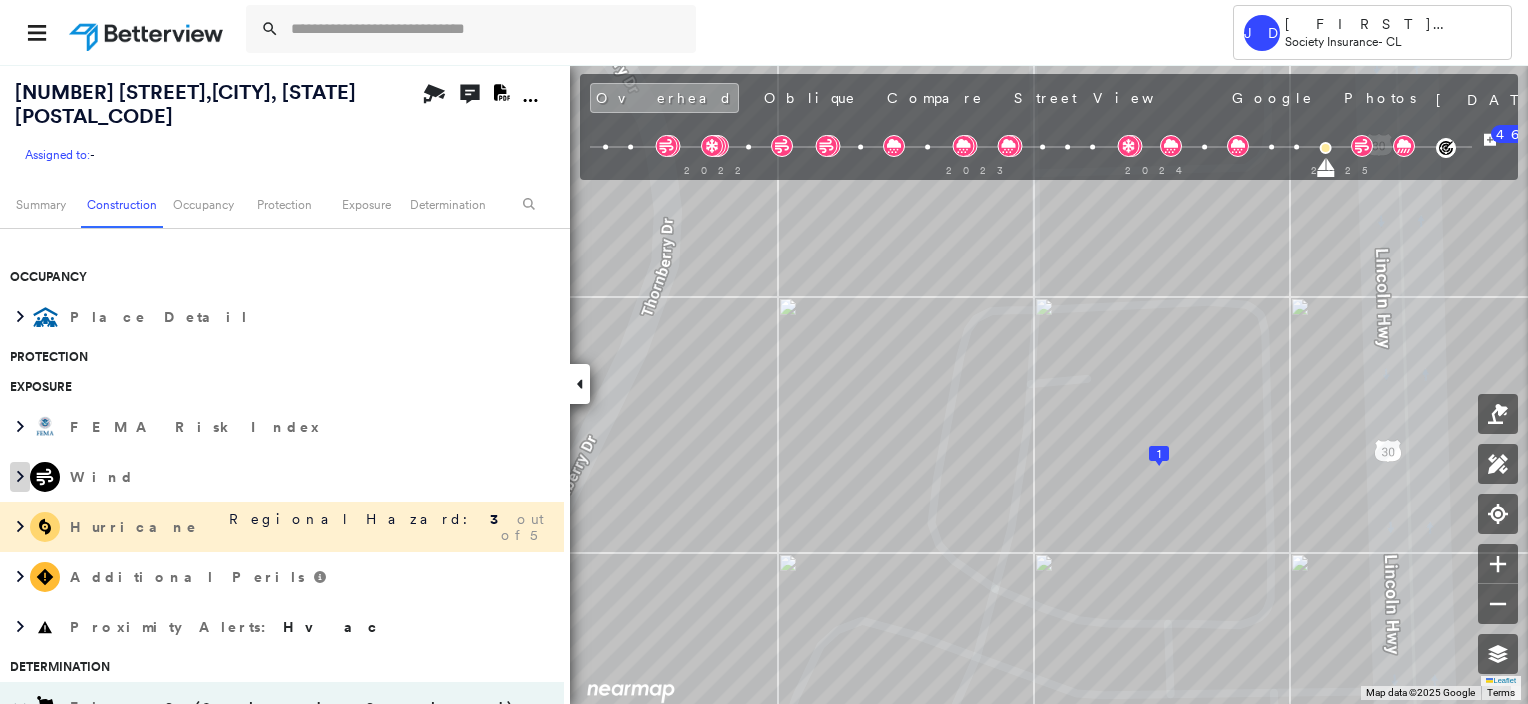 click at bounding box center (20, 477) 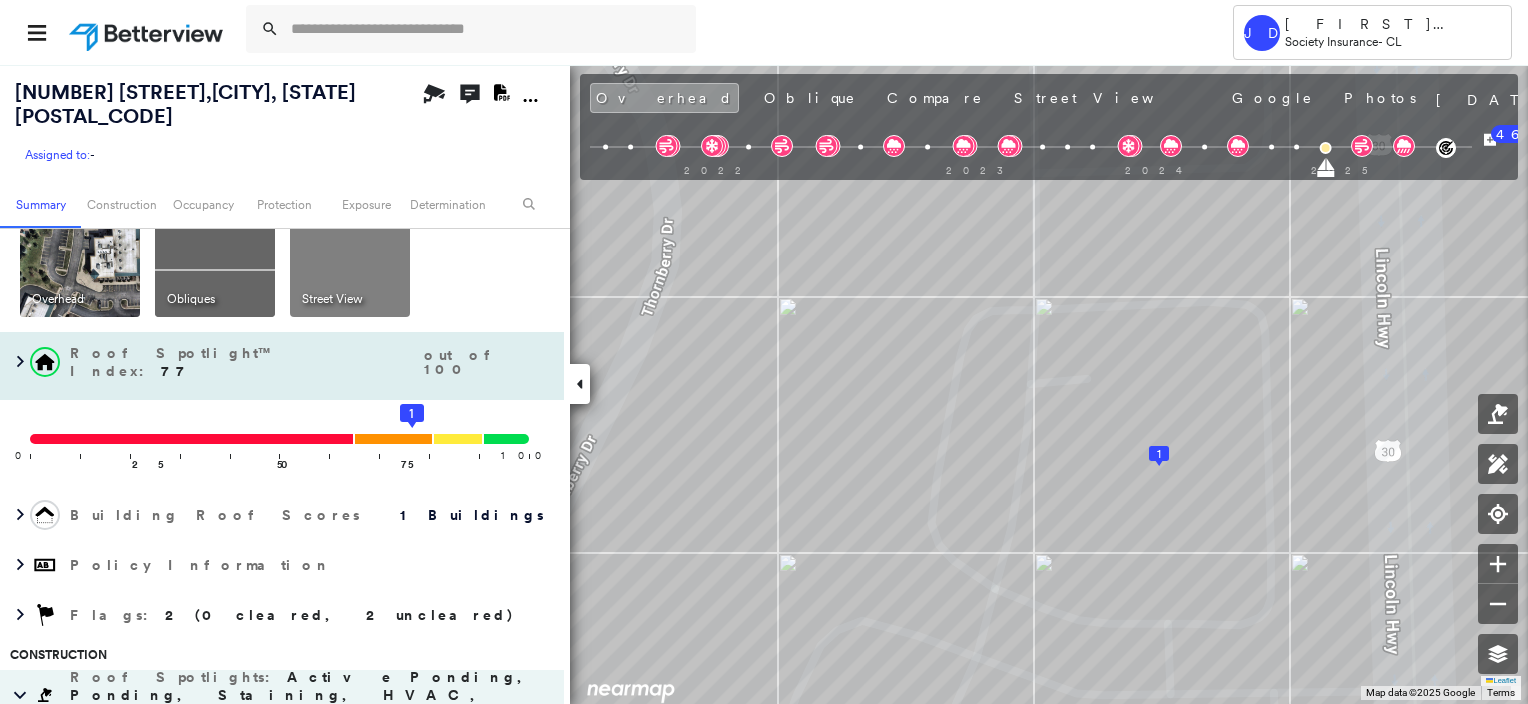scroll, scrollTop: 0, scrollLeft: 0, axis: both 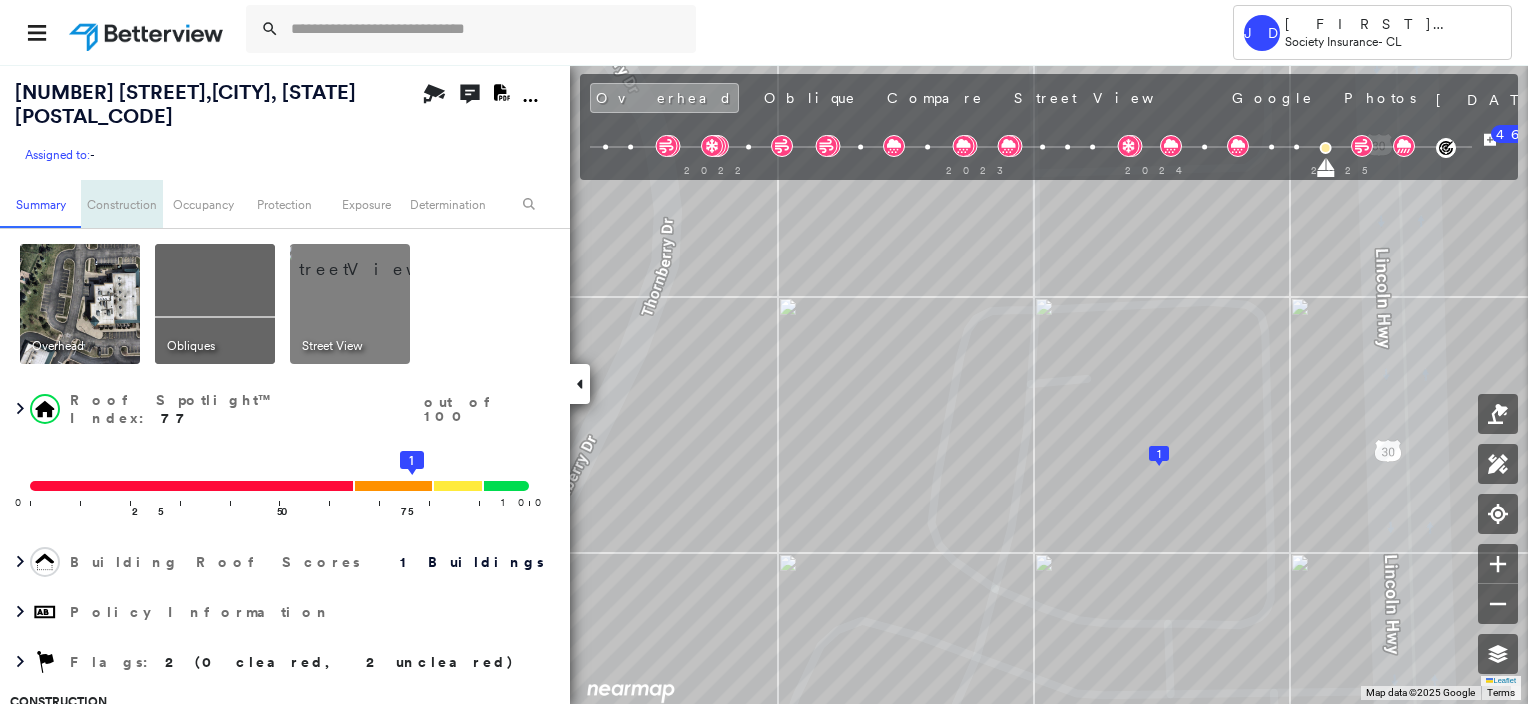 click on "Construction" at bounding box center [121, 204] 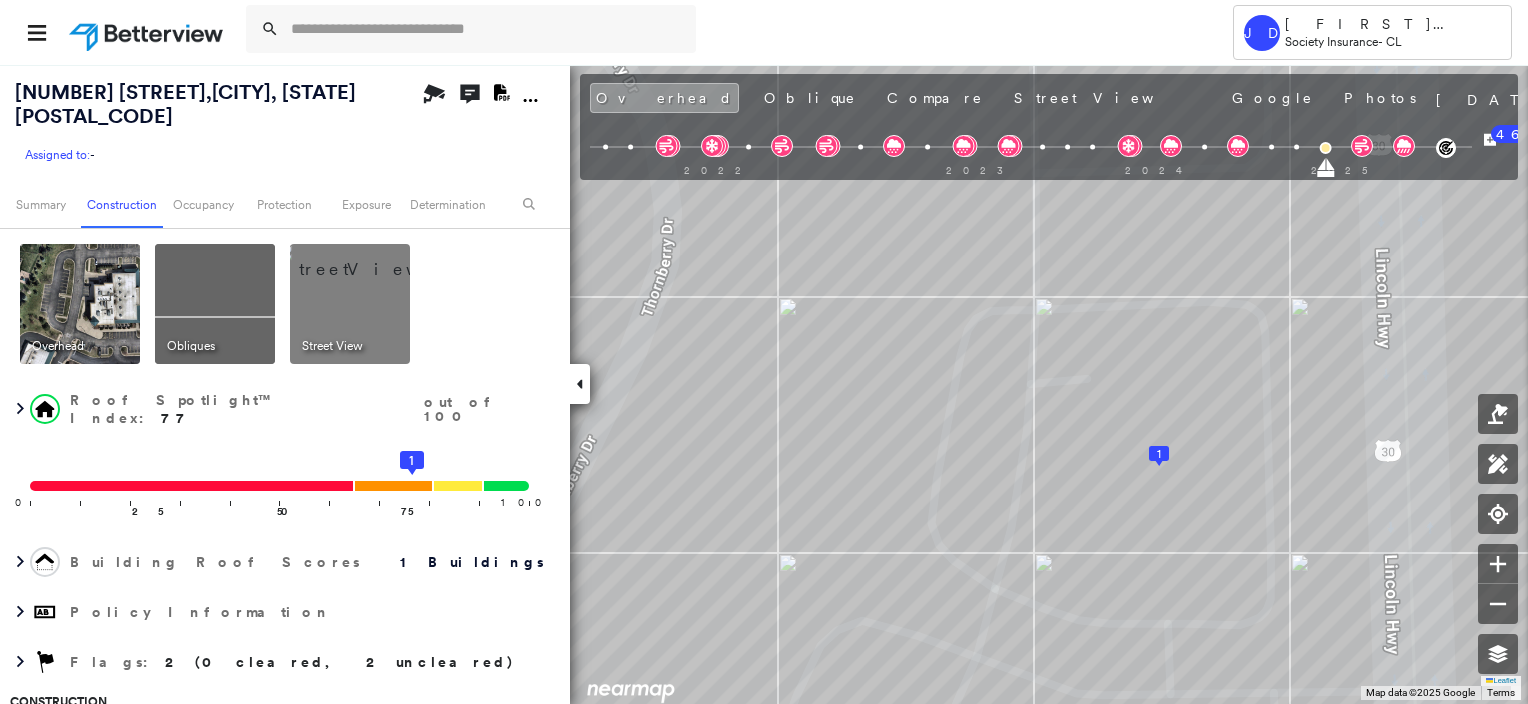scroll, scrollTop: 463, scrollLeft: 0, axis: vertical 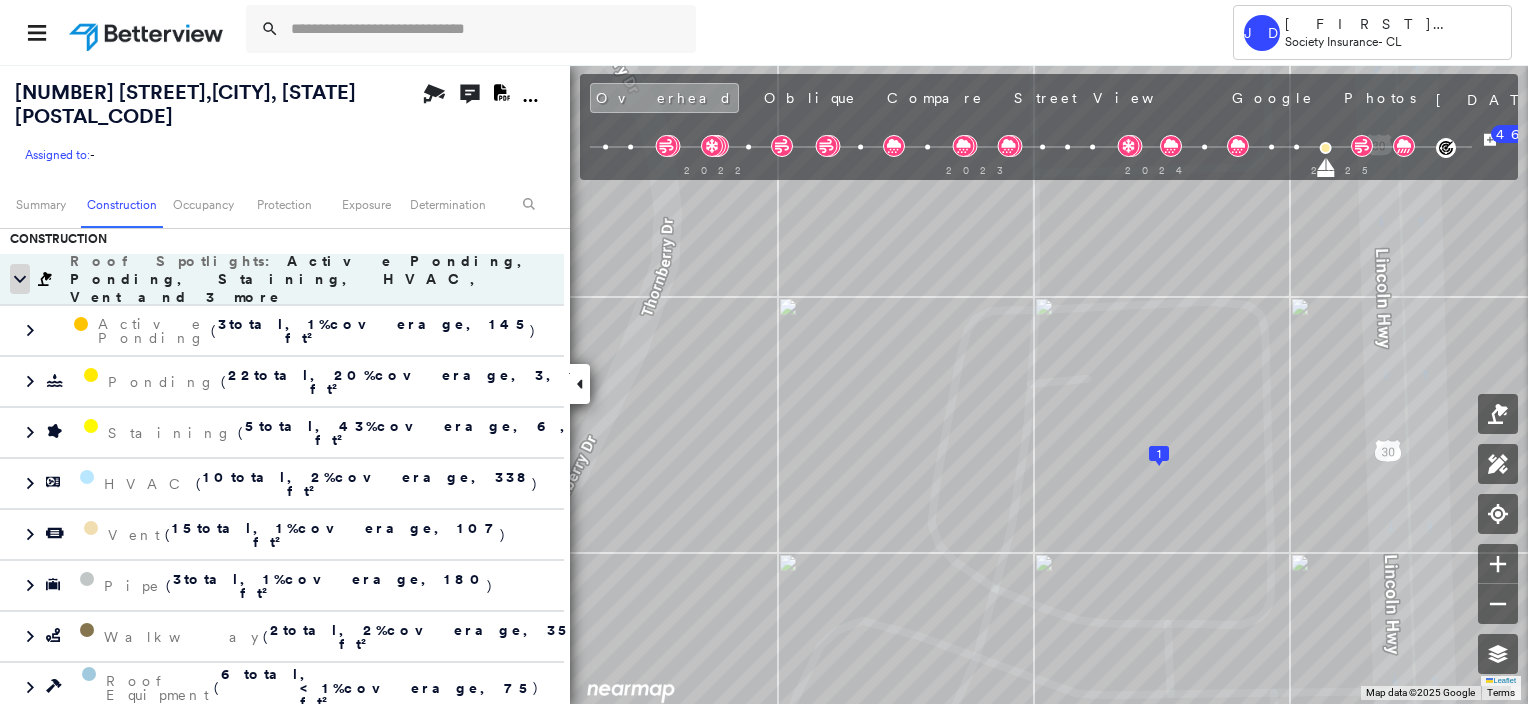 click at bounding box center [20, 279] 